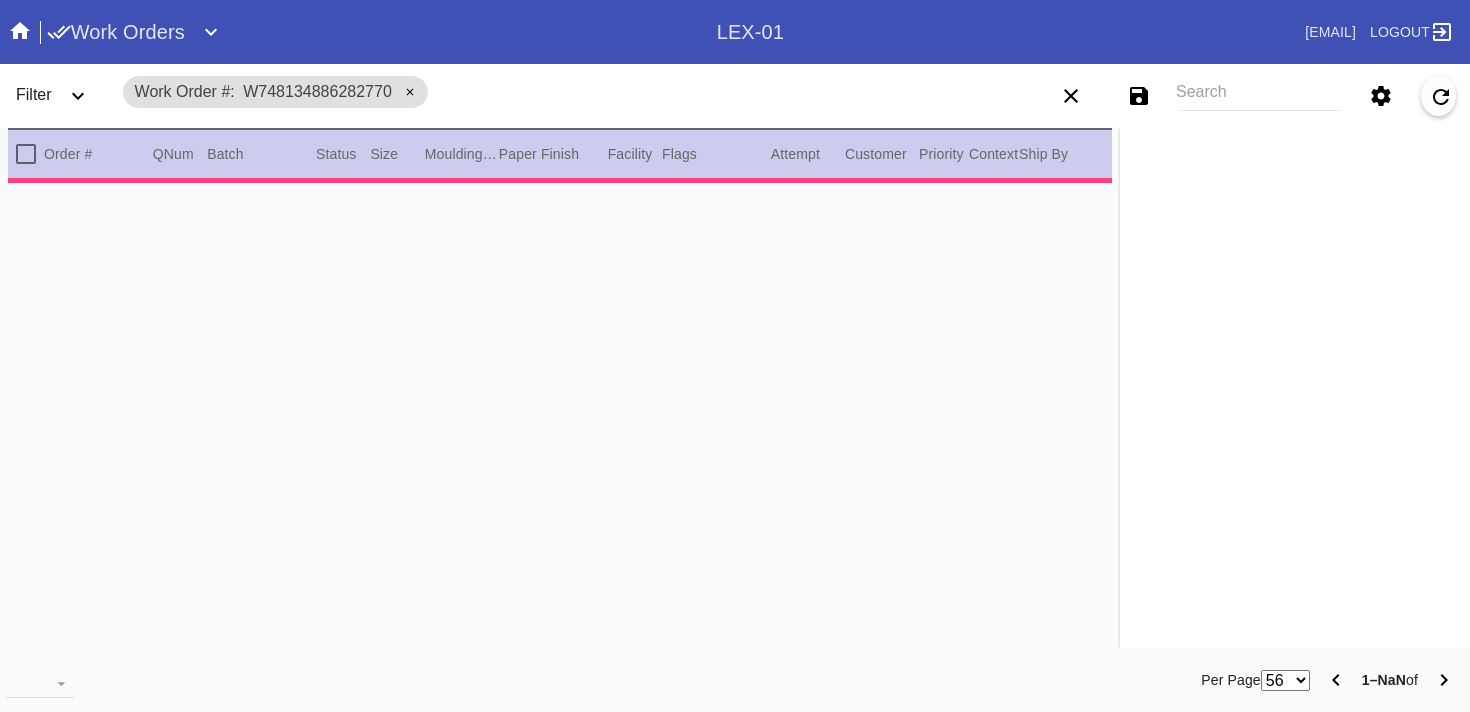 scroll, scrollTop: 0, scrollLeft: 0, axis: both 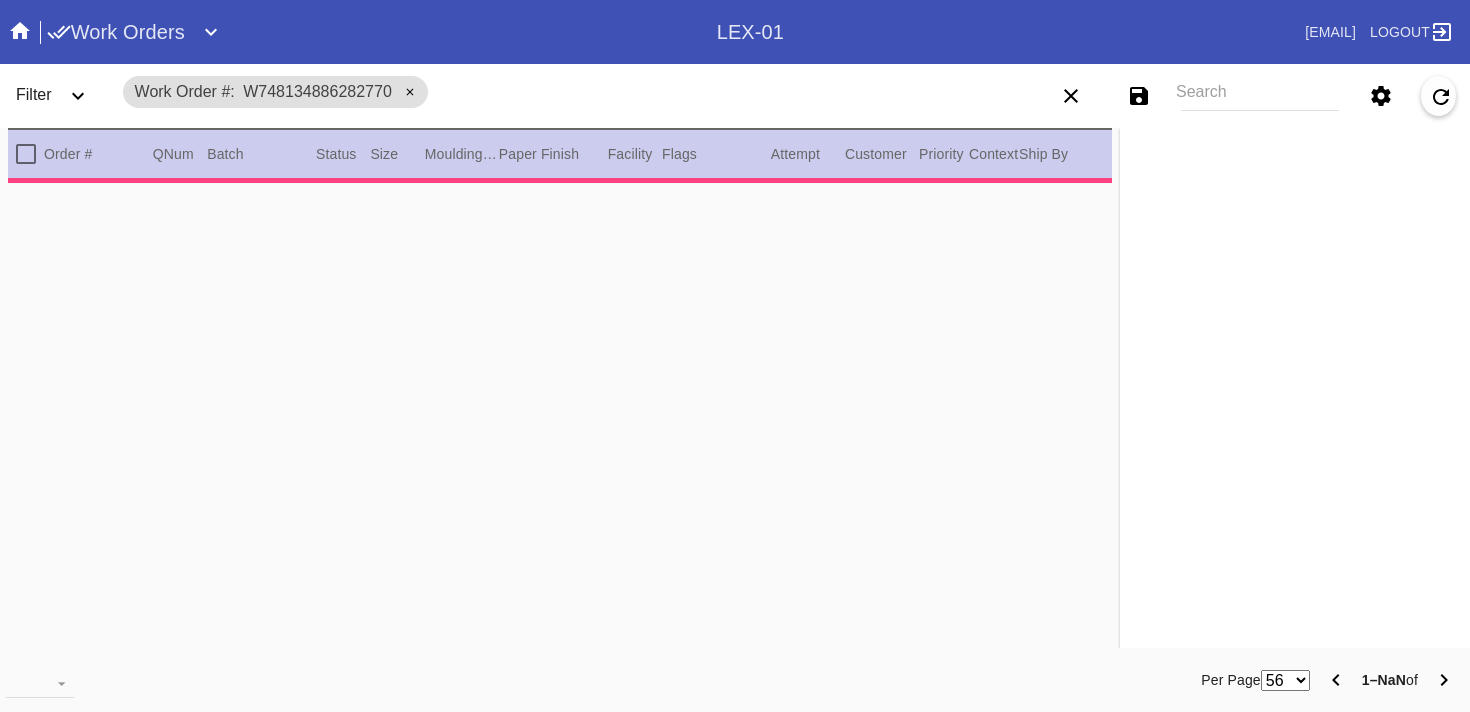type on "***" 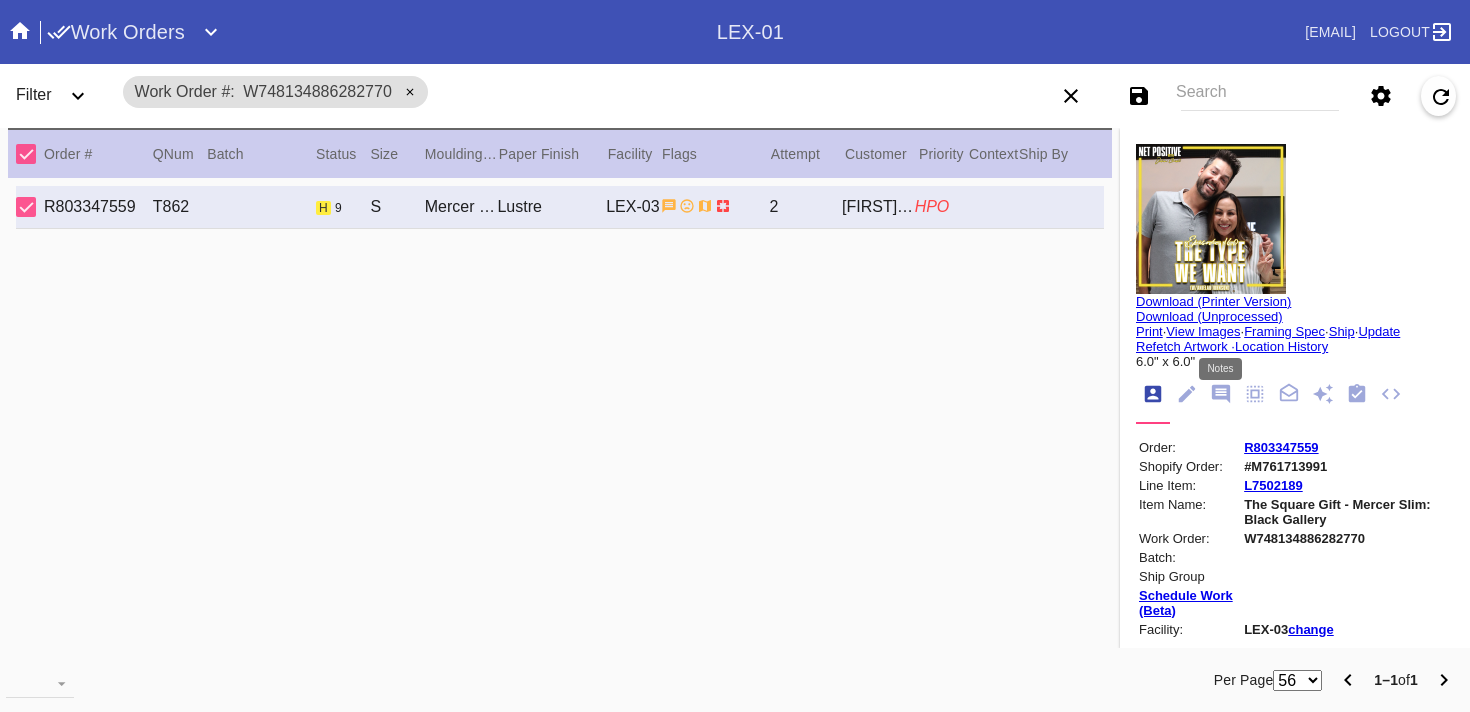 click 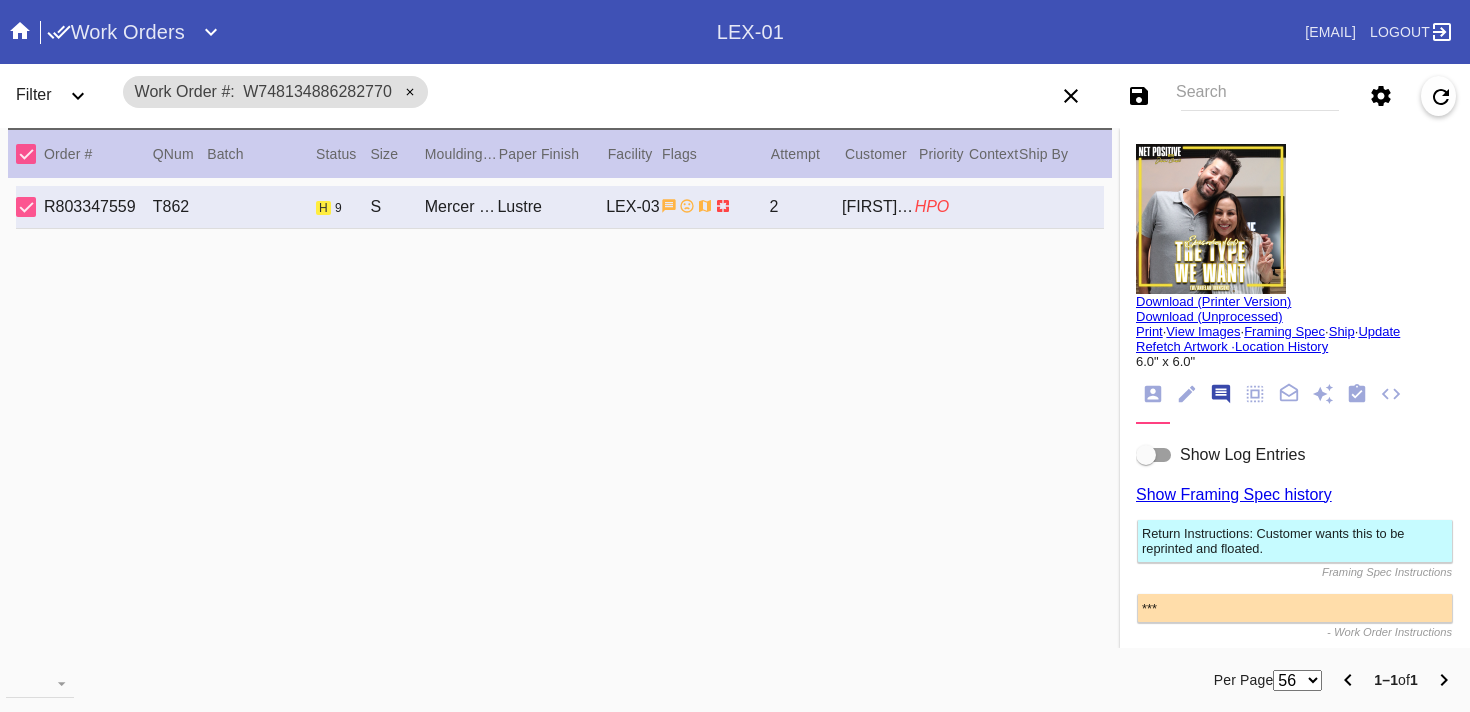 scroll, scrollTop: 123, scrollLeft: 0, axis: vertical 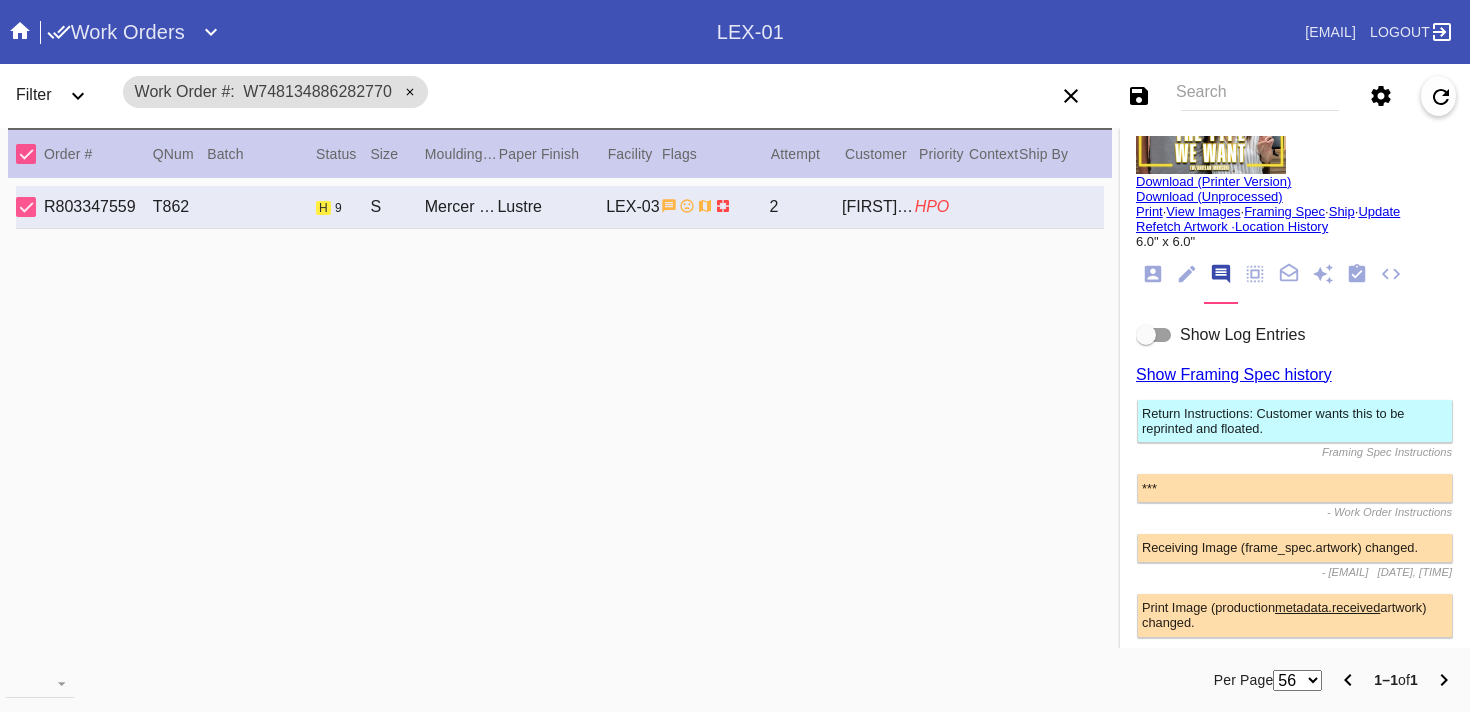 click 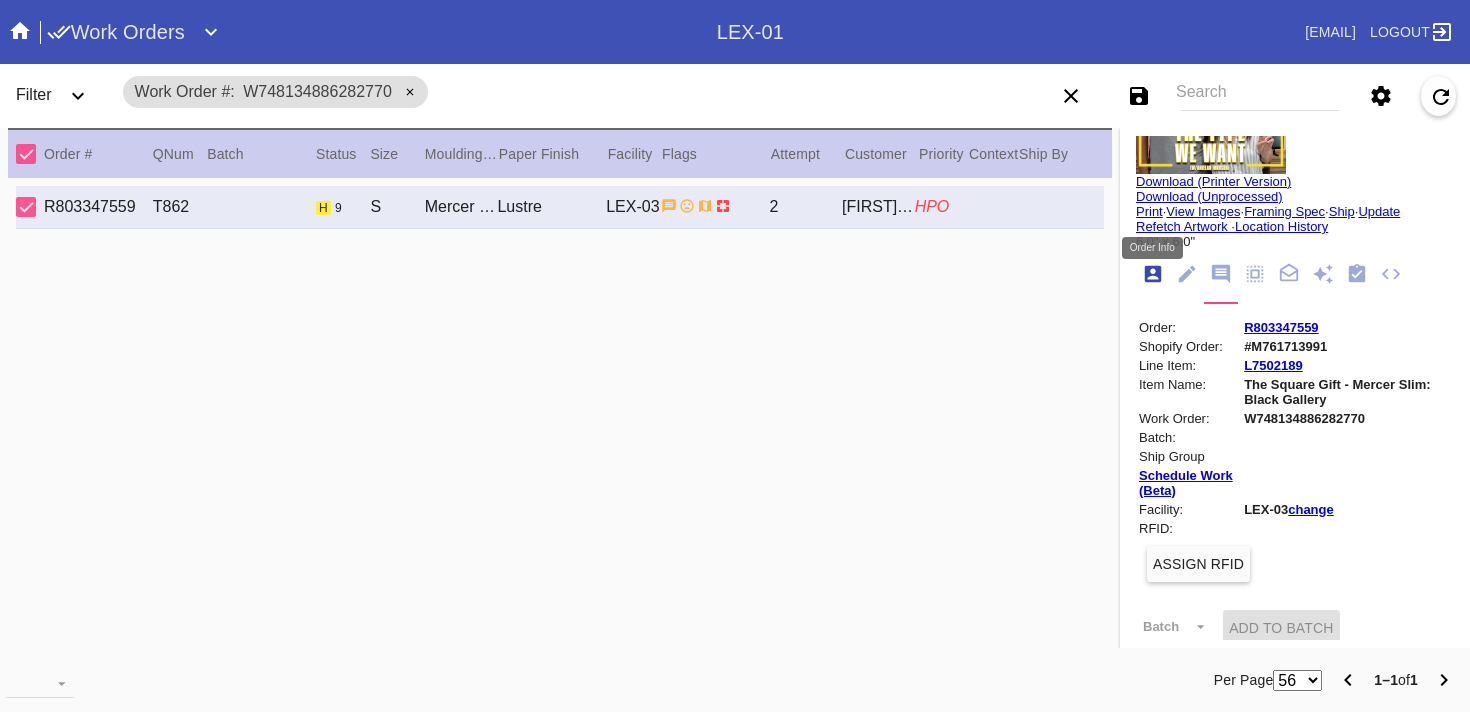 scroll, scrollTop: 24, scrollLeft: 0, axis: vertical 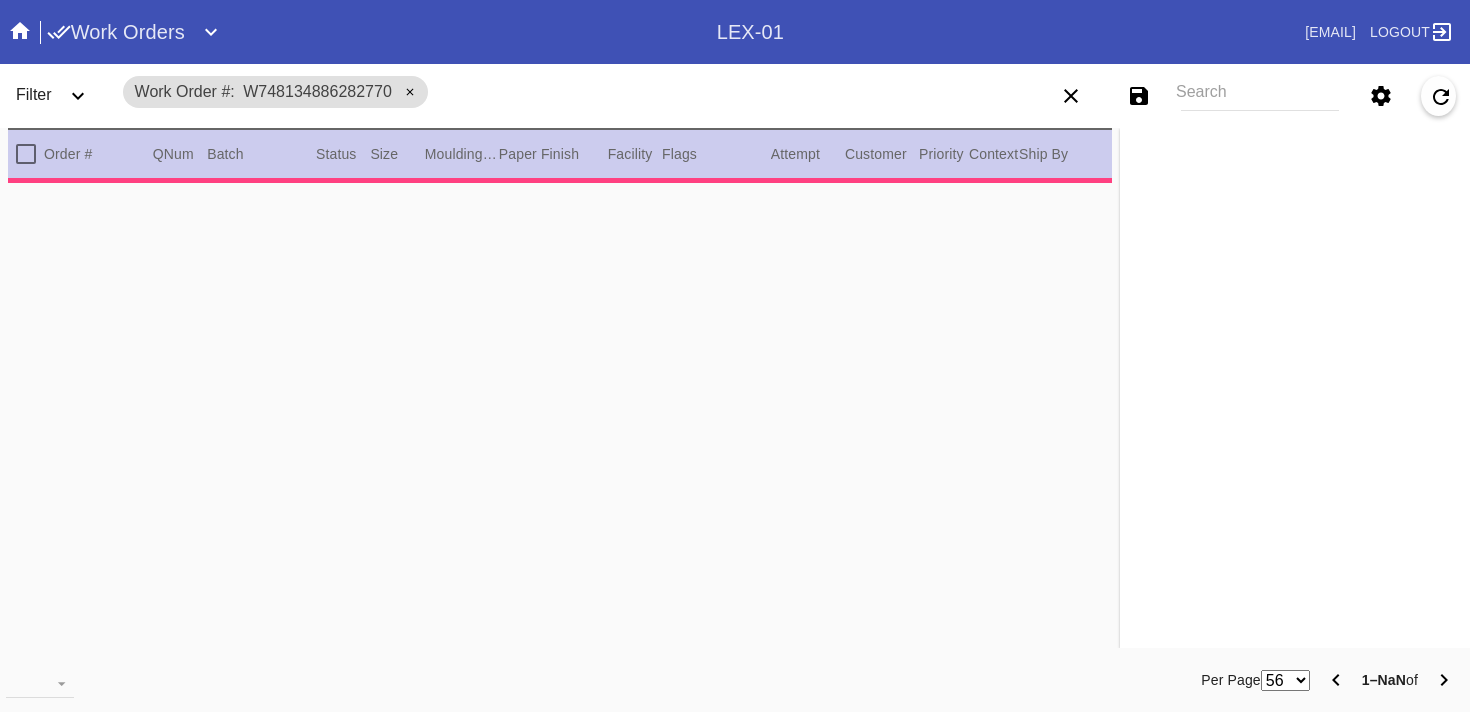 type on "***" 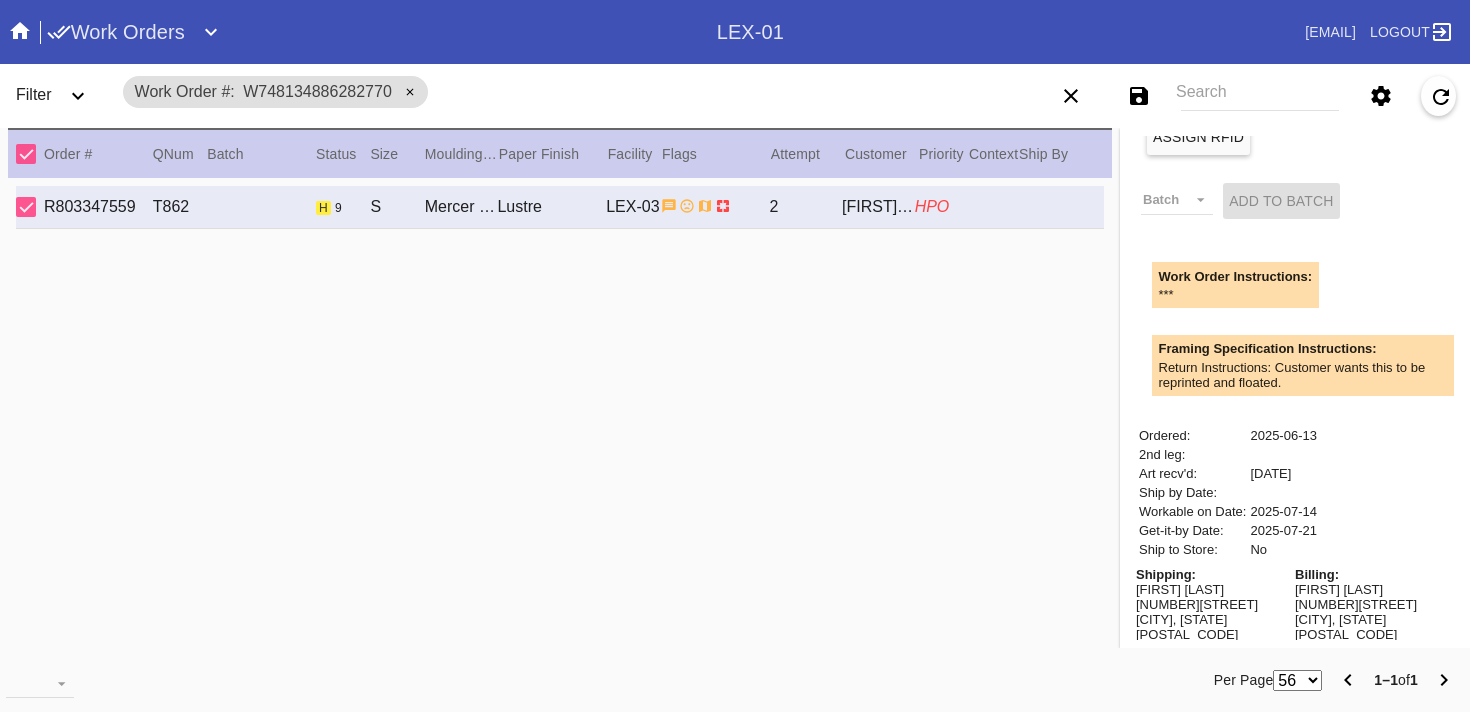 scroll, scrollTop: 712, scrollLeft: 0, axis: vertical 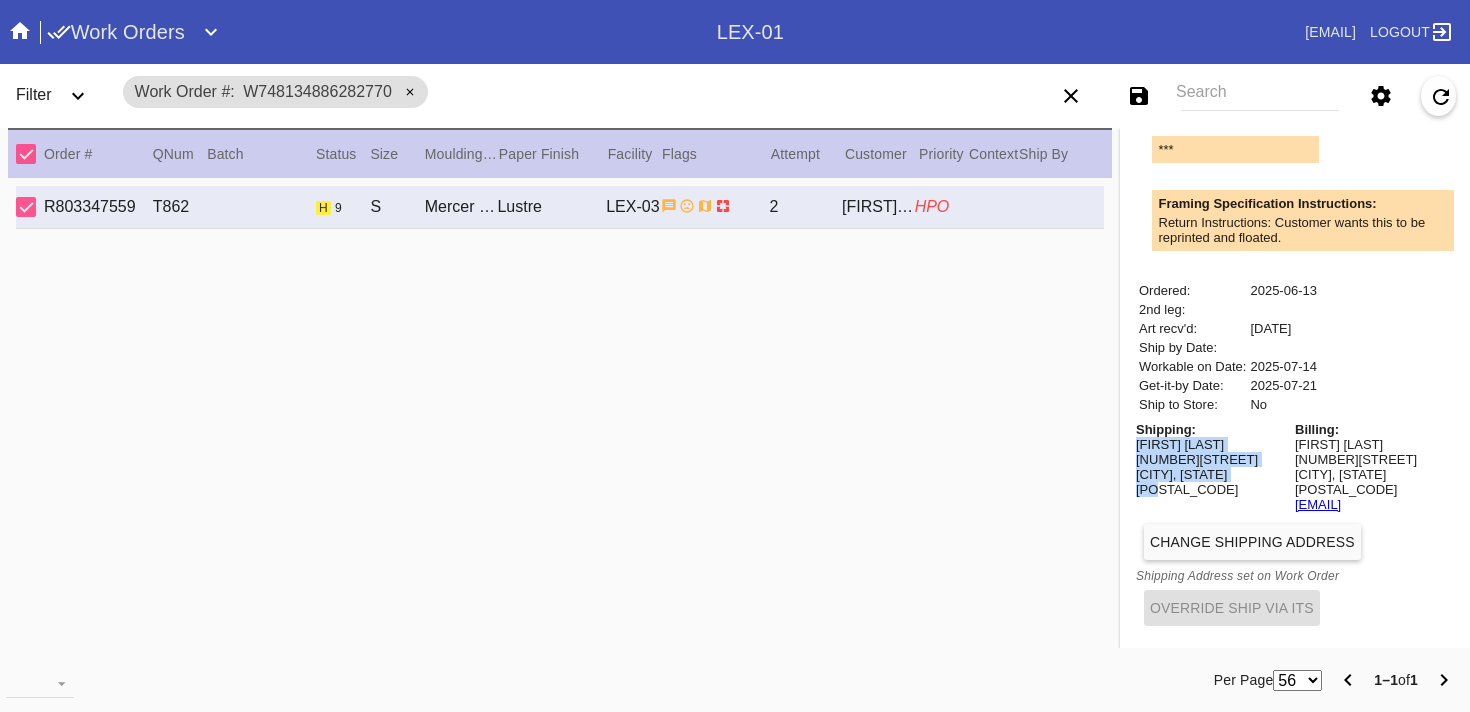 drag, startPoint x: 1253, startPoint y: 487, endPoint x: 1130, endPoint y: 460, distance: 125.92855 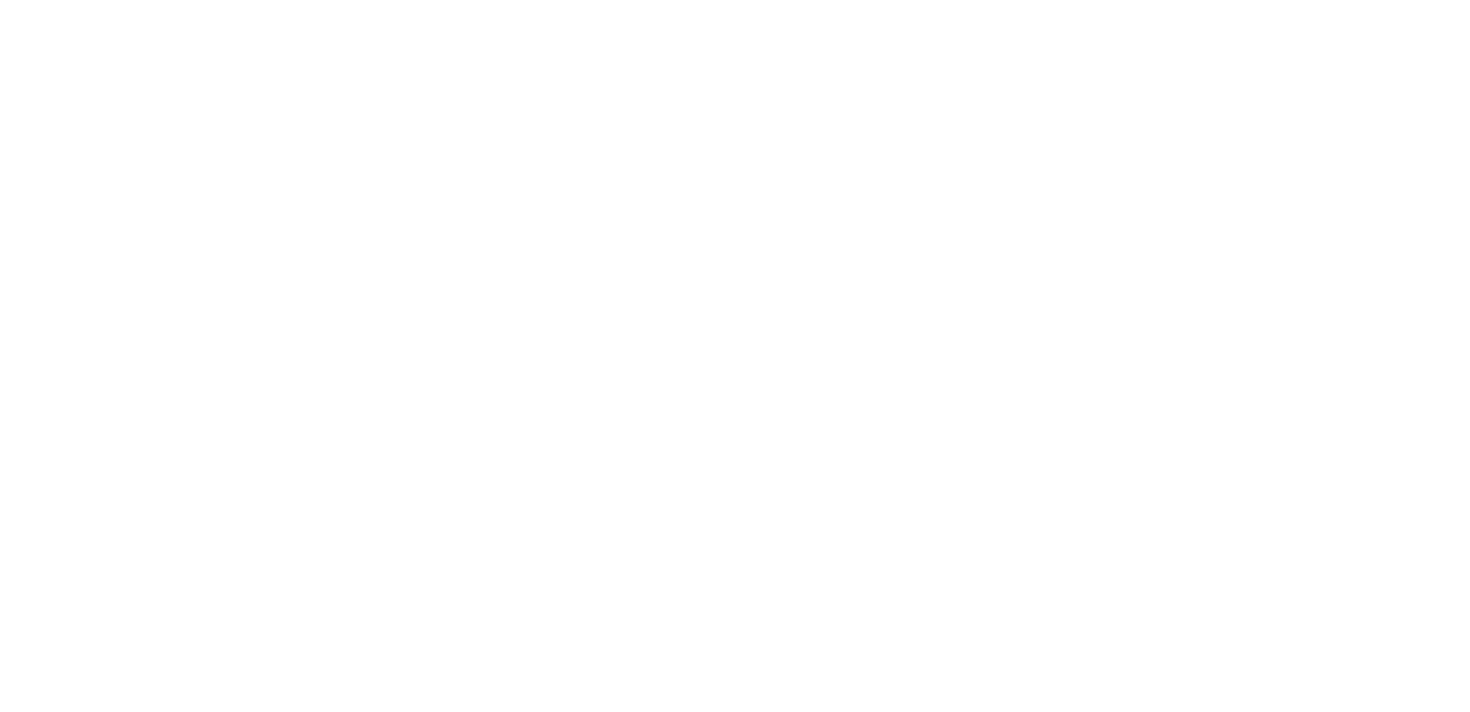 scroll, scrollTop: 0, scrollLeft: 0, axis: both 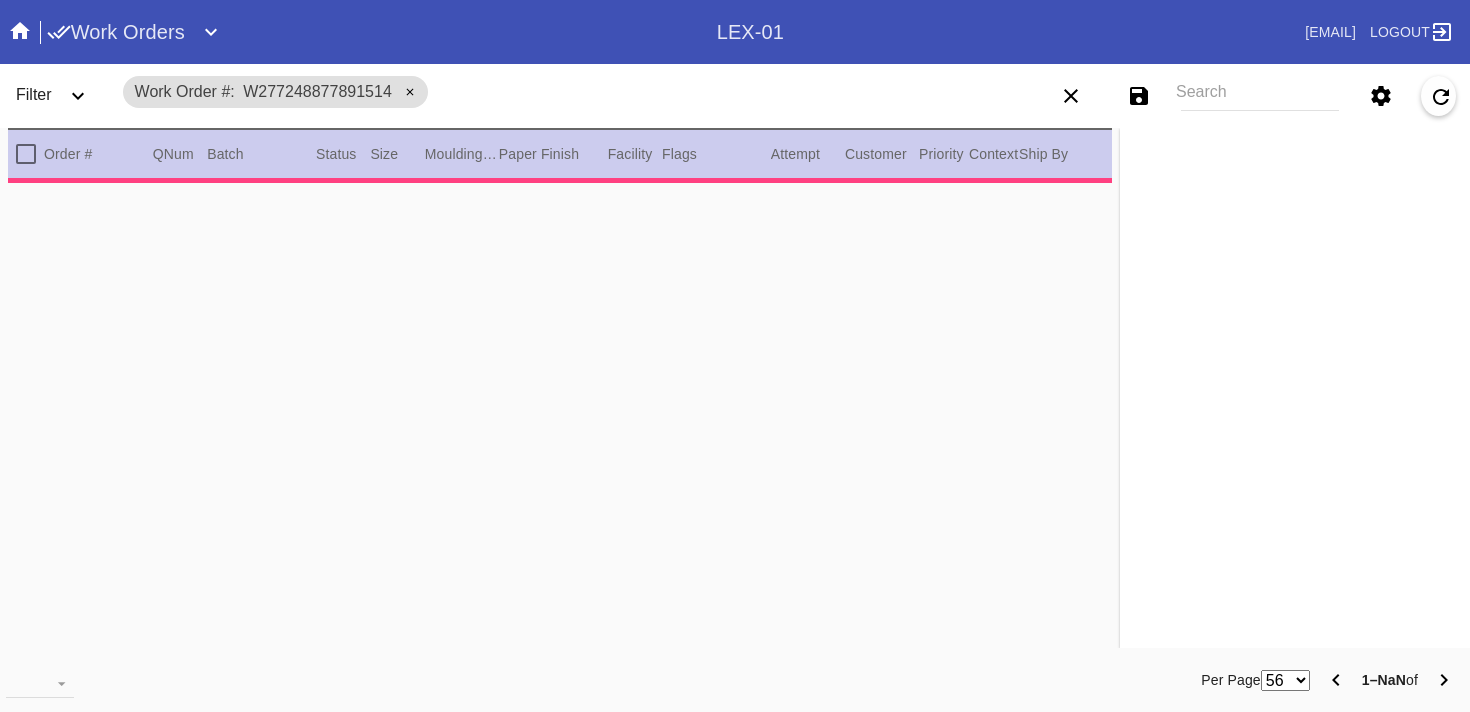 type on "0.0" 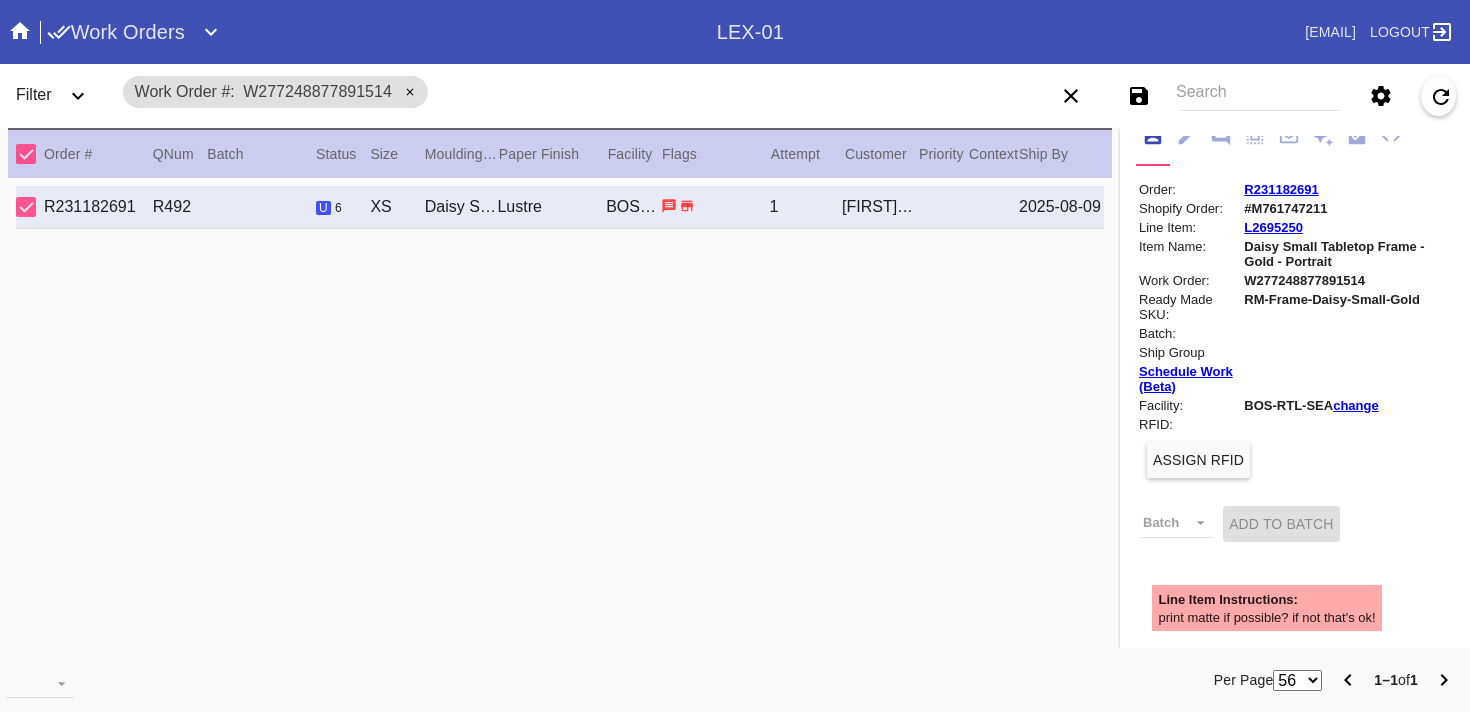 scroll, scrollTop: 0, scrollLeft: 0, axis: both 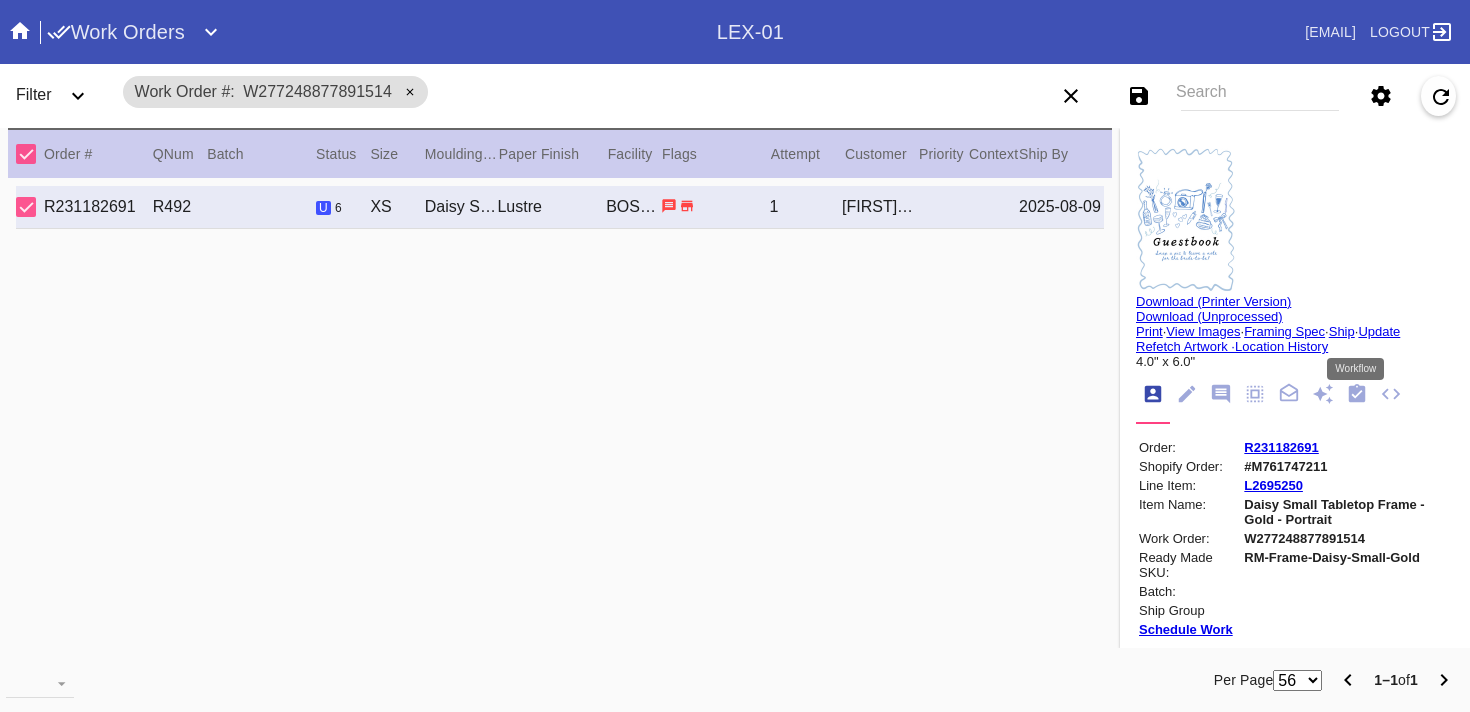 click 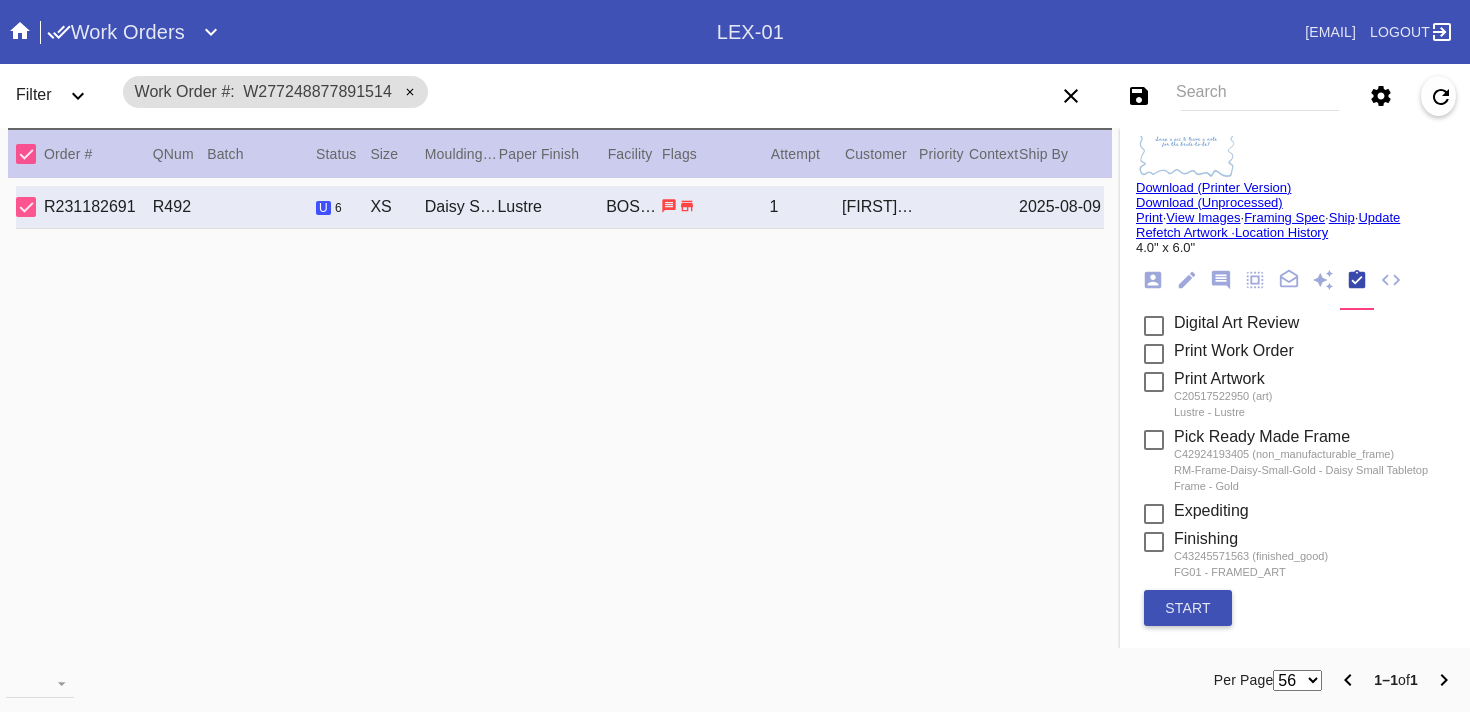 scroll, scrollTop: 208, scrollLeft: 0, axis: vertical 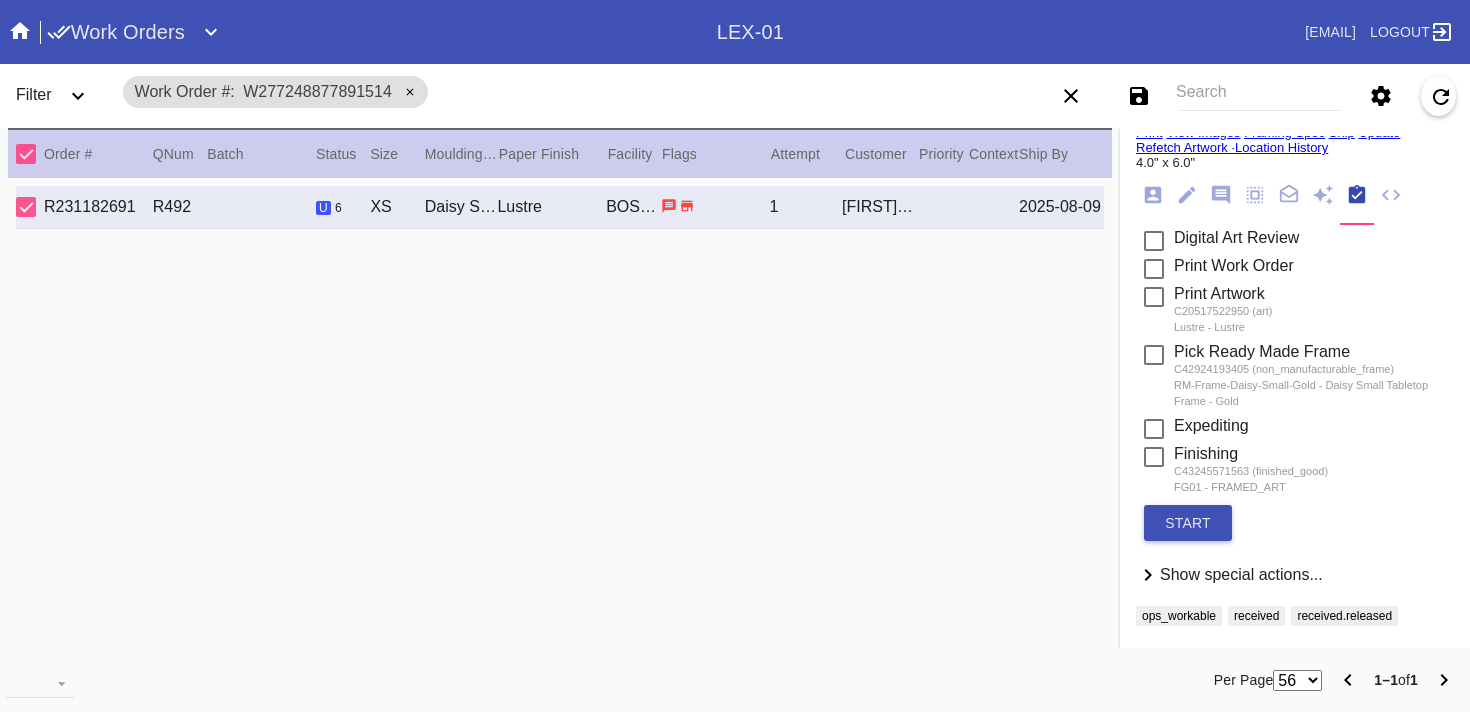 click on "Show special actions..." at bounding box center (1241, 574) 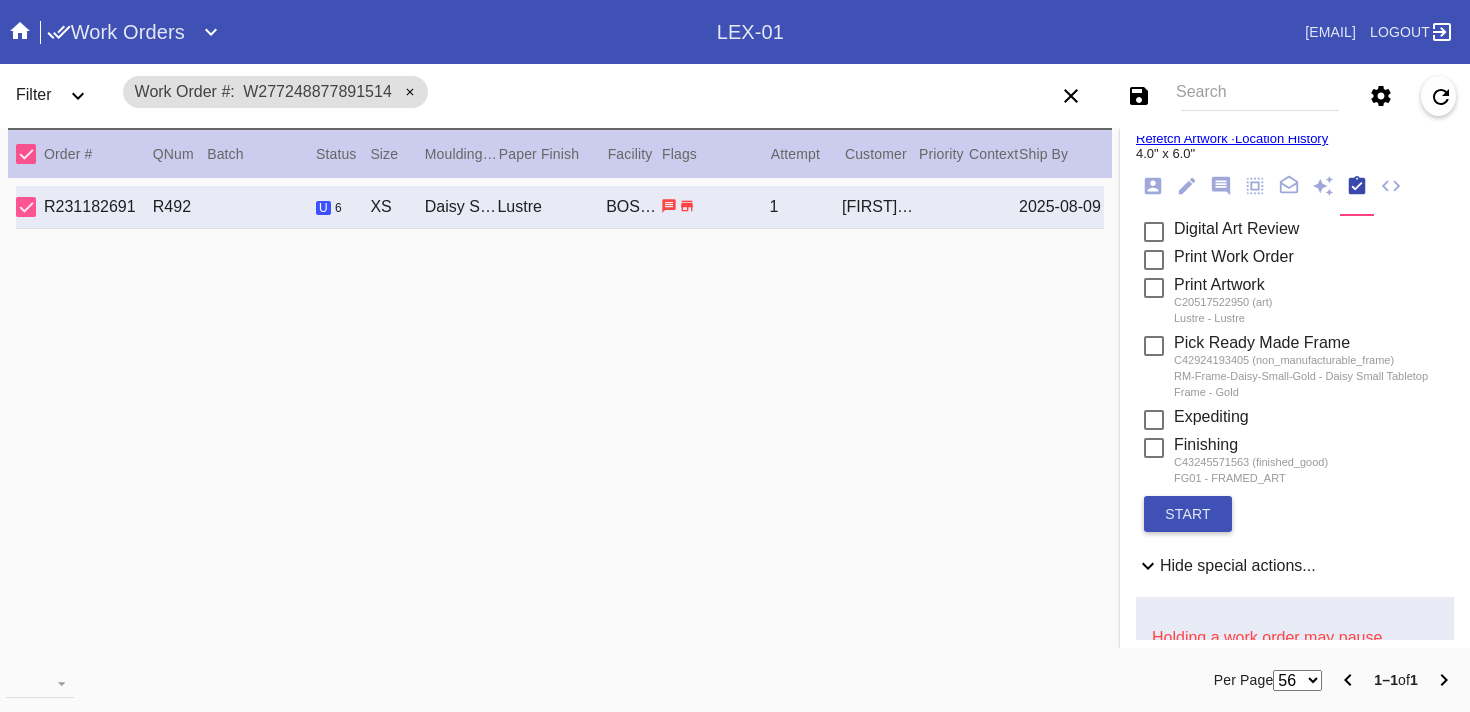 scroll, scrollTop: 722, scrollLeft: 0, axis: vertical 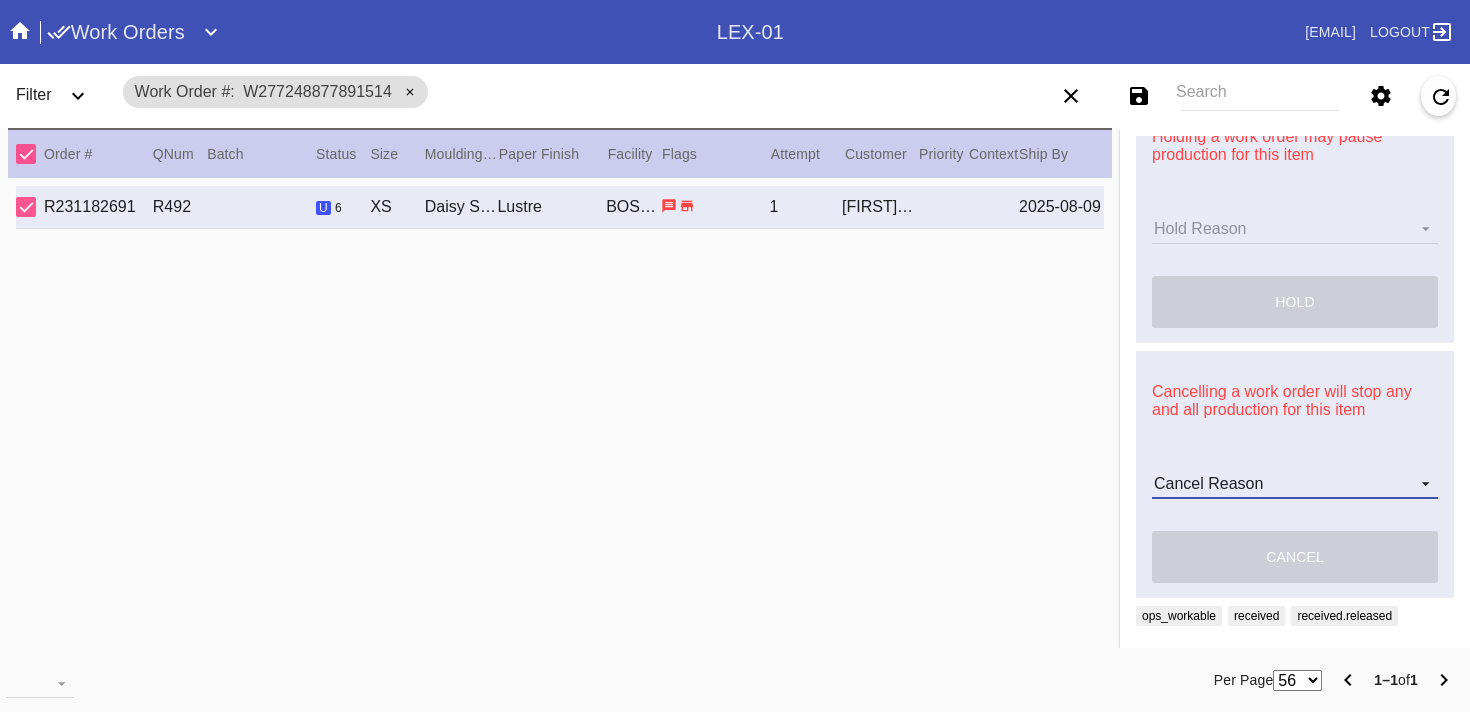 click on "Cancel Reason Customer mid-stream change: Accent mat addition Customer mid-stream change: Add frame stand Customer mid-stream change: Conveyance type change Customer mid-stream change: Designer's choice change Customer mid-stream change: Image change Customer mid-stream change: Mat width change Customer mid-stream change: Mounting type change Customer mid-stream change: Overnight shipping speed Customer mid-stream change: Personalized mat change Customer mid-stream change: Size change Framebridge Cancel: Frame kit not offered Framebridge Cancel: Material too delicate Framebridge Cancel: Material too heavy Framebridge Cancel: Mounting type not offered Framebridge Cancel: Not necessary Framebridge Cancel: Oversize piece Framebridge Cancel: Piece too thick (shadowbox) Framebridge Cancel: Print quality Framebridge Cancel: Turn buttons not offered Other: Customer changed mind Other: Lost/Damaged art - no replacement available Other: Lost/Damaged art - no replacement desired" at bounding box center (1295, 484) 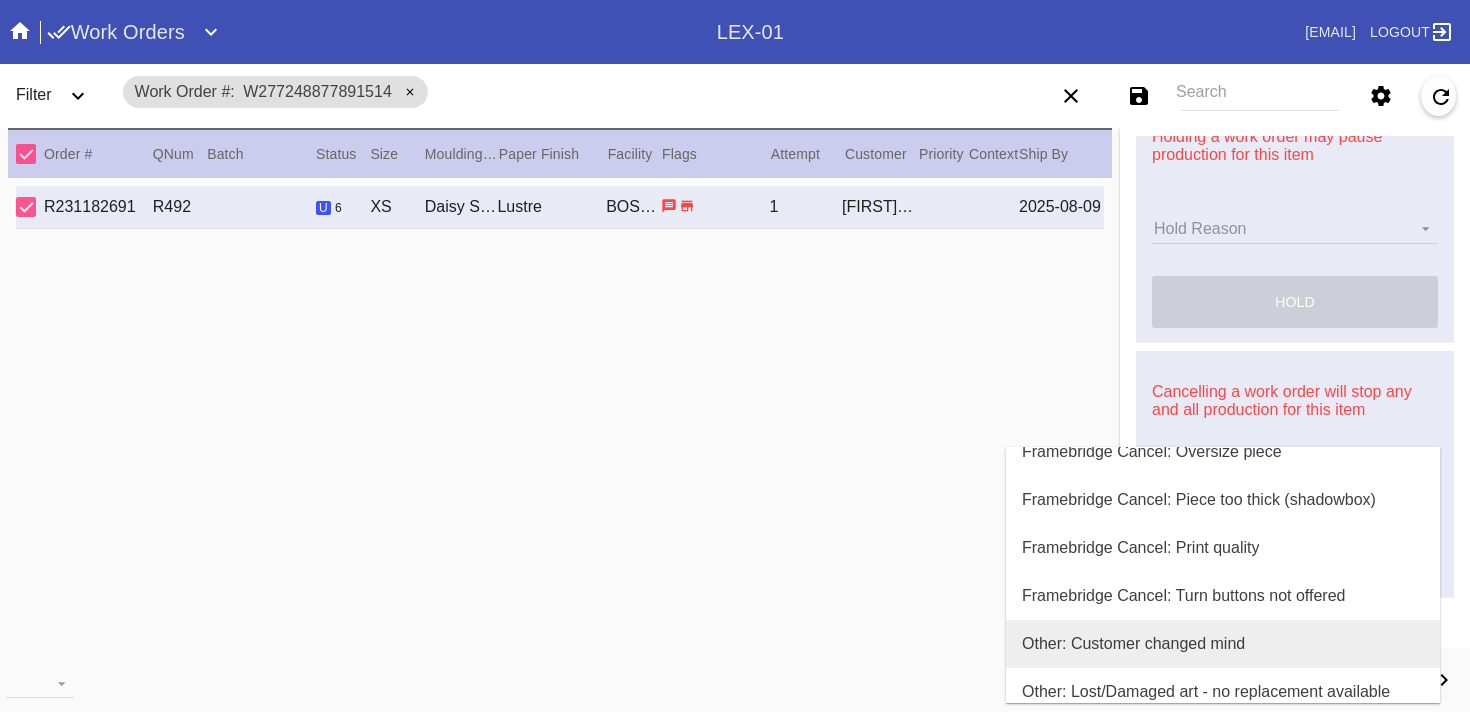 scroll, scrollTop: 800, scrollLeft: 0, axis: vertical 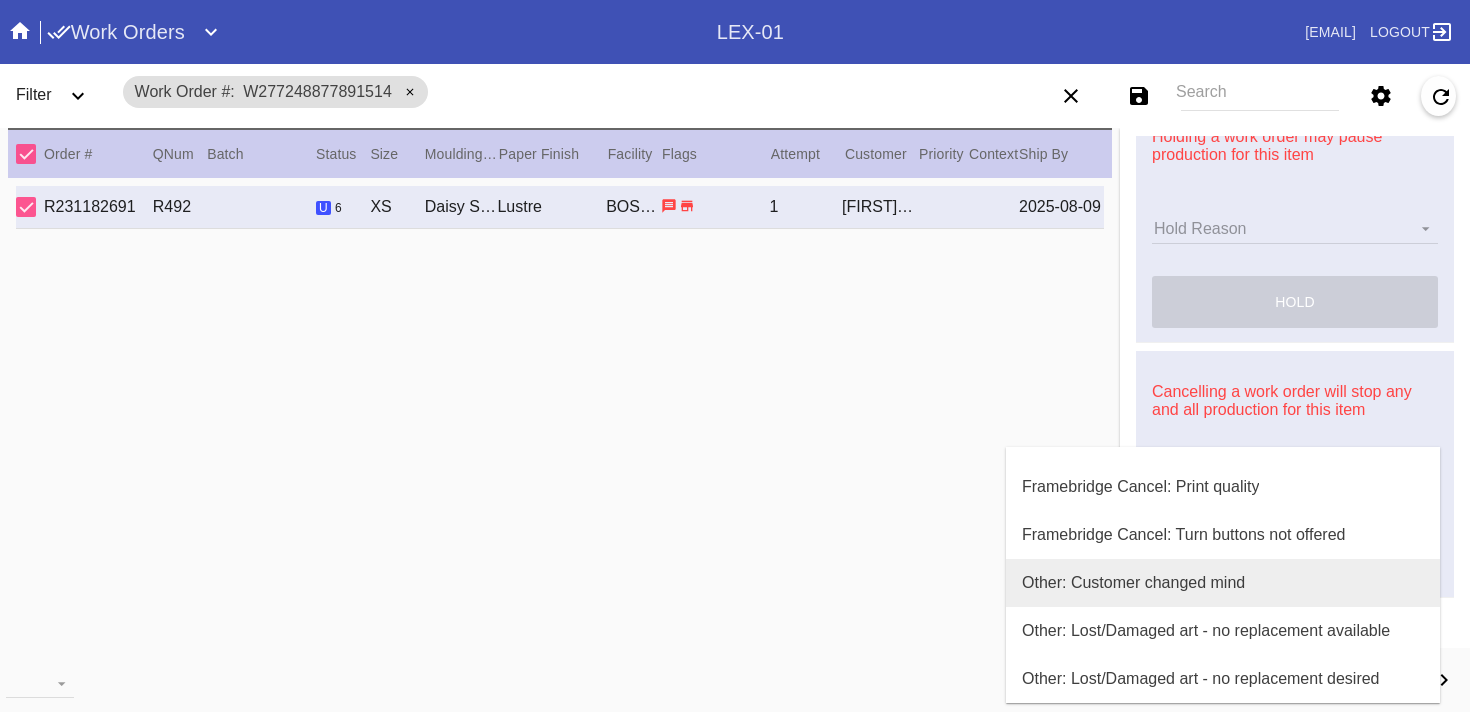 click on "Other: Customer changed mind" at bounding box center (1133, 583) 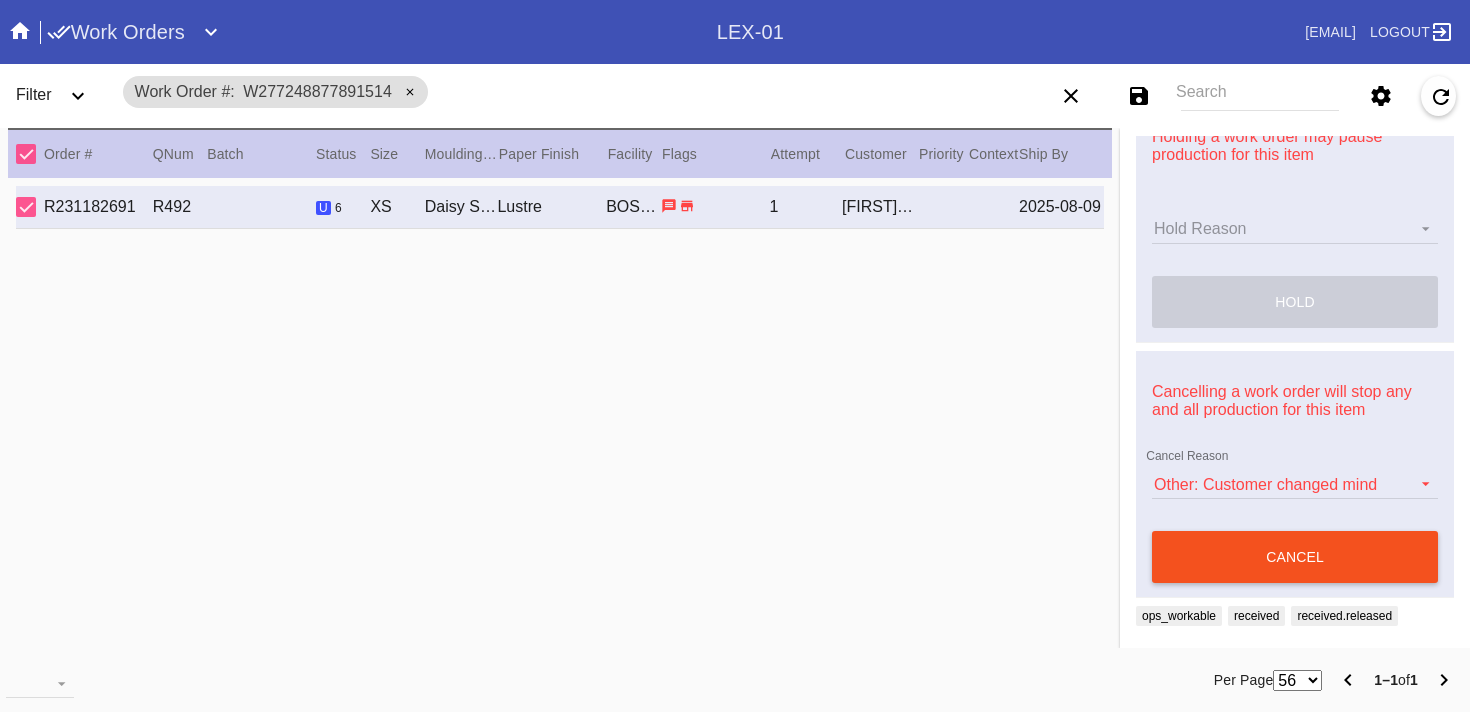 click on "cancel" at bounding box center [1295, 557] 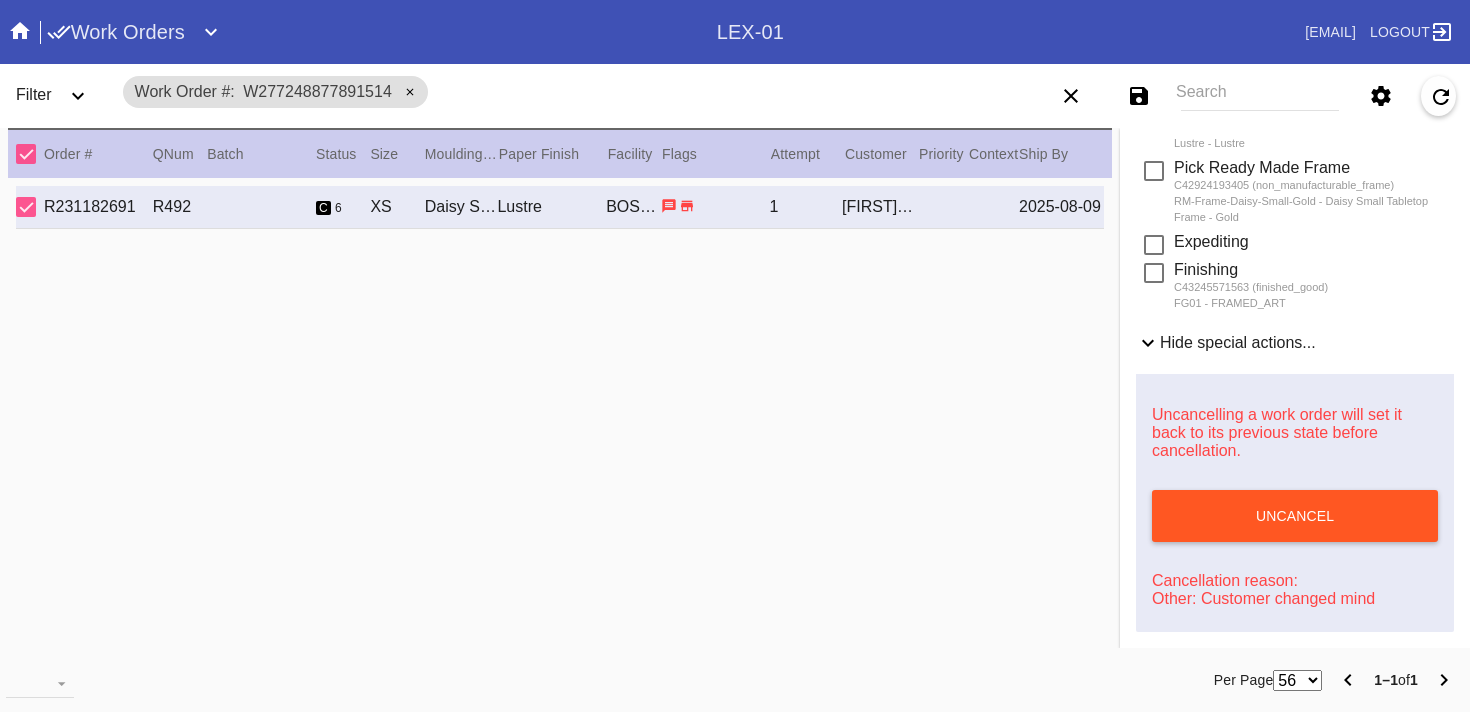 scroll, scrollTop: 396, scrollLeft: 0, axis: vertical 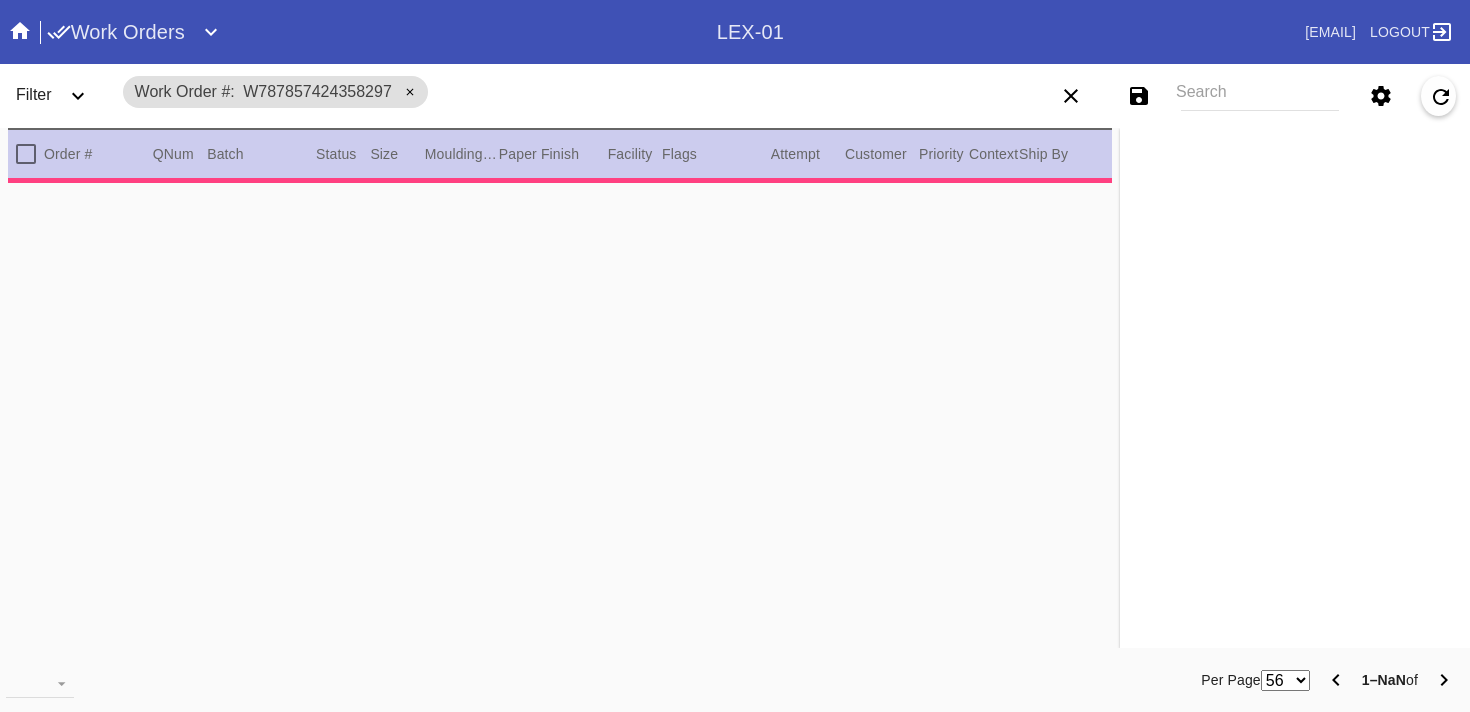 type on "2.0" 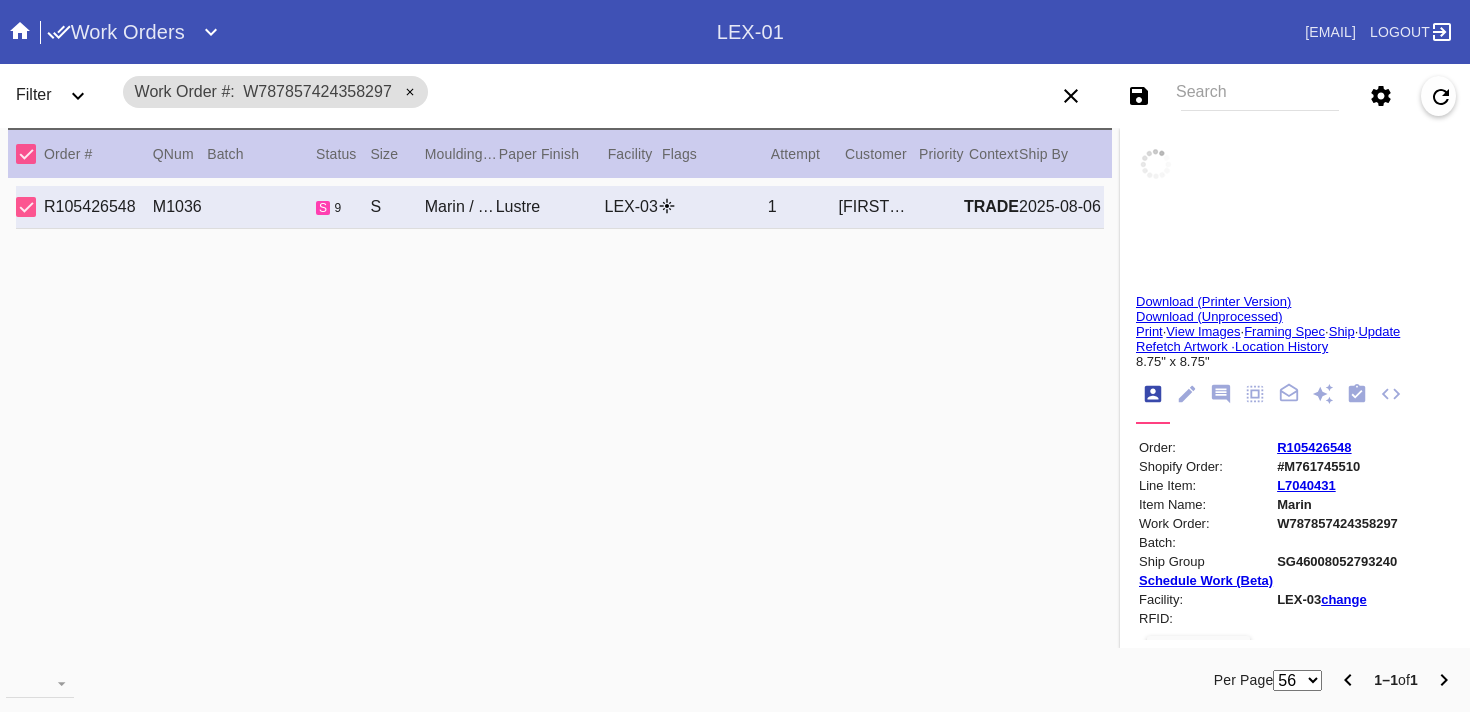 type on "NOVEMBER 2022" 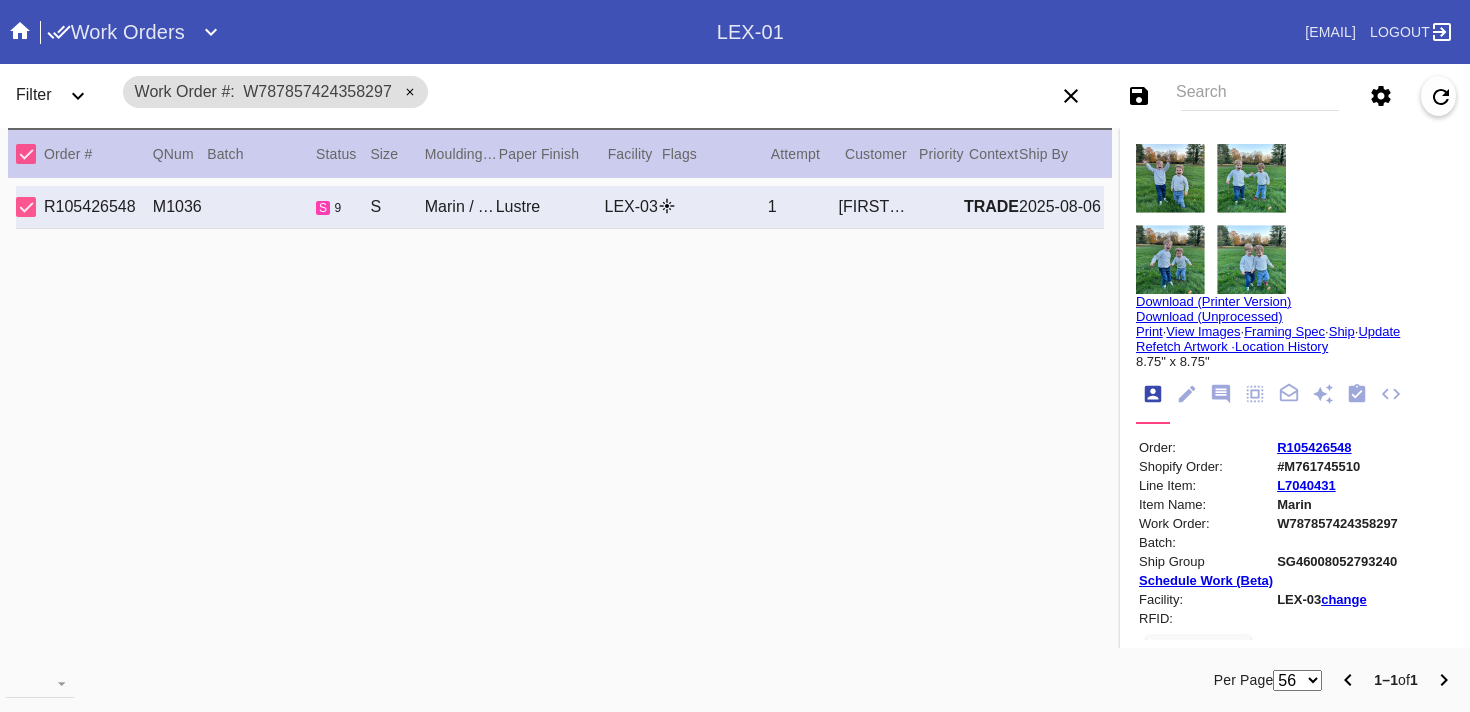 click 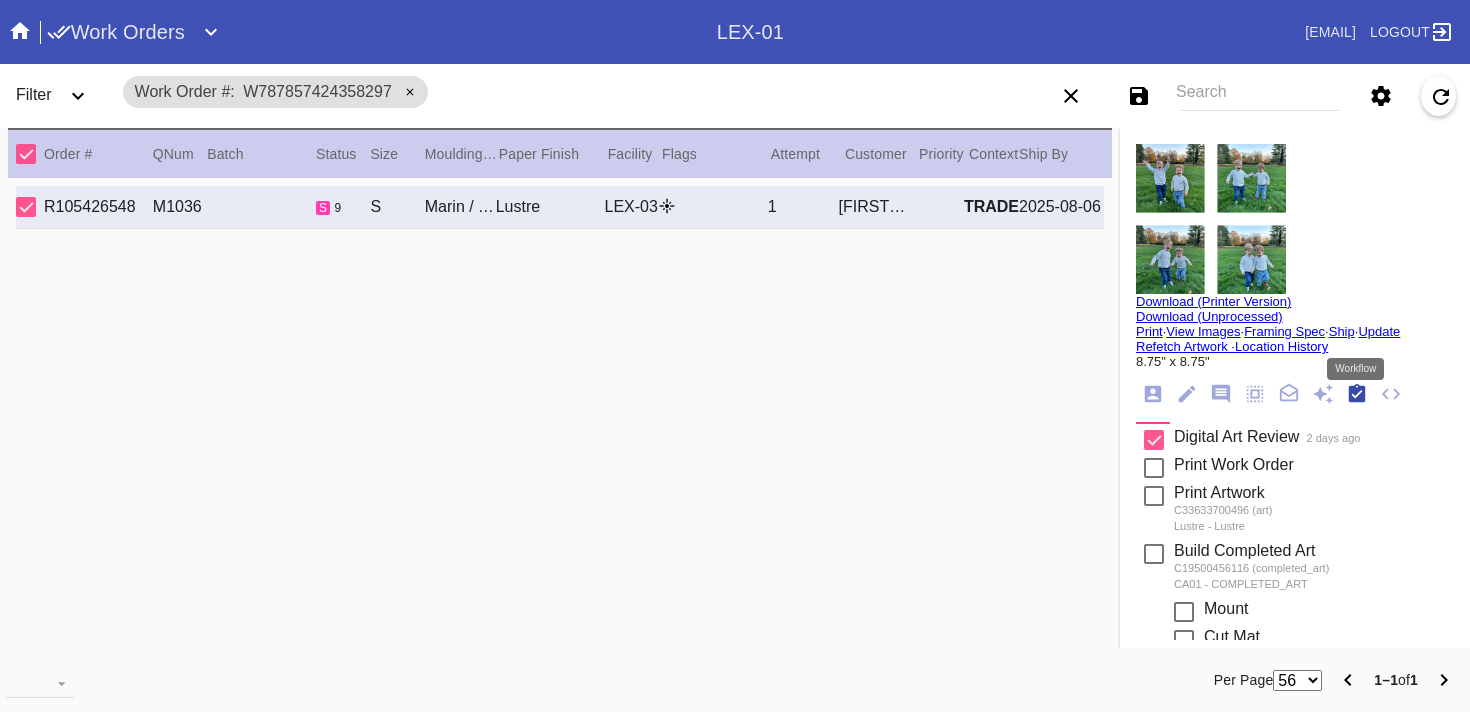 scroll, scrollTop: 320, scrollLeft: 0, axis: vertical 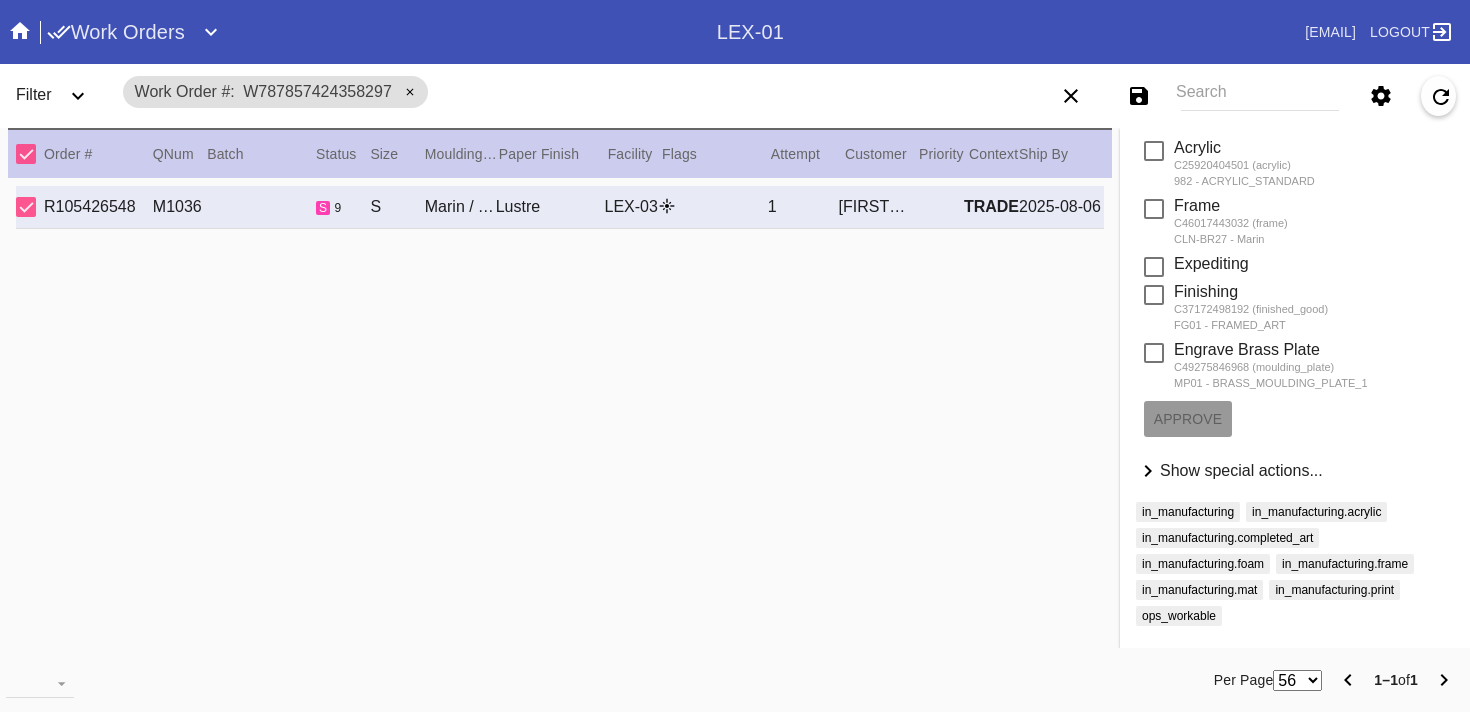 click on "Show special actions..." at bounding box center [1241, 470] 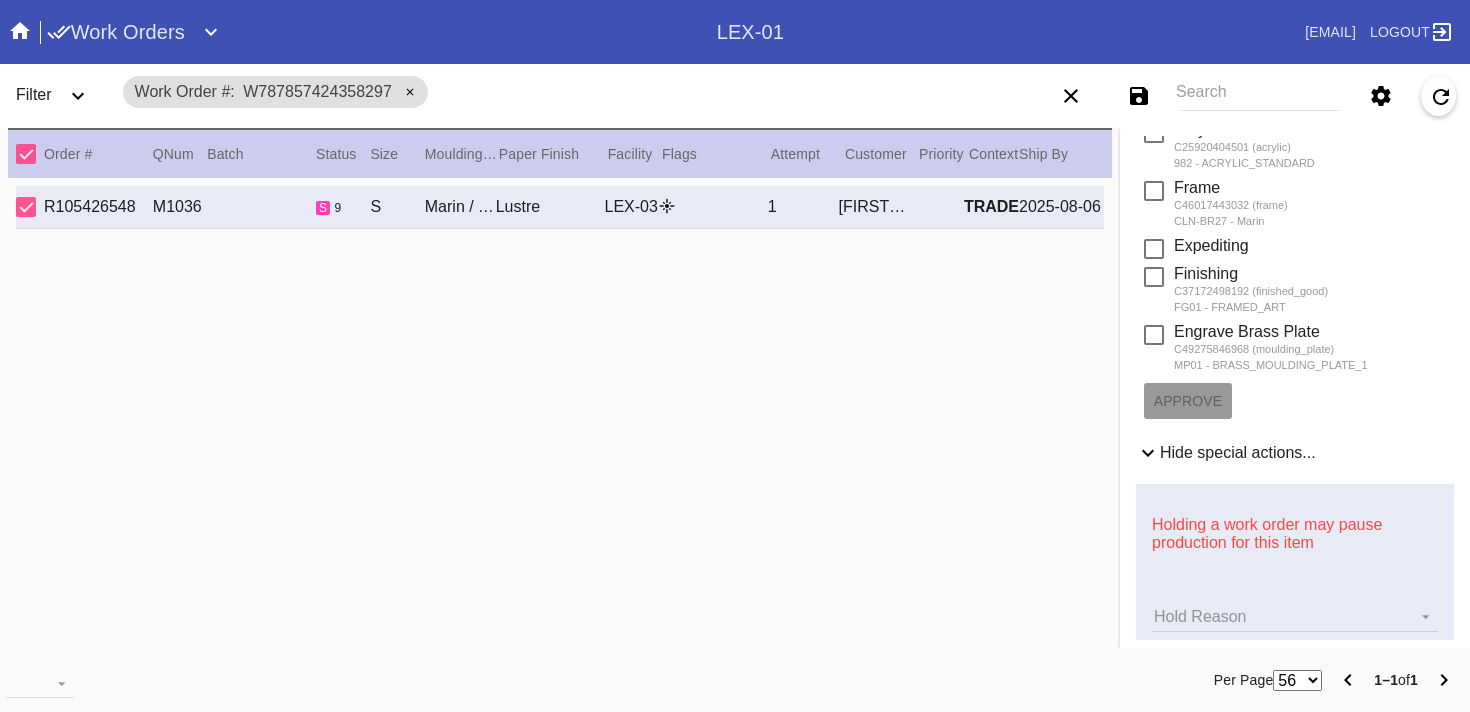 scroll, scrollTop: 1137, scrollLeft: 0, axis: vertical 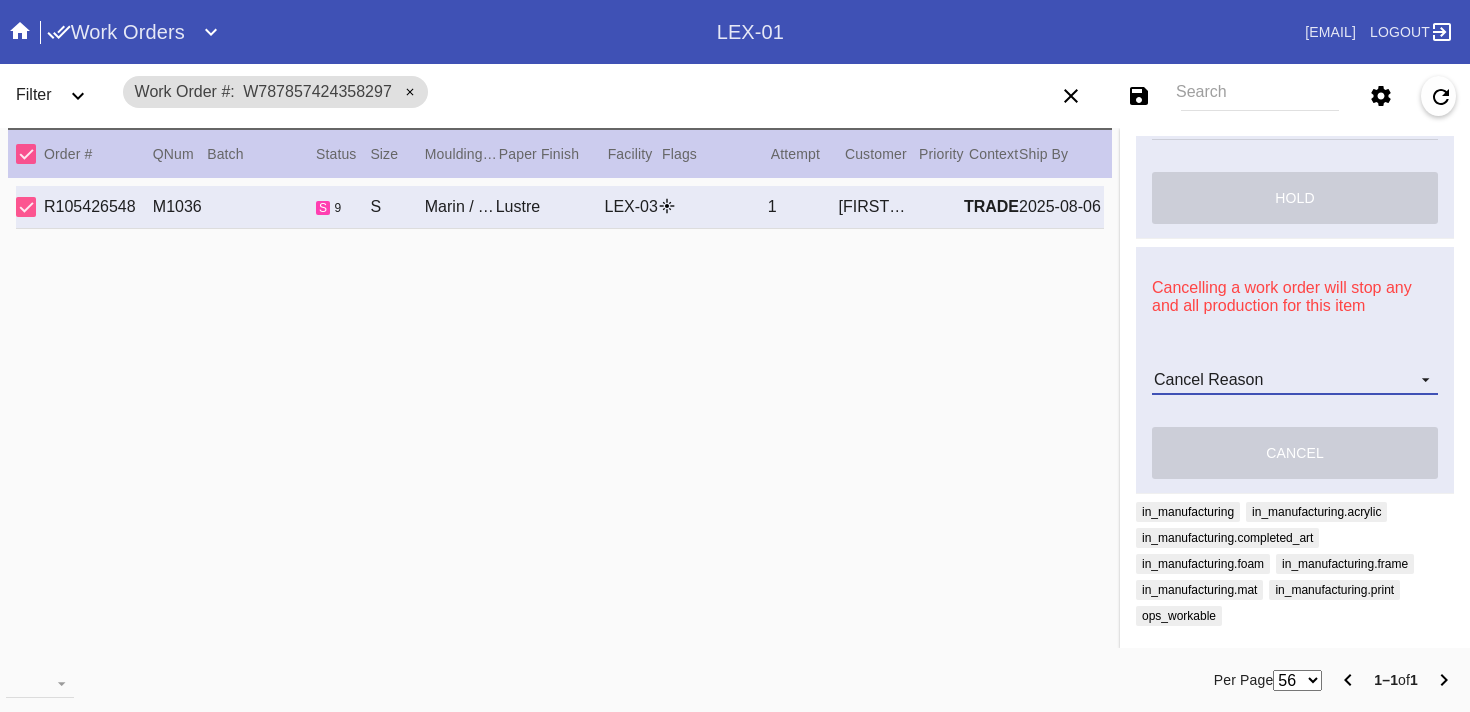 click on "Cancel Reason Customer mid-stream change: Accent mat addition Customer mid-stream change: Add frame stand Customer mid-stream change: Conveyance type change Customer mid-stream change: Designer's choice change Customer mid-stream change: Image change Customer mid-stream change: Mat width change Customer mid-stream change: Mounting type change Customer mid-stream change: Overnight shipping speed Customer mid-stream change: Personalized mat change Customer mid-stream change: Size change Framebridge Cancel: Frame kit not offered Framebridge Cancel: Material too delicate Framebridge Cancel: Material too heavy Framebridge Cancel: Mounting type not offered Framebridge Cancel: Not necessary Framebridge Cancel: Oversize piece Framebridge Cancel: Piece too thick (shadowbox) Framebridge Cancel: Print quality Framebridge Cancel: Turn buttons not offered Other: Customer changed mind Other: Lost/Damaged art - no replacement available Other: Lost/Damaged art - no replacement desired" at bounding box center (1295, 380) 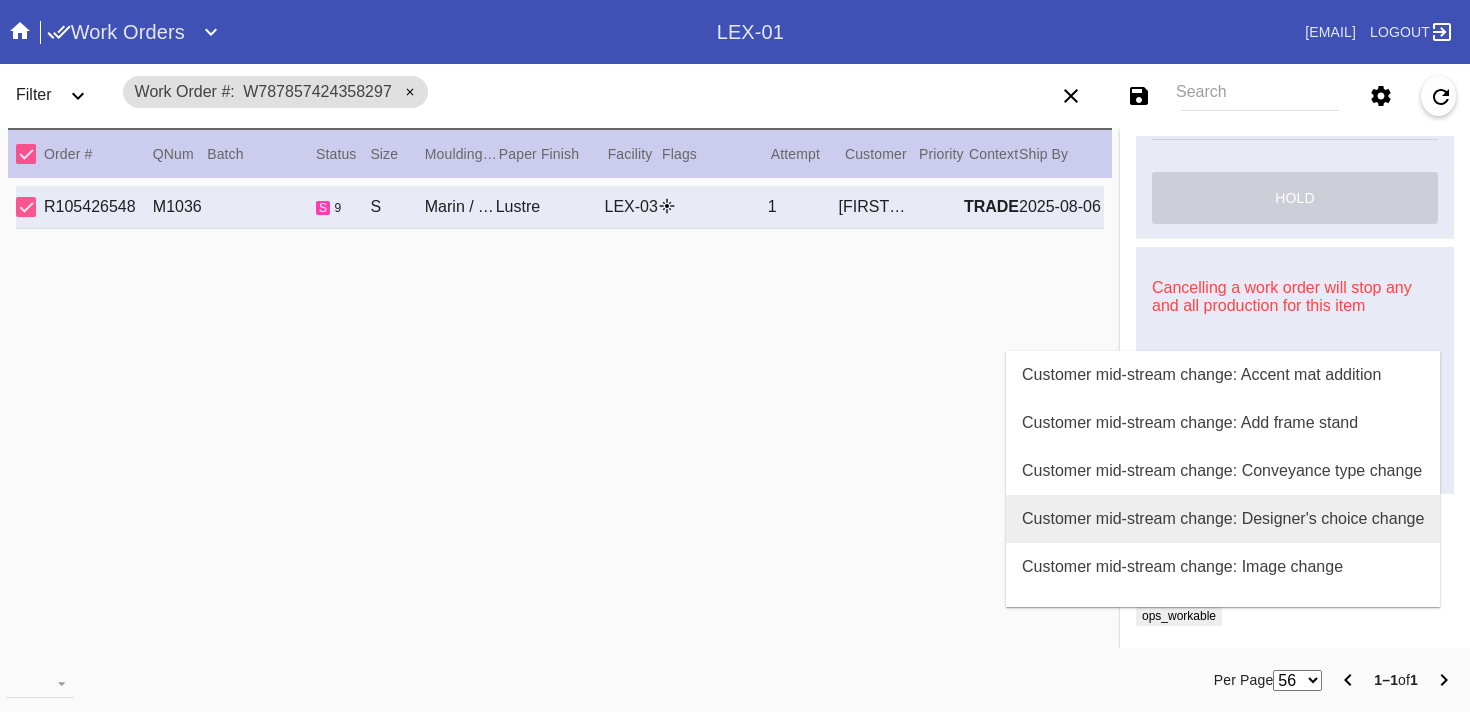 scroll, scrollTop: 800, scrollLeft: 0, axis: vertical 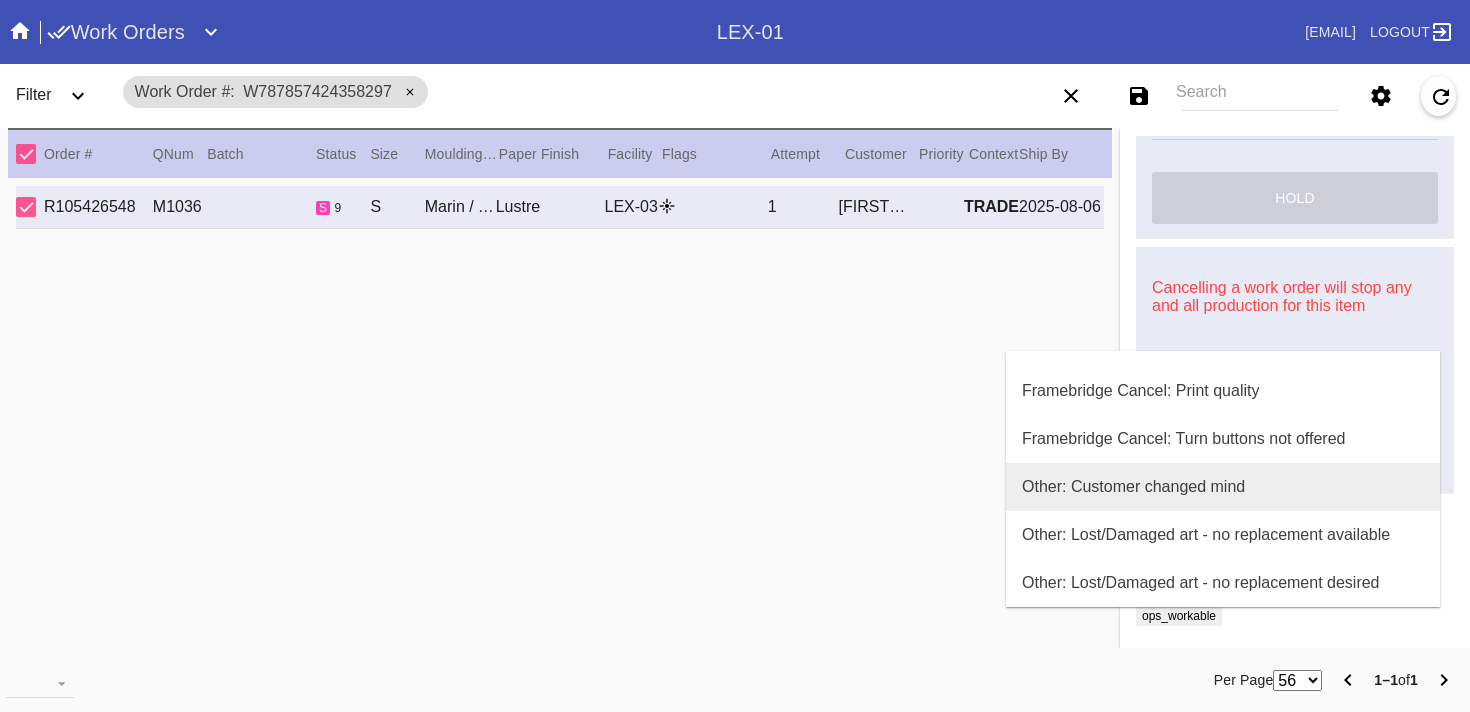 click on "Other: Customer changed mind" at bounding box center (1223, 487) 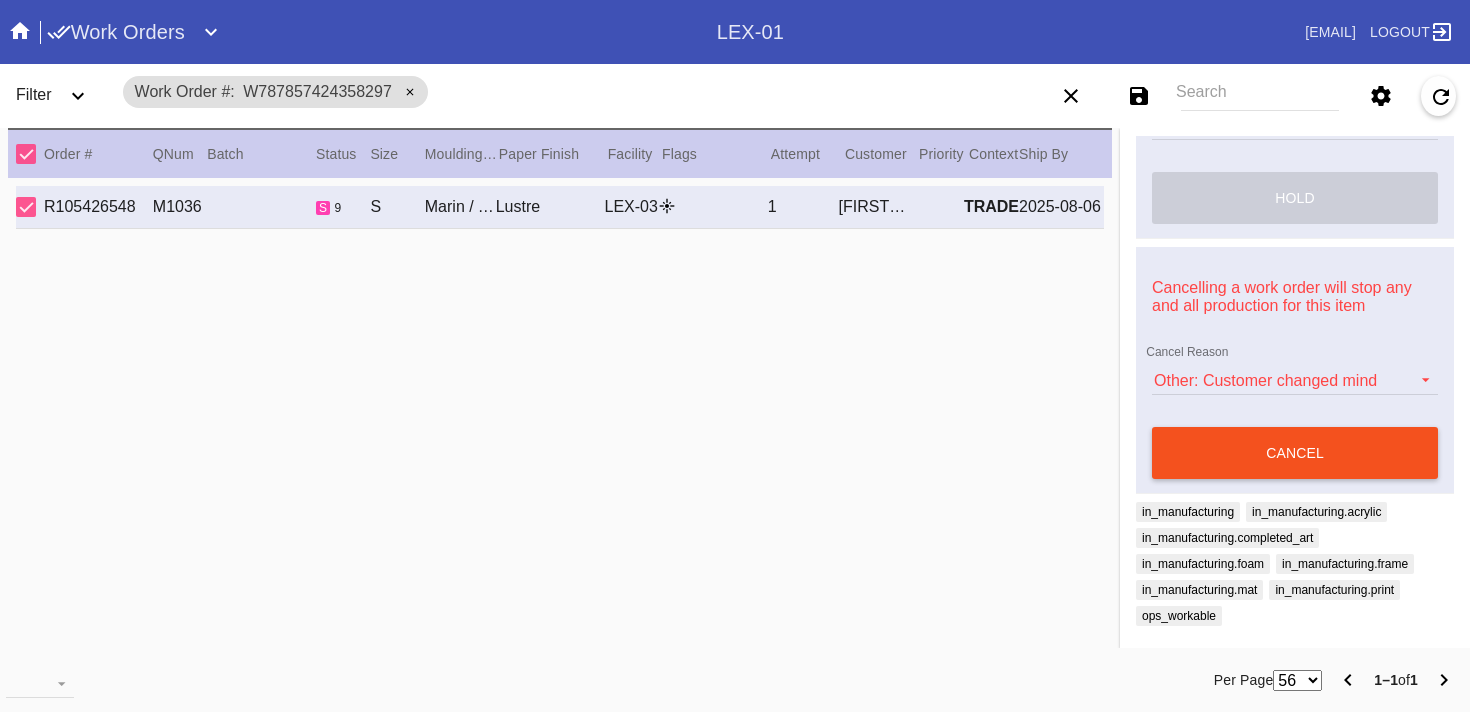 click on "cancel" at bounding box center (1295, 453) 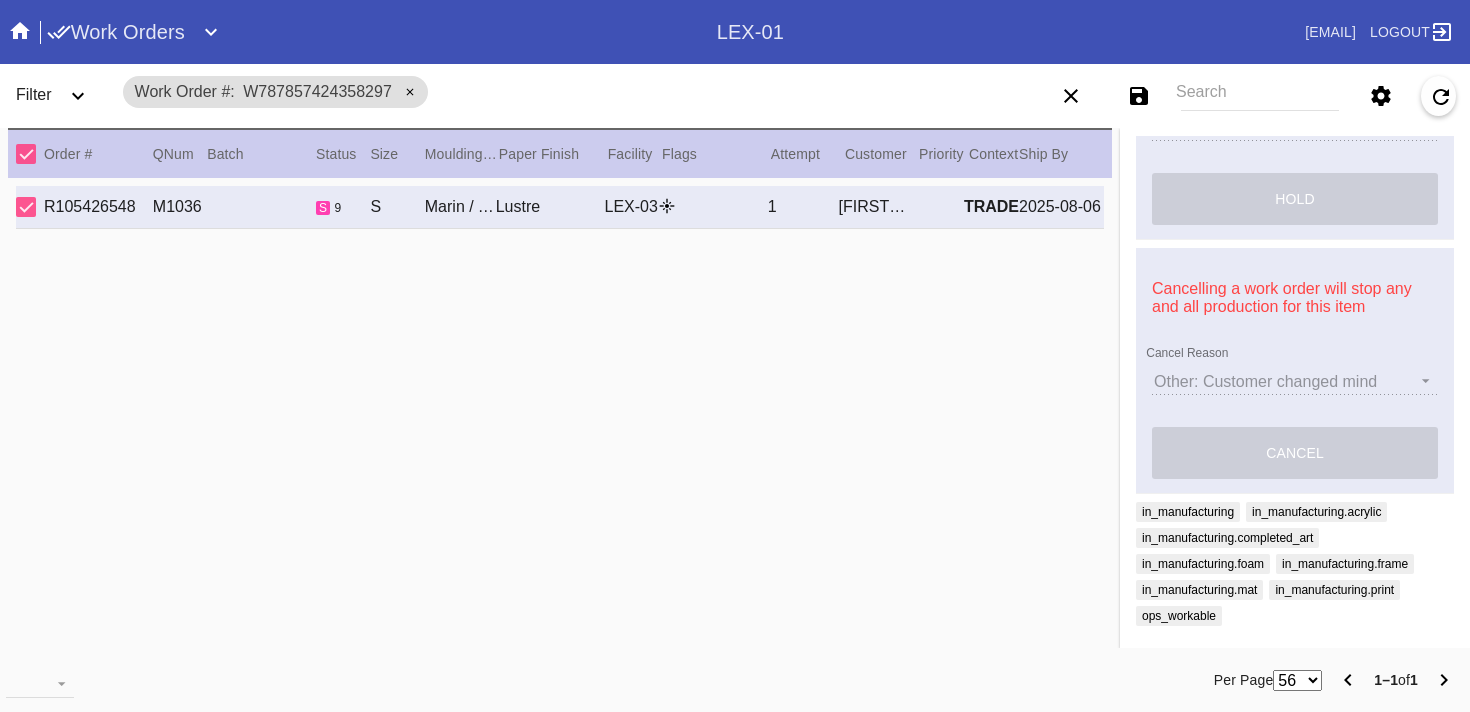 scroll, scrollTop: 1135, scrollLeft: 0, axis: vertical 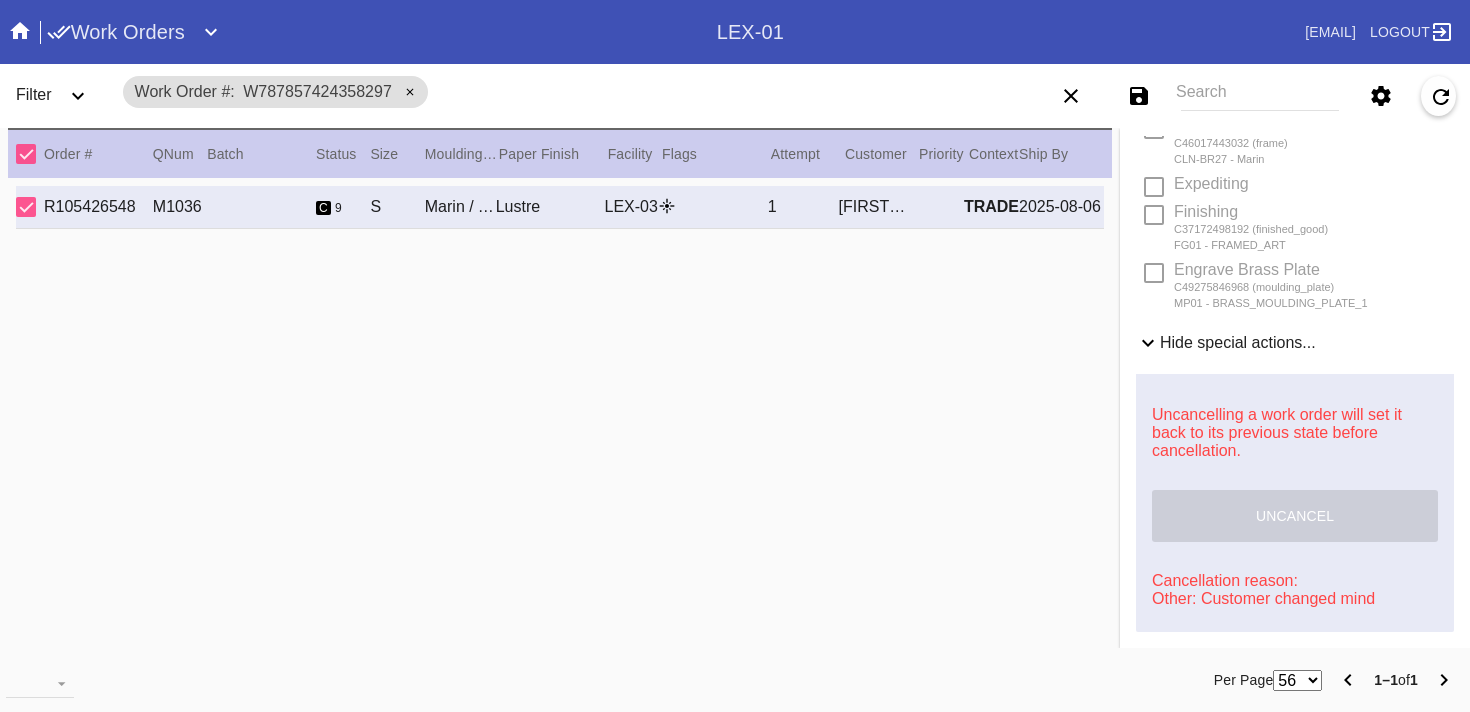type on "NOVEMBER 2022" 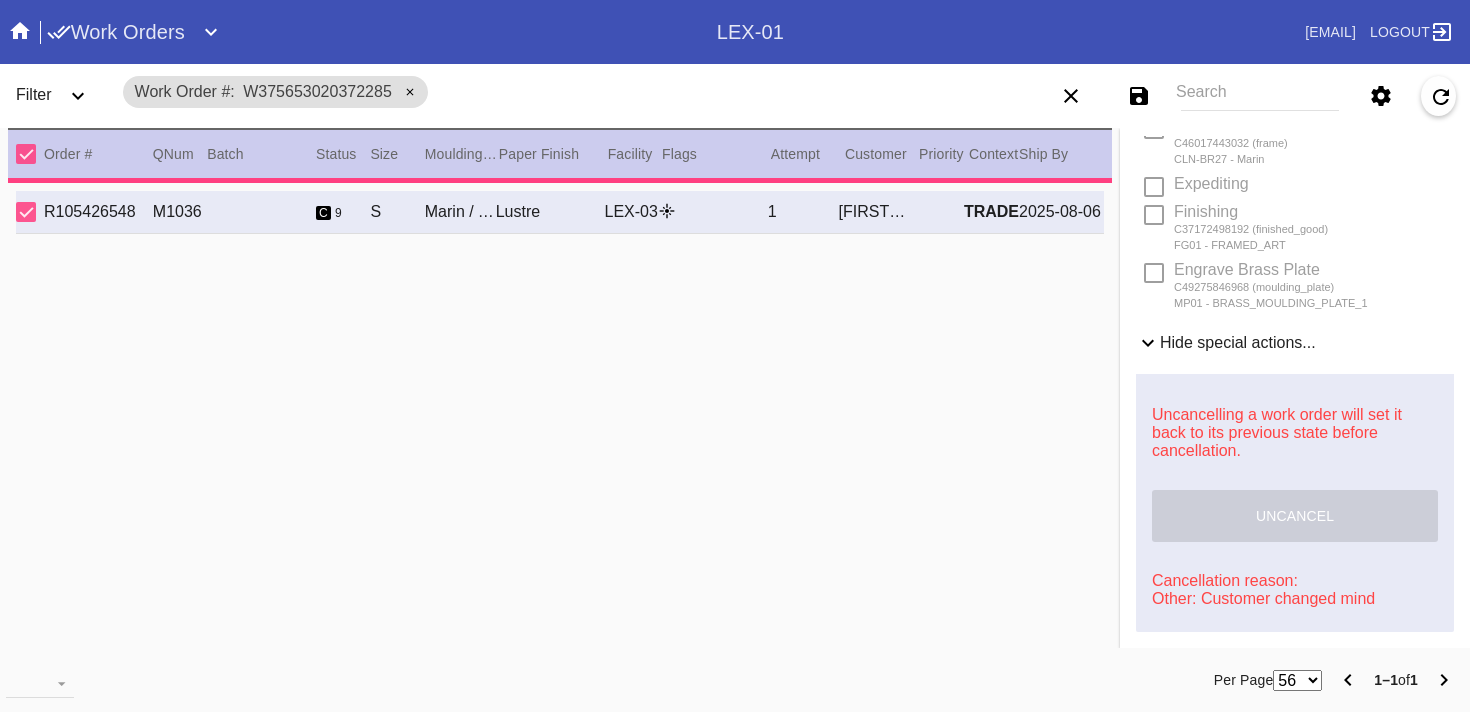 scroll, scrollTop: 703, scrollLeft: 0, axis: vertical 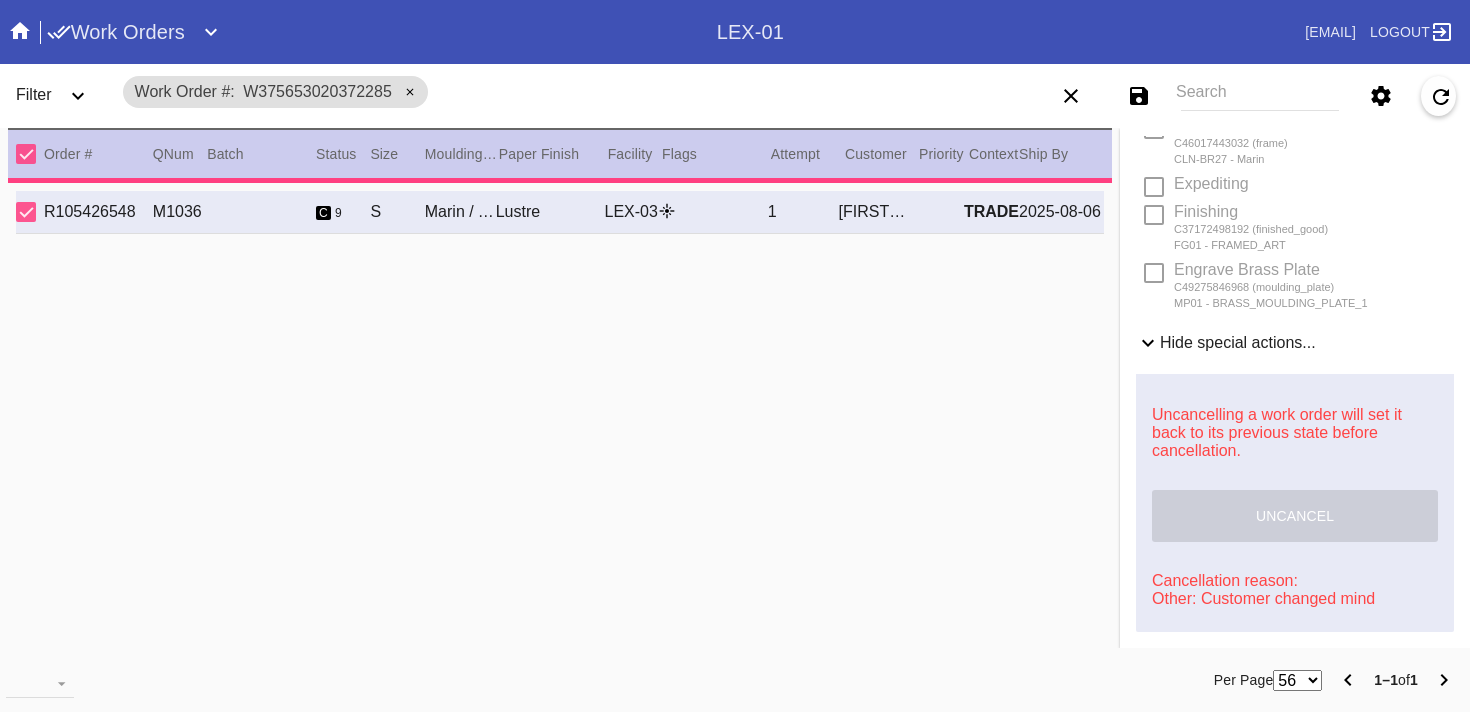 type on "SEPTEMBER 2023" 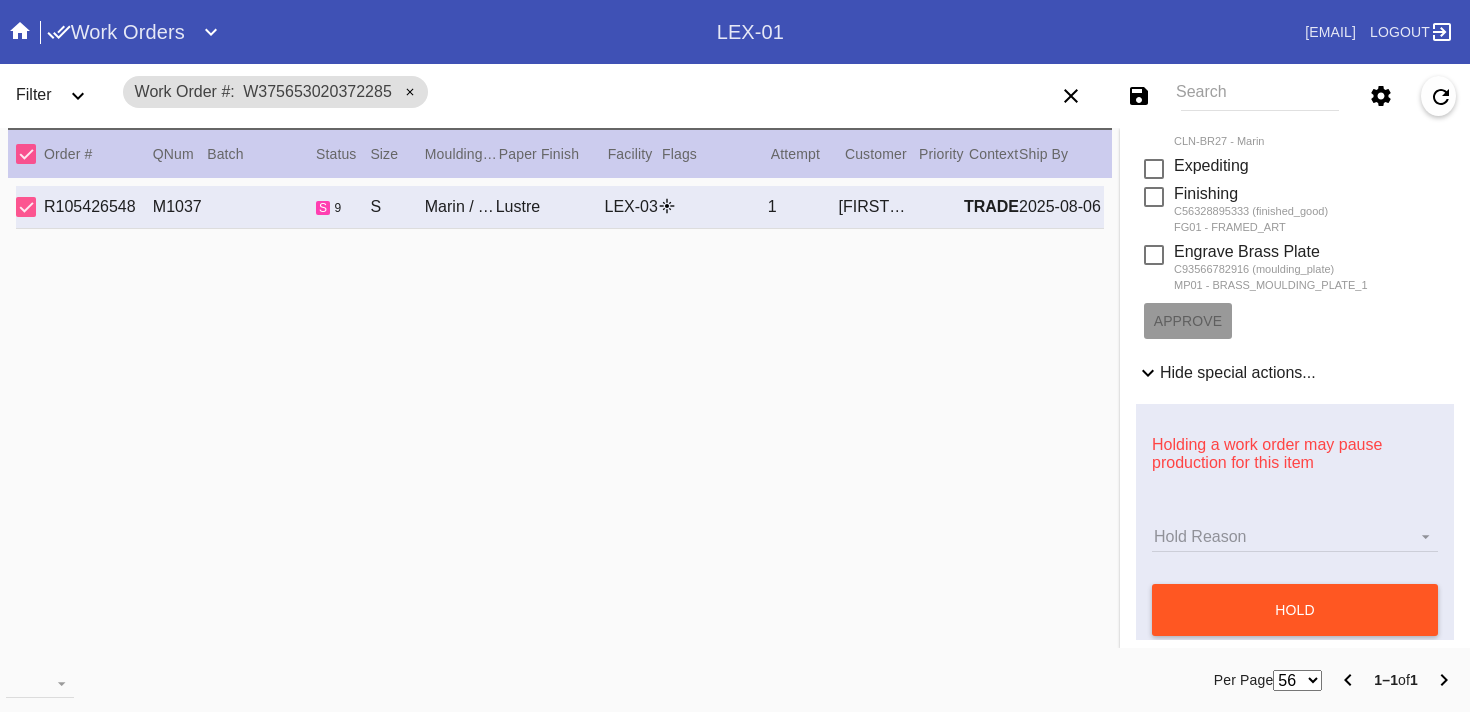 scroll, scrollTop: 1137, scrollLeft: 0, axis: vertical 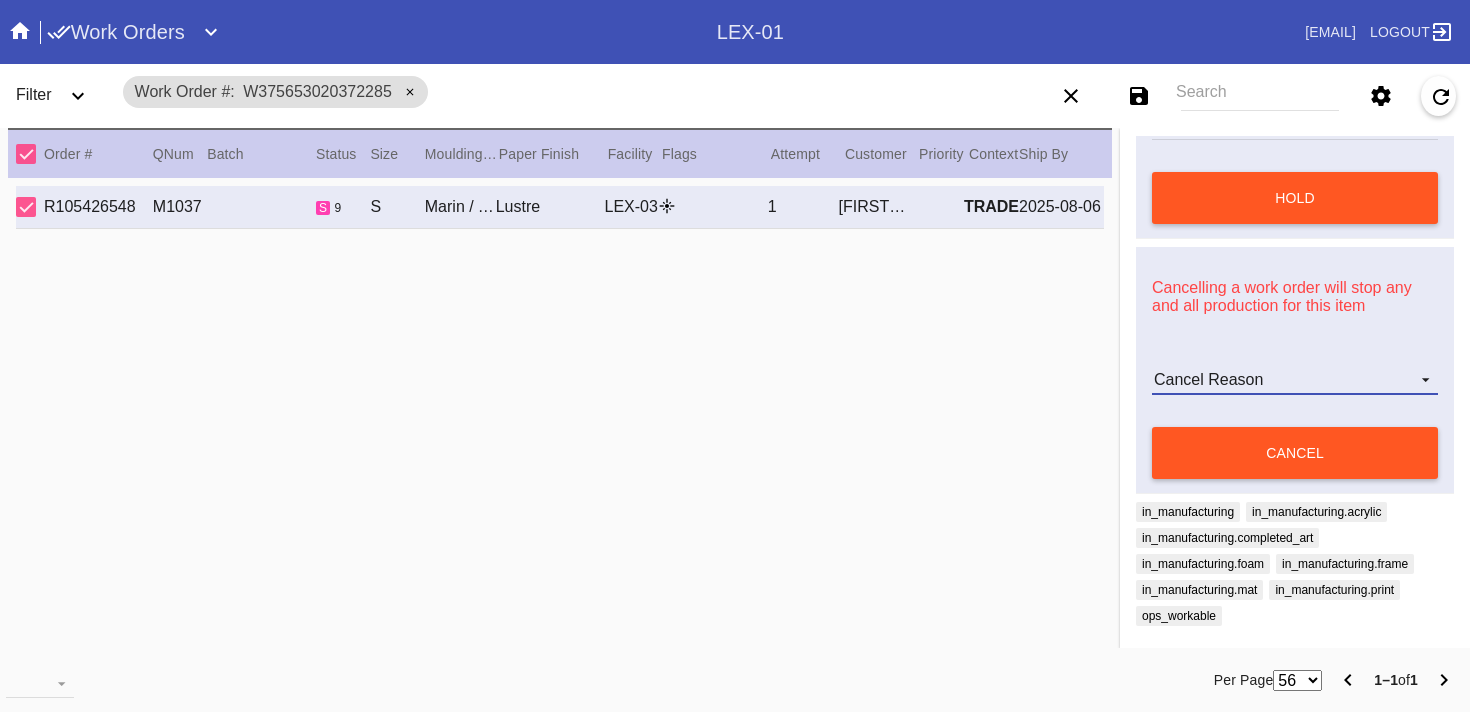 click on "Cancel Reason" at bounding box center [1295, 380] 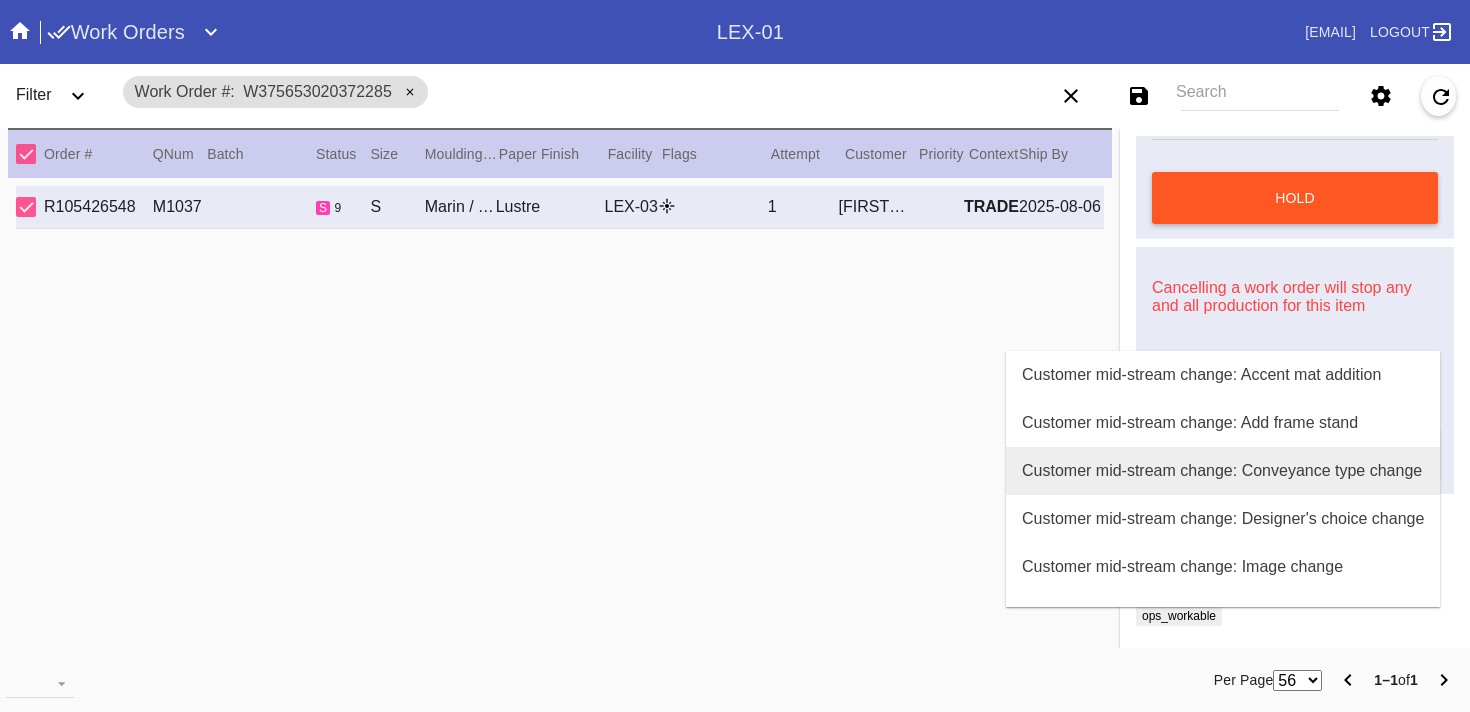 scroll, scrollTop: 800, scrollLeft: 0, axis: vertical 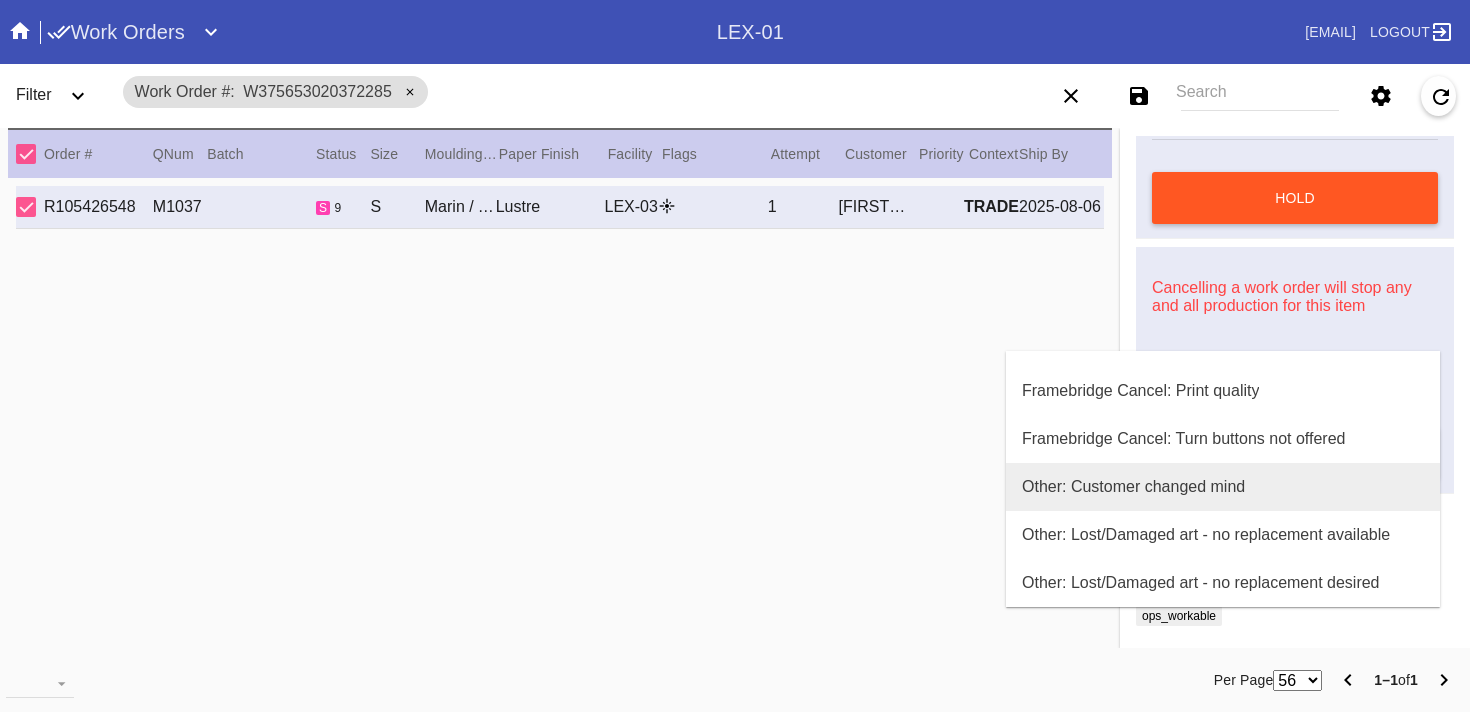 click on "Other: Customer changed mind" at bounding box center [1133, 487] 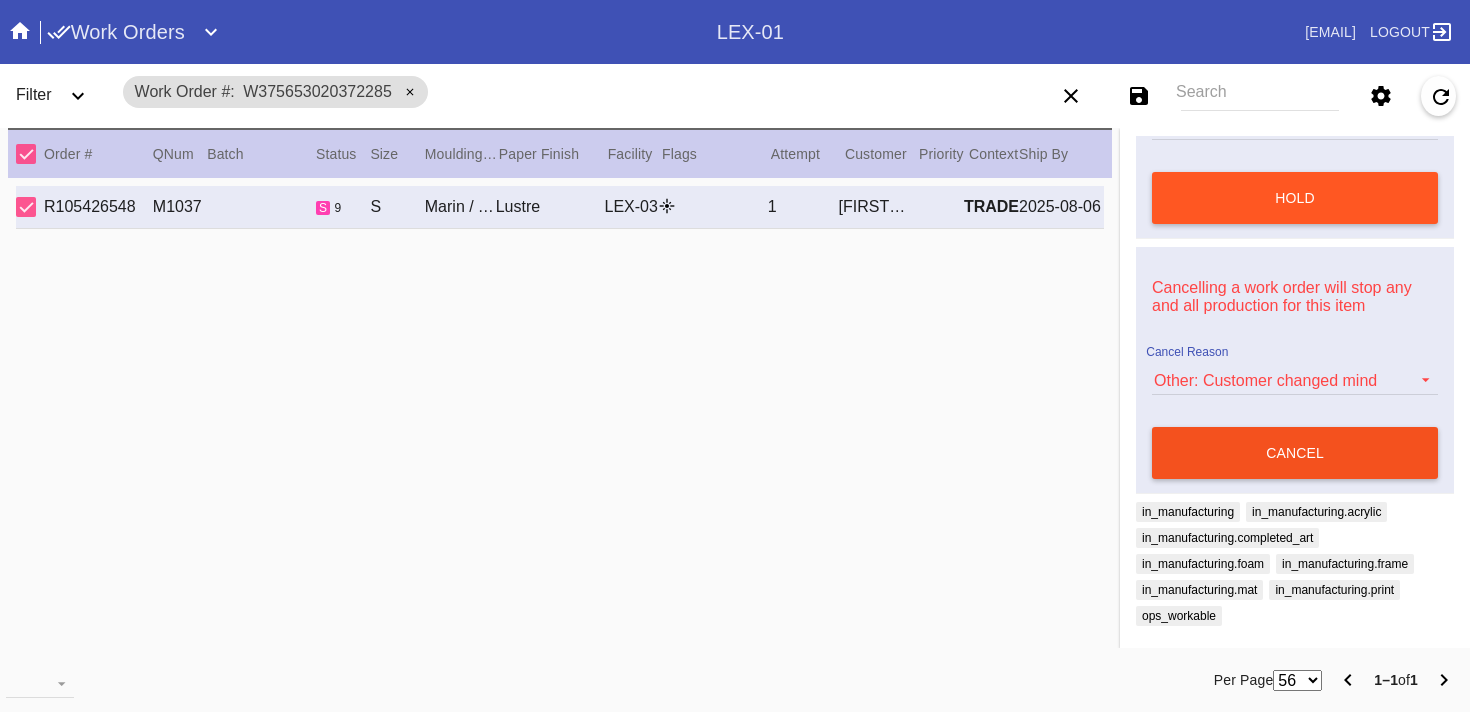 click on "cancel" at bounding box center (1295, 453) 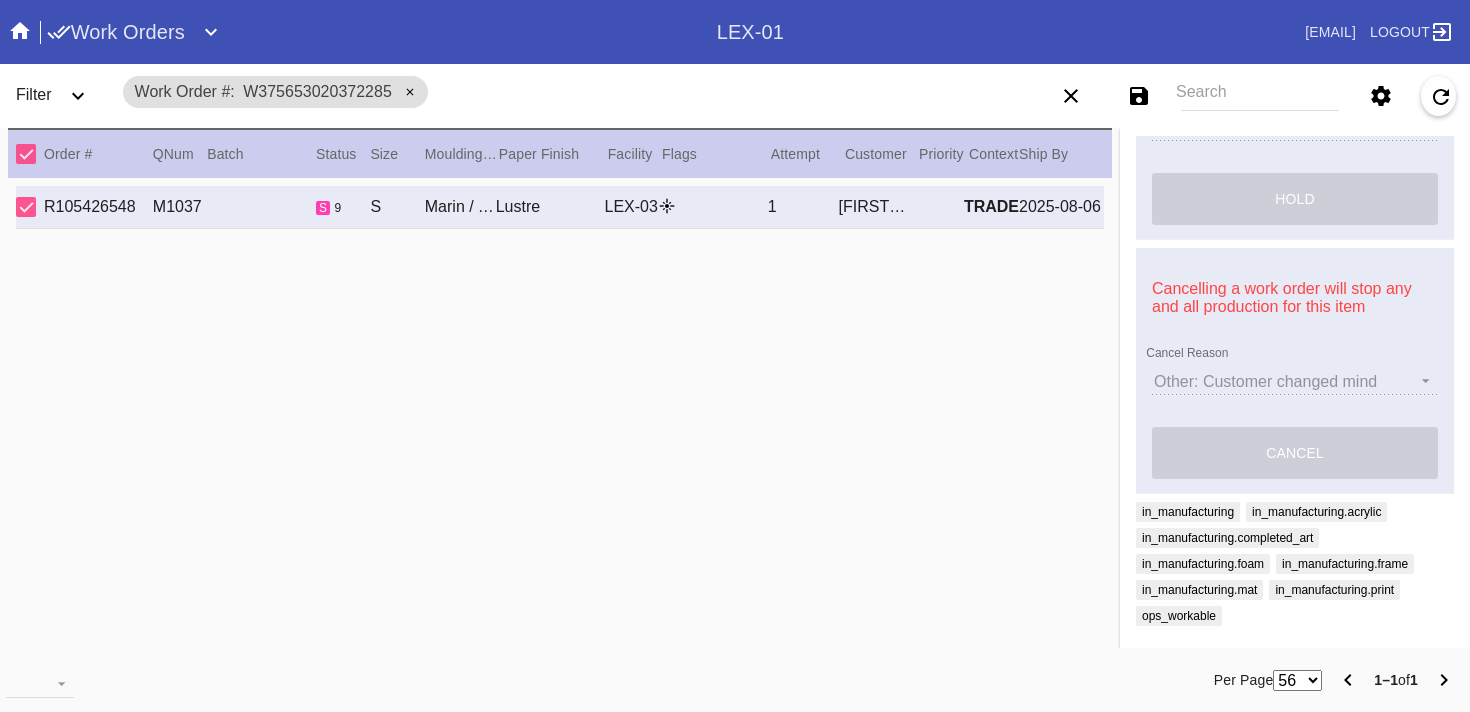 scroll, scrollTop: 1135, scrollLeft: 0, axis: vertical 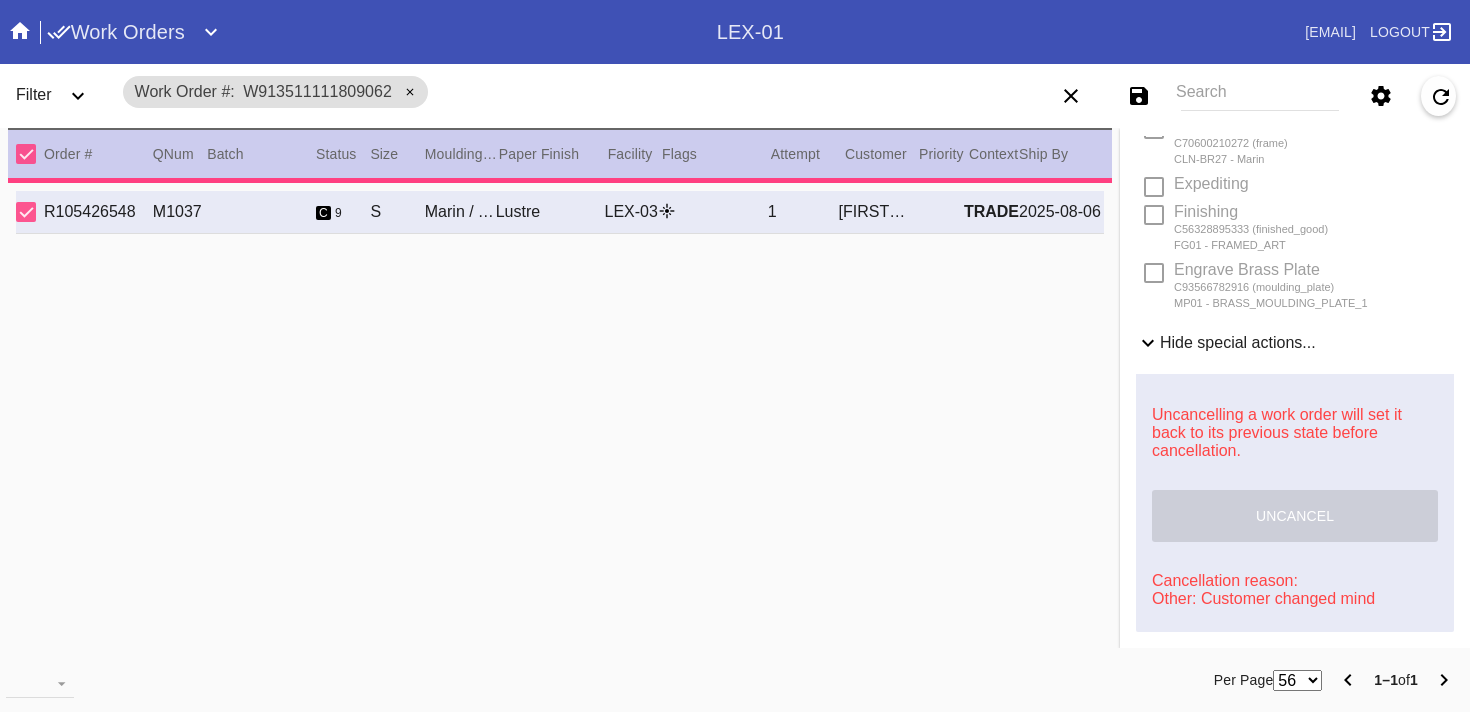 type on "AUGUST 2024" 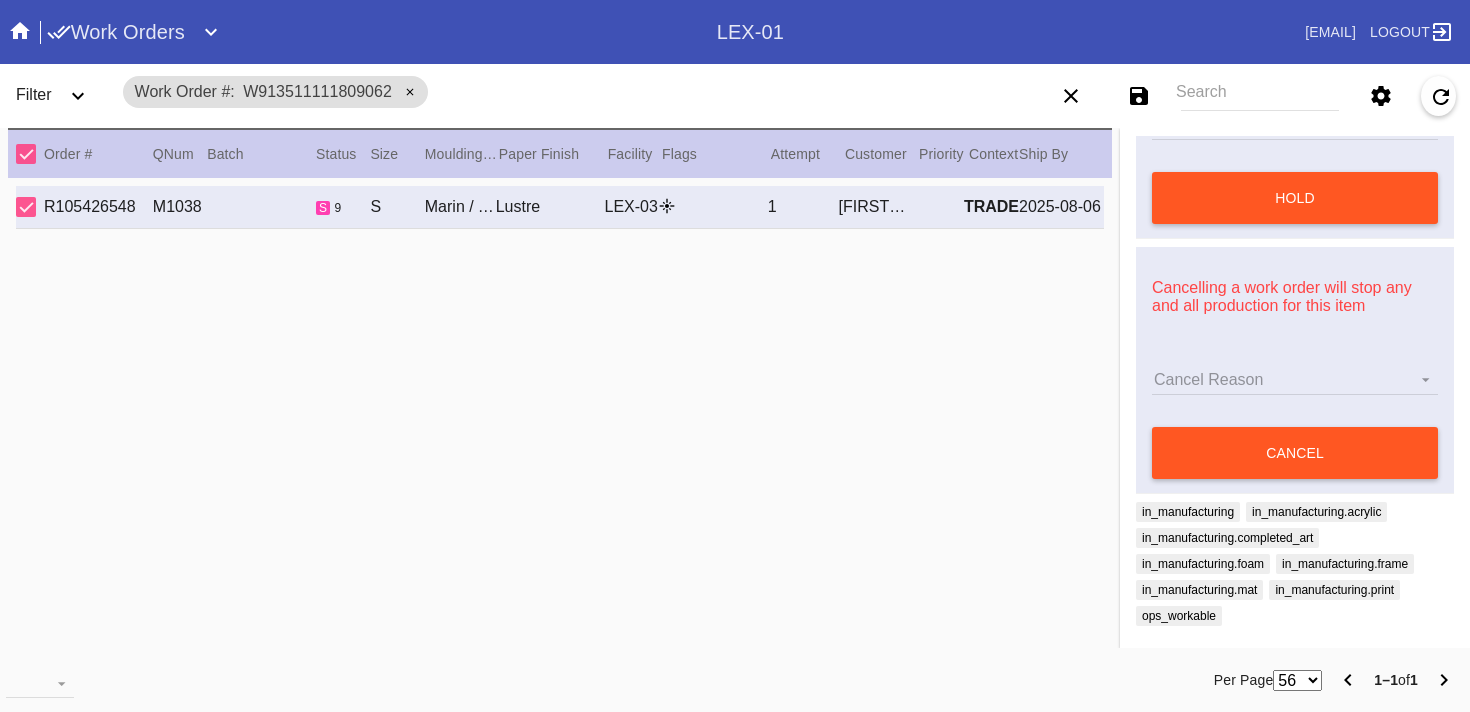scroll, scrollTop: 1137, scrollLeft: 0, axis: vertical 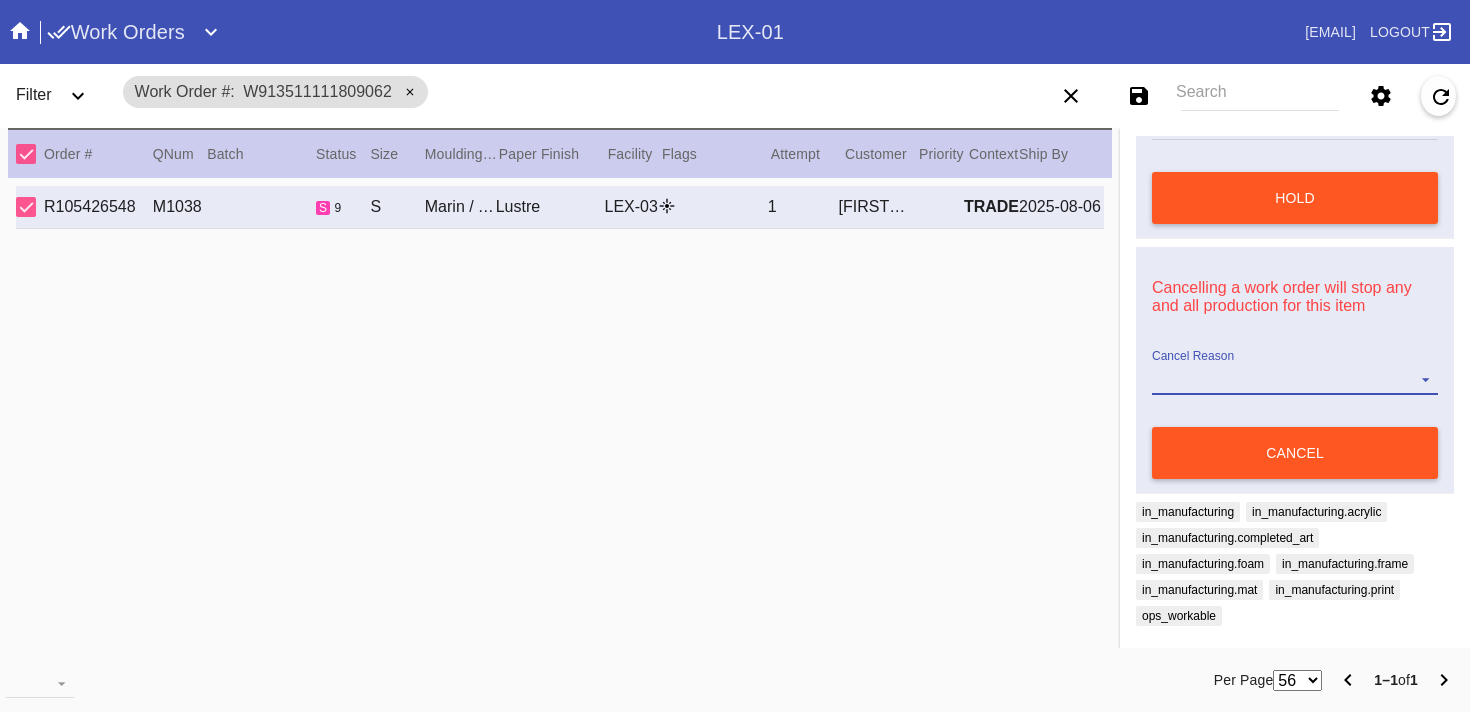 click on "Cancel Reason" at bounding box center (1295, 380) 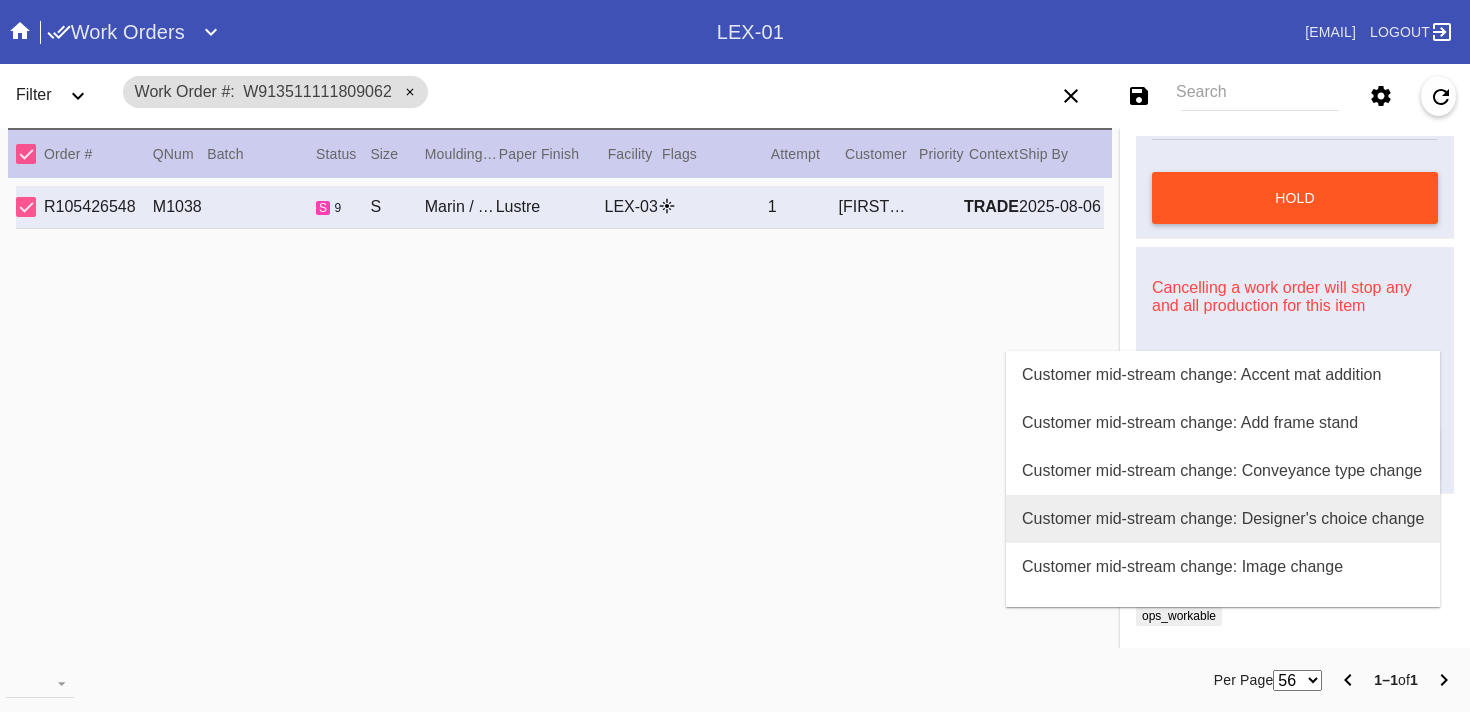 scroll, scrollTop: 800, scrollLeft: 0, axis: vertical 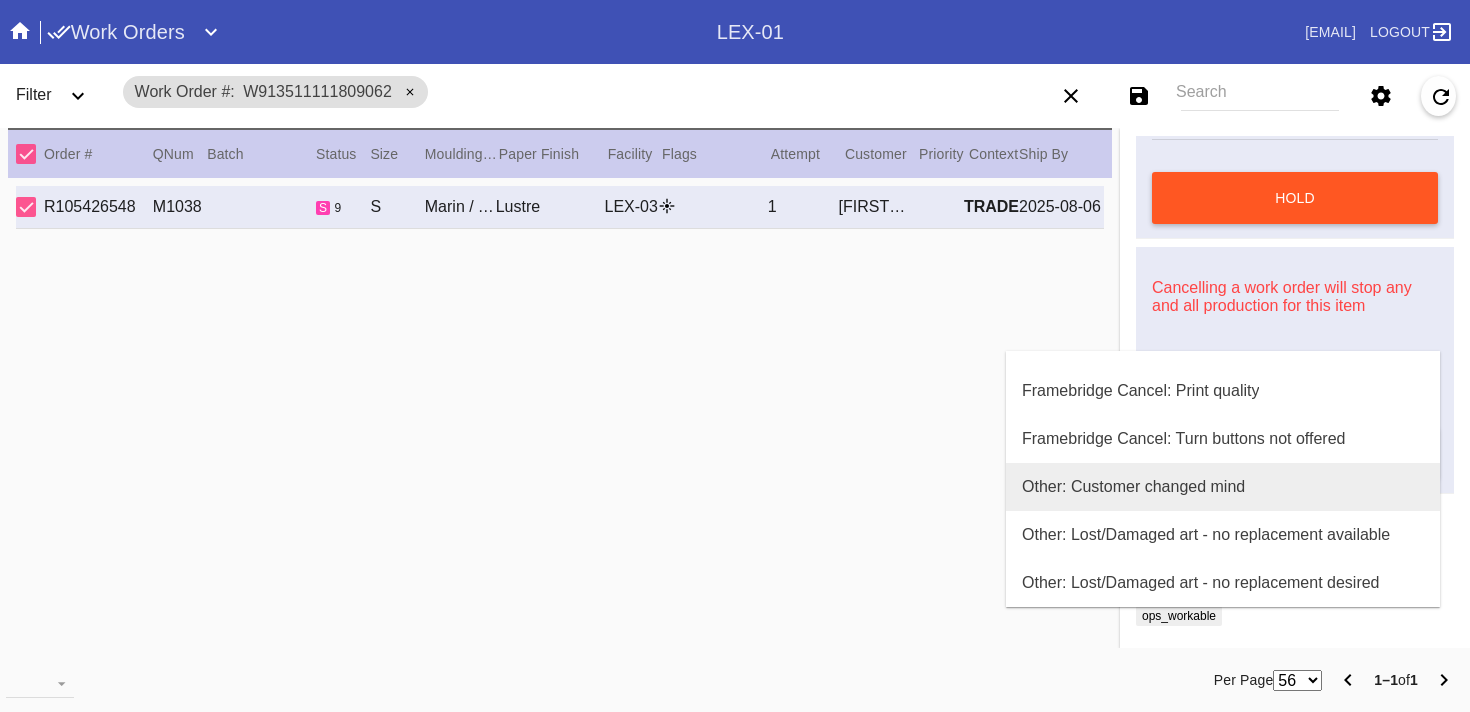 click on "Other: Customer changed mind" at bounding box center (1223, 487) 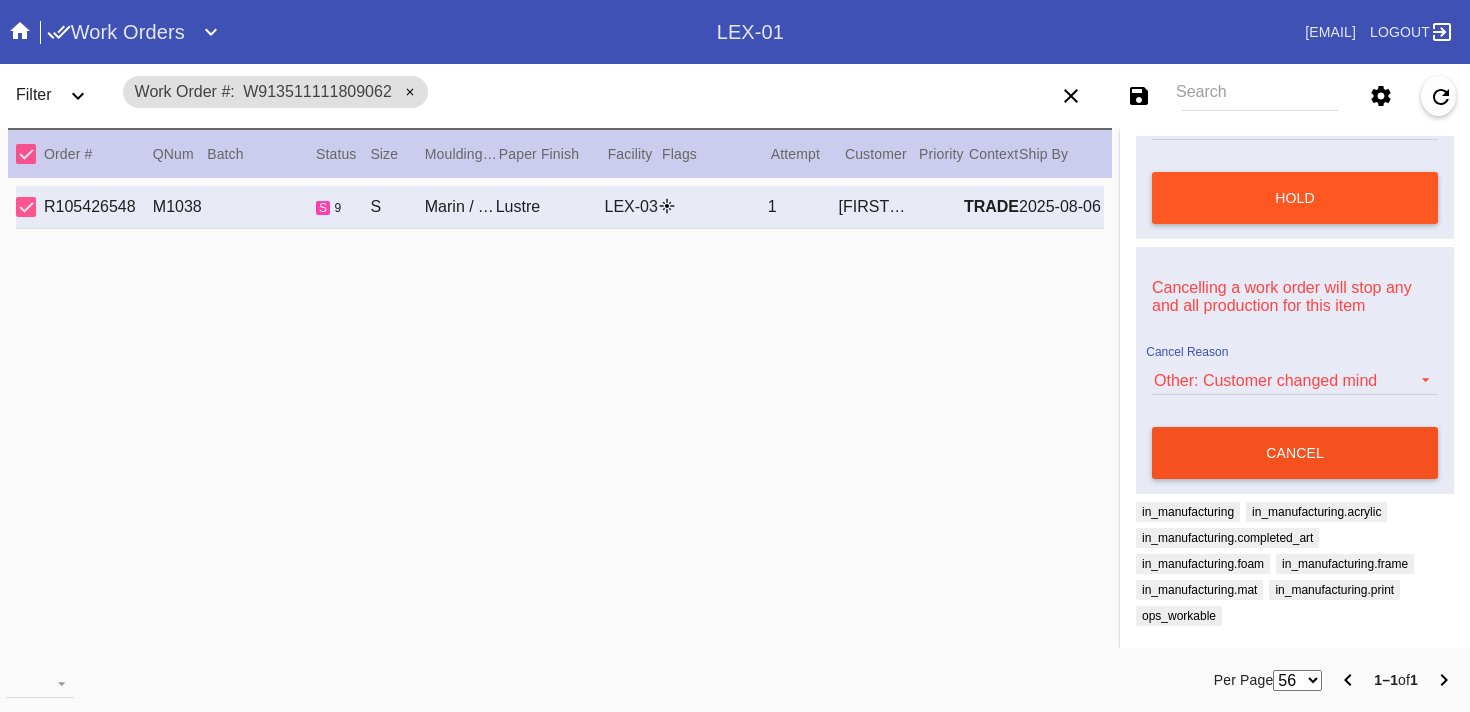 click on "cancel" at bounding box center (1295, 453) 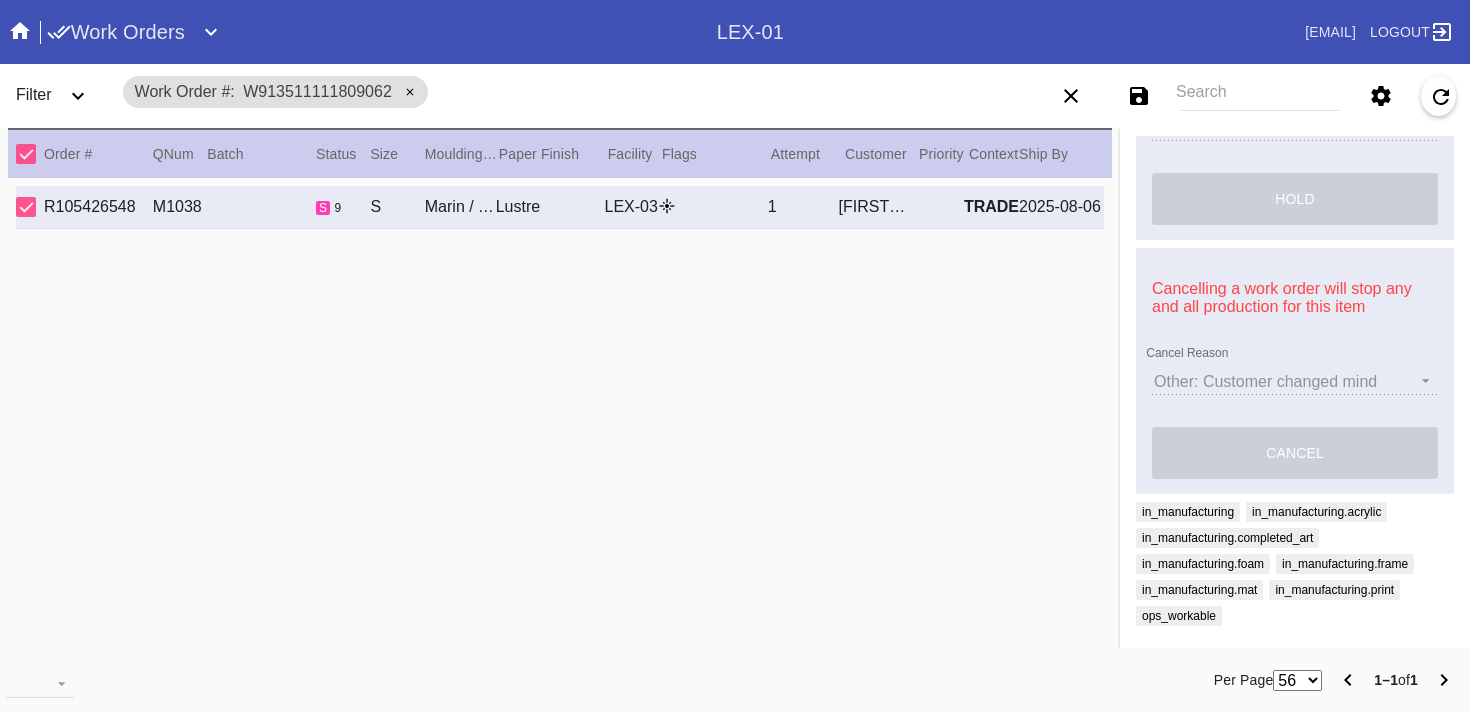 scroll, scrollTop: 1135, scrollLeft: 0, axis: vertical 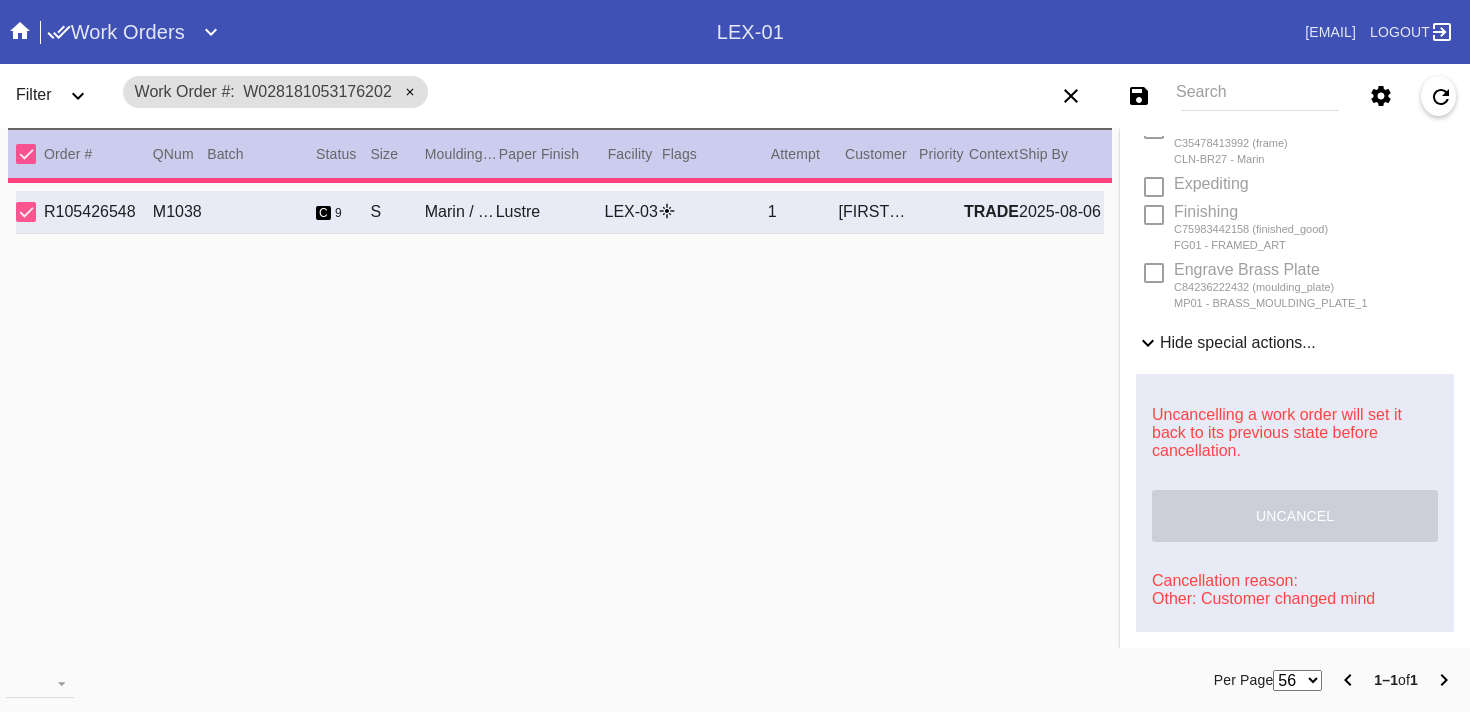 type on "0.0" 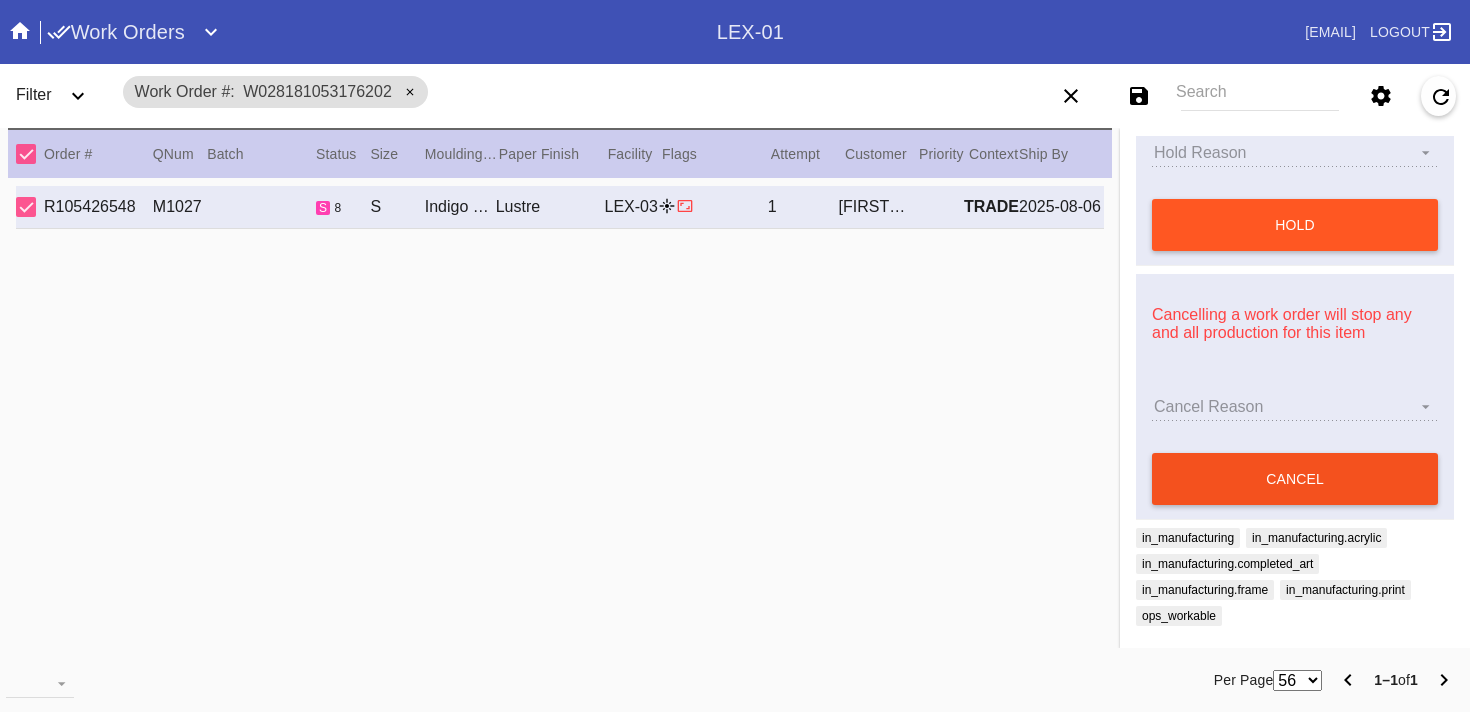 type on "SEPTEMBER 2023" 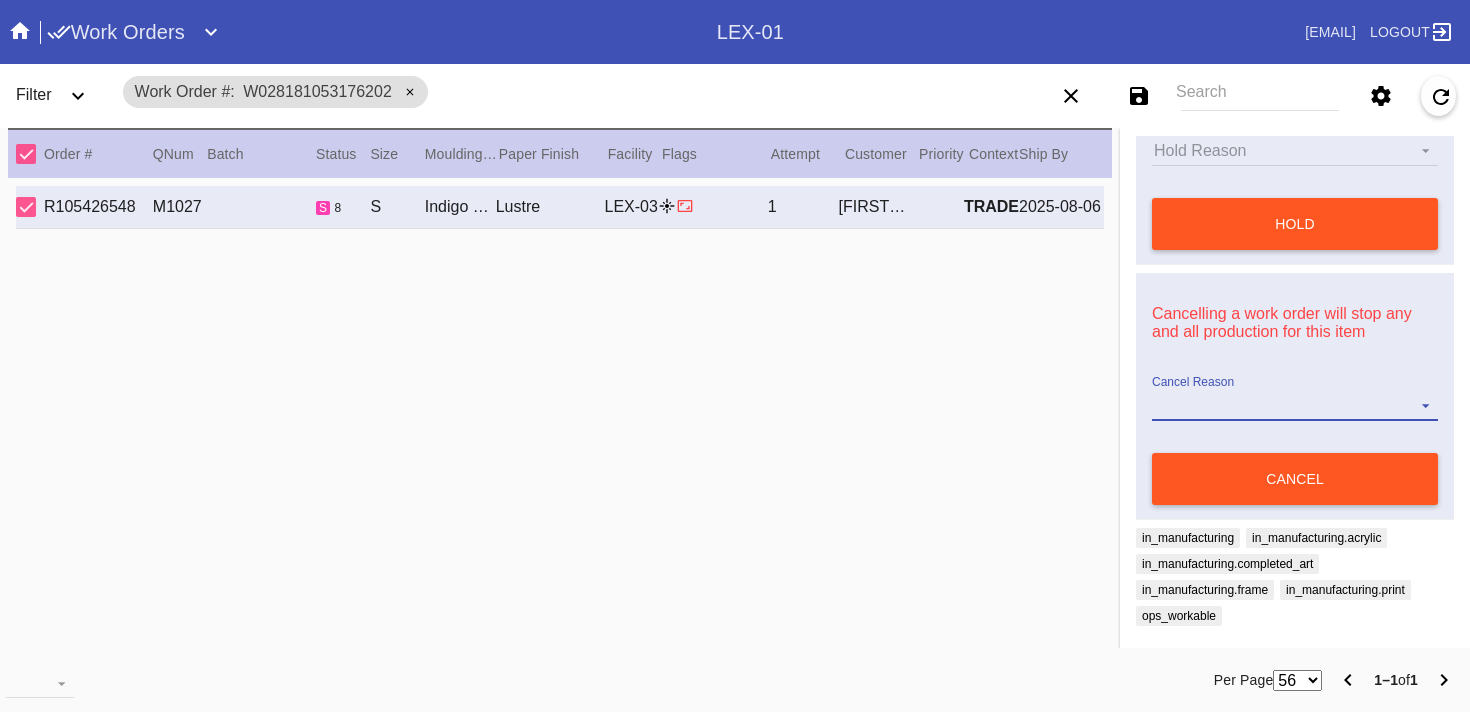 click on "Cancel Reason" at bounding box center (1295, 406) 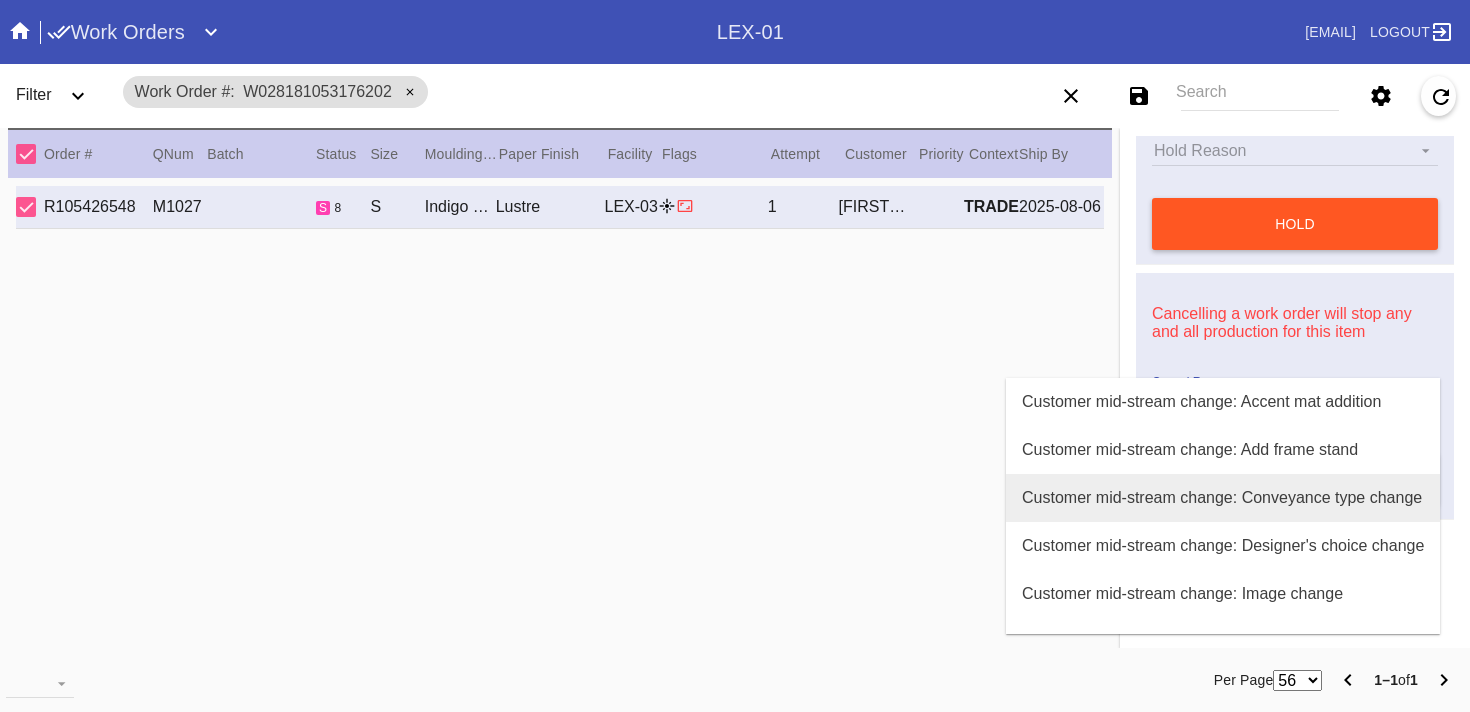 scroll, scrollTop: 800, scrollLeft: 0, axis: vertical 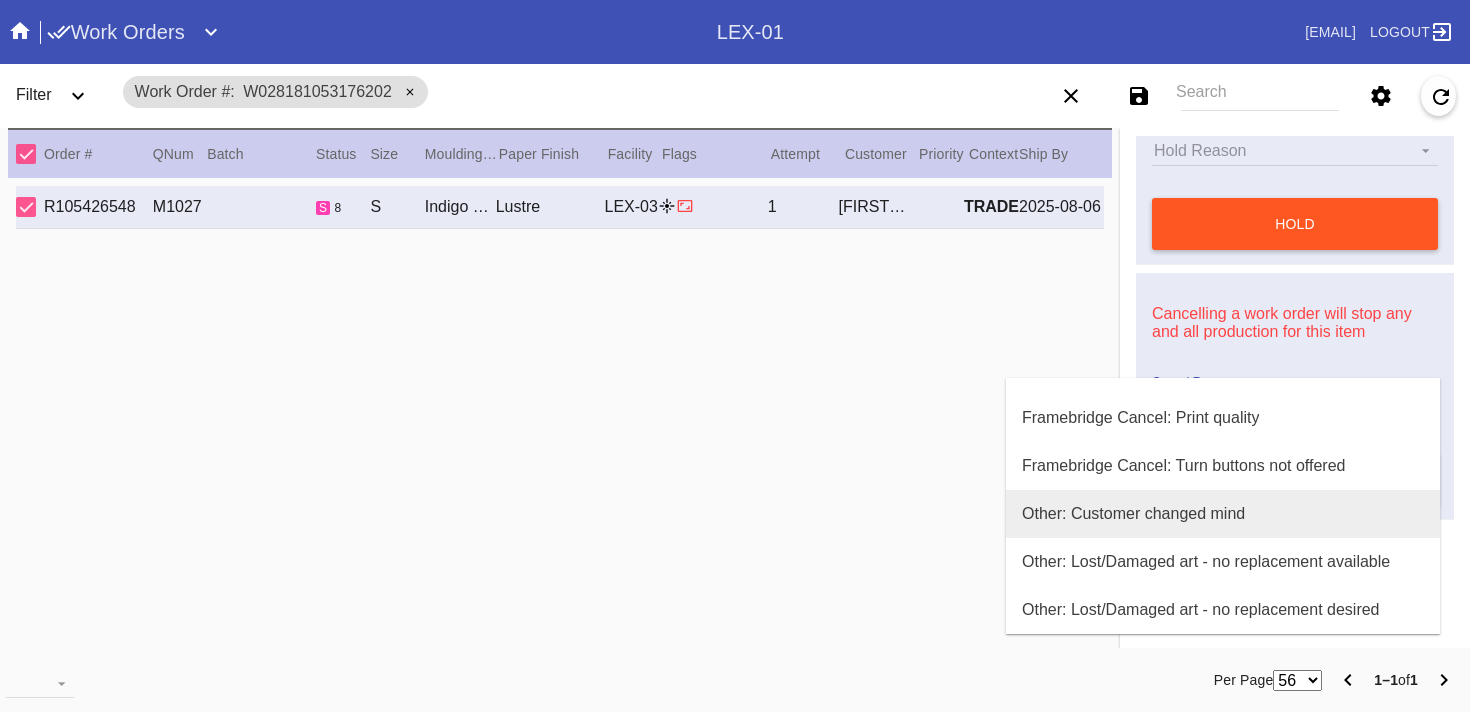 click on "Other: Customer changed mind" at bounding box center [1223, 514] 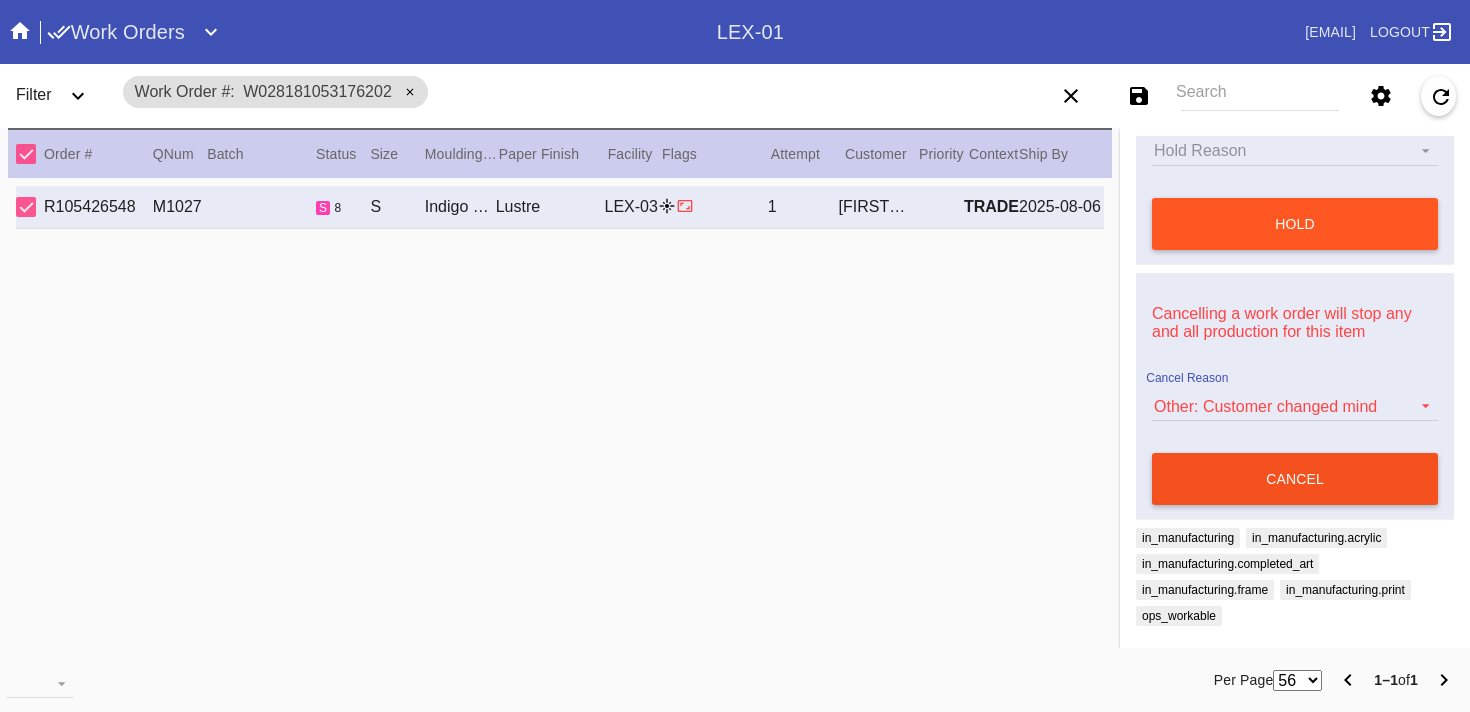 click on "cancel" at bounding box center [1295, 479] 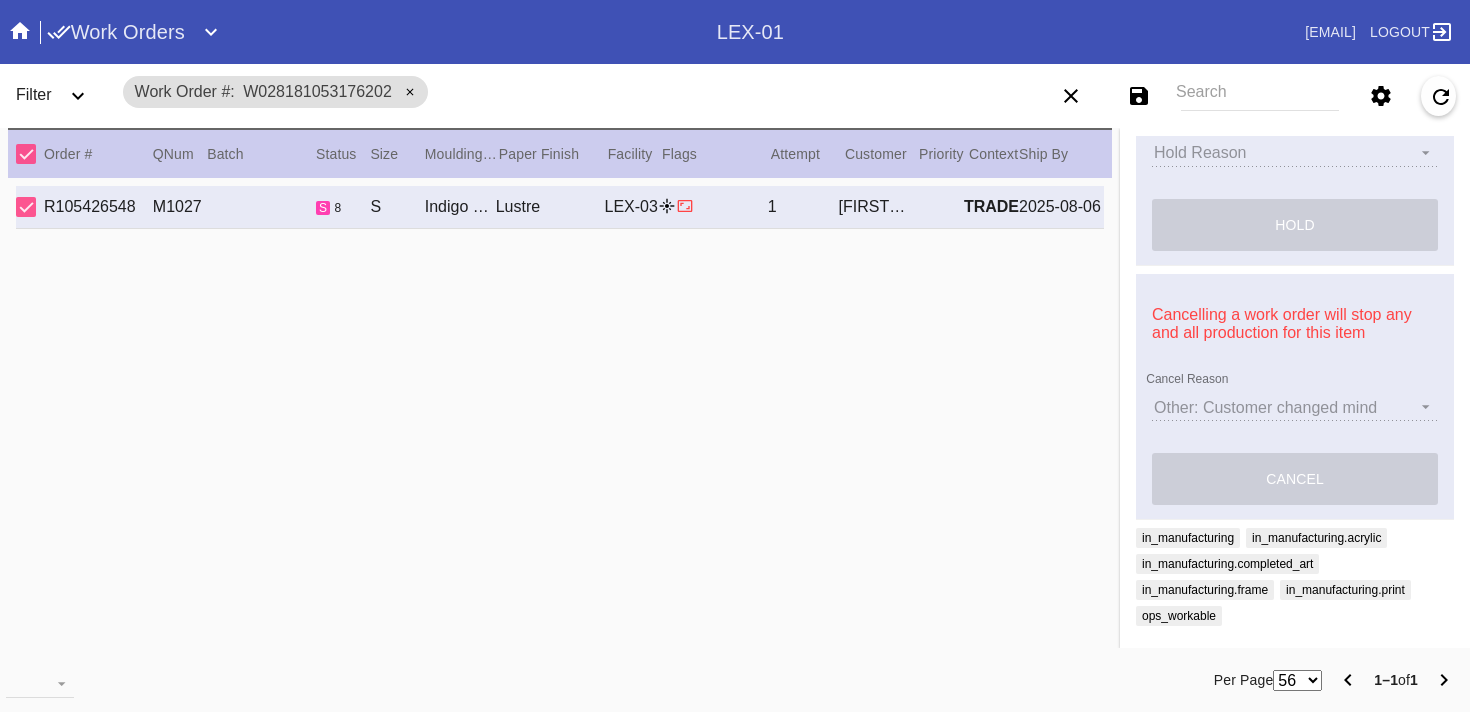 scroll, scrollTop: 585, scrollLeft: 0, axis: vertical 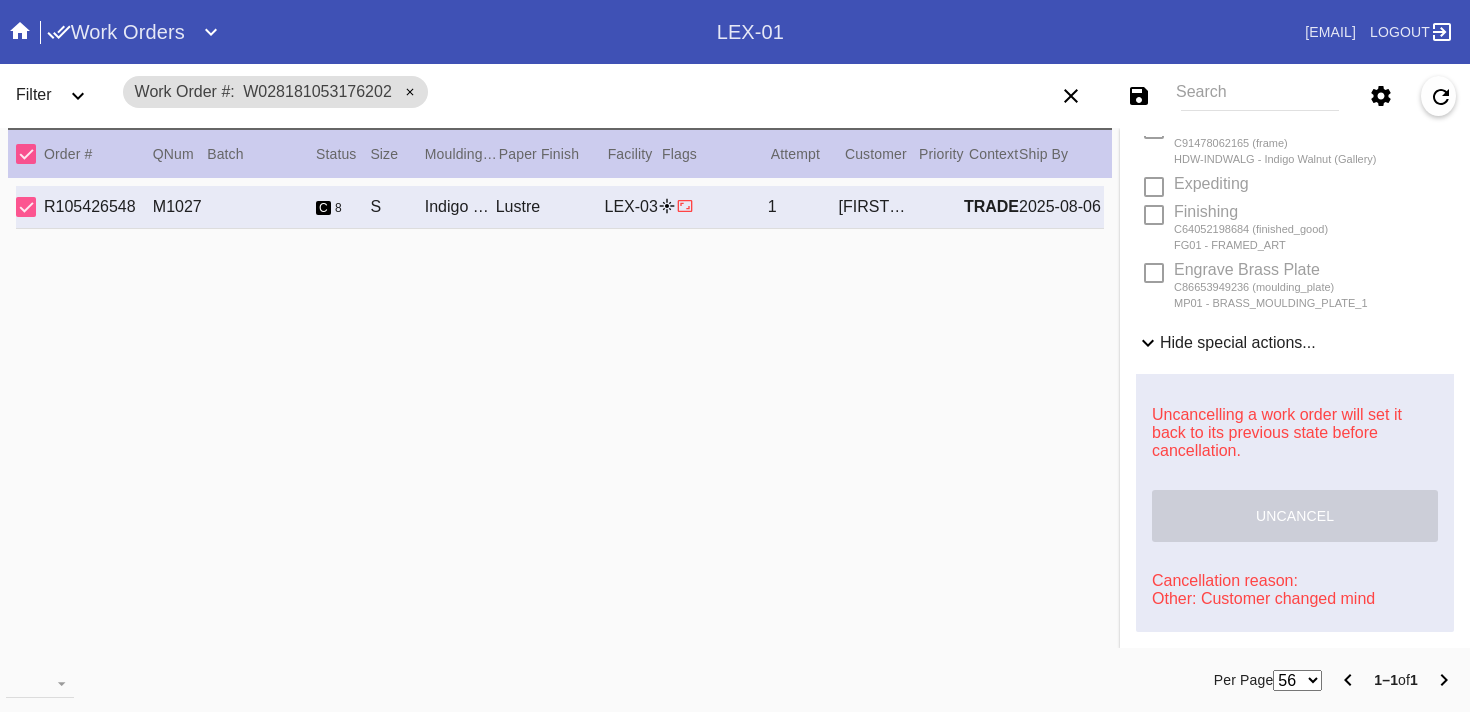 type on "SEPTEMBER 2023" 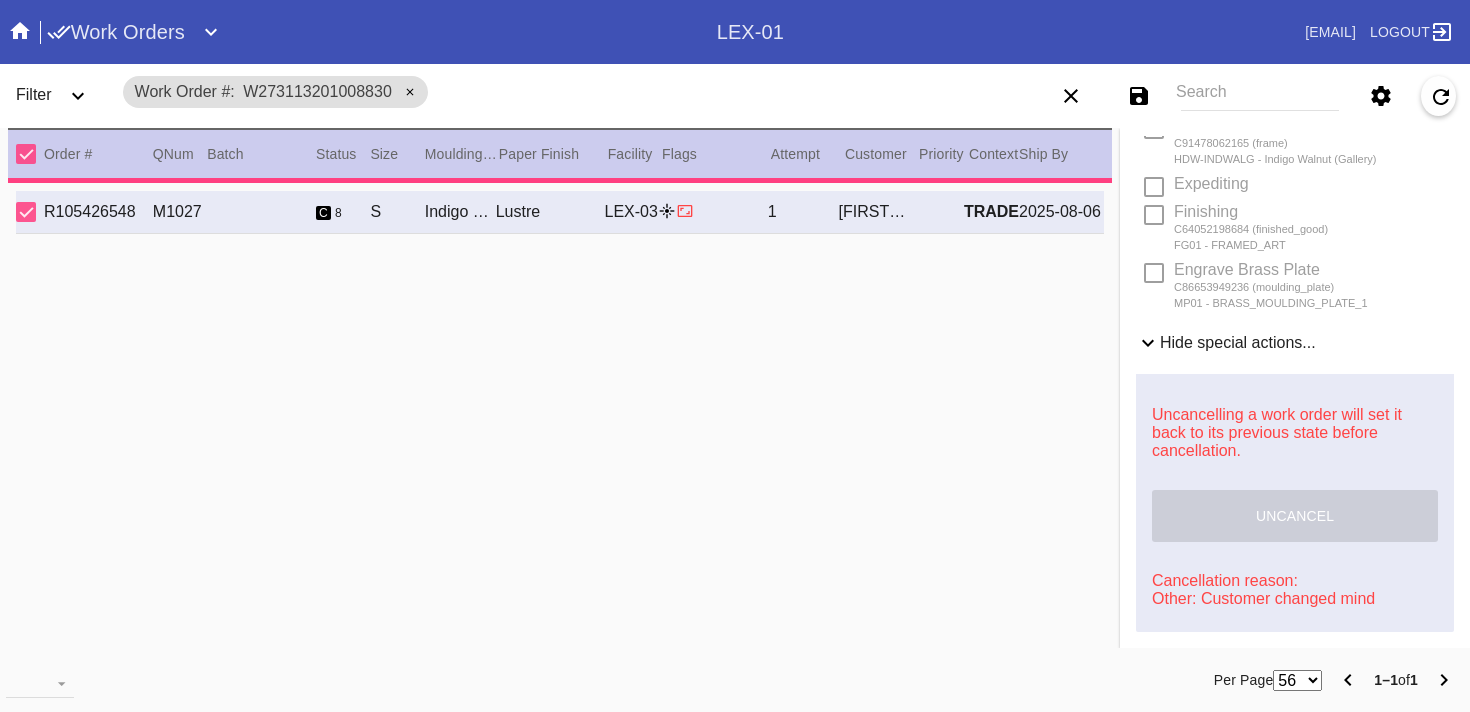 type on "8.0" 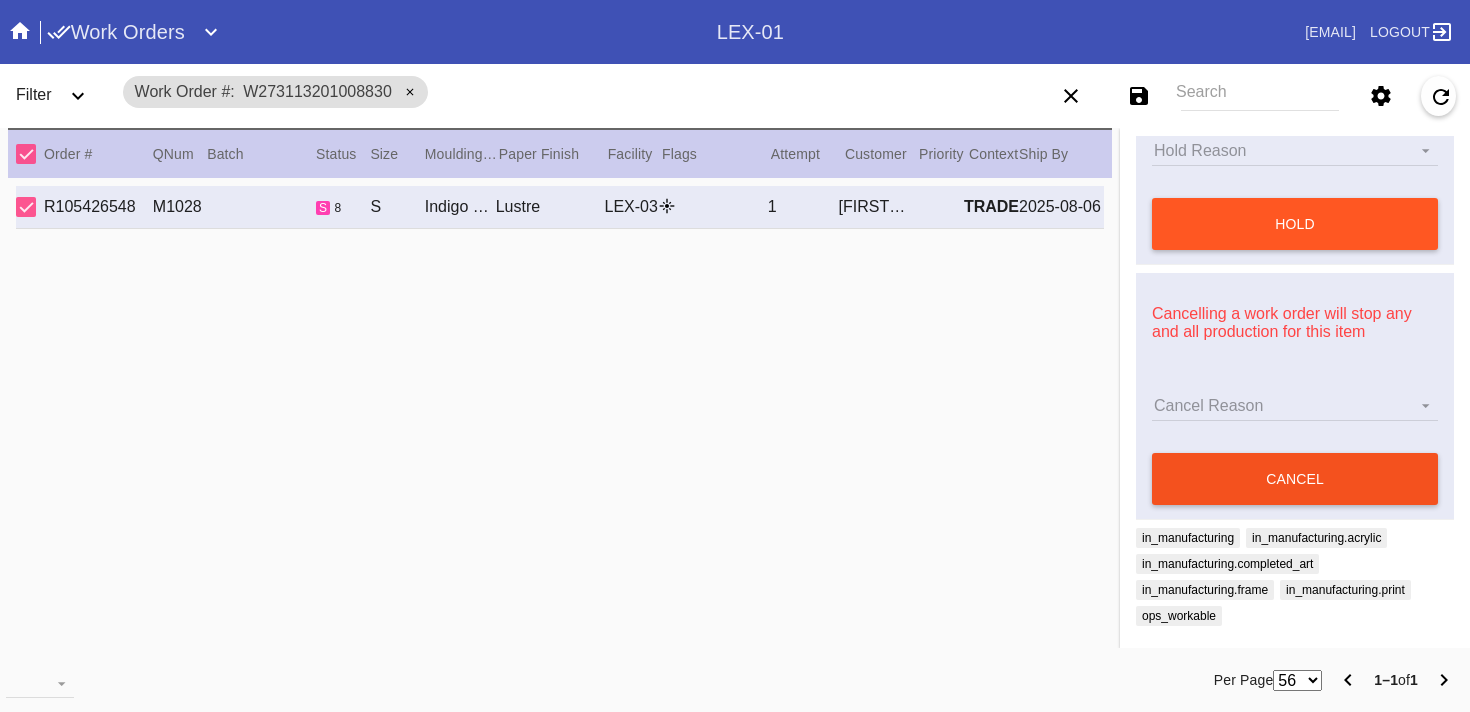 scroll, scrollTop: 992, scrollLeft: 0, axis: vertical 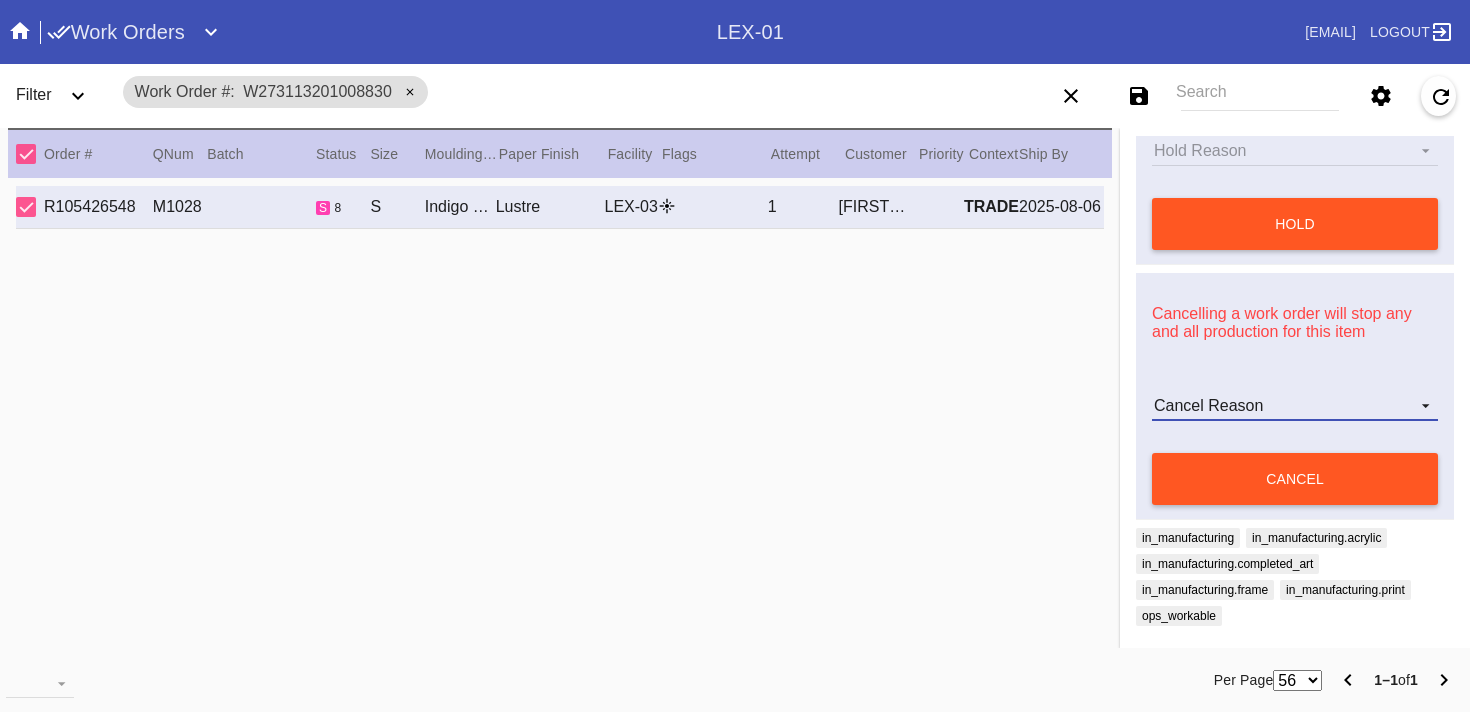 click on "Cancel Reason" at bounding box center (1295, 406) 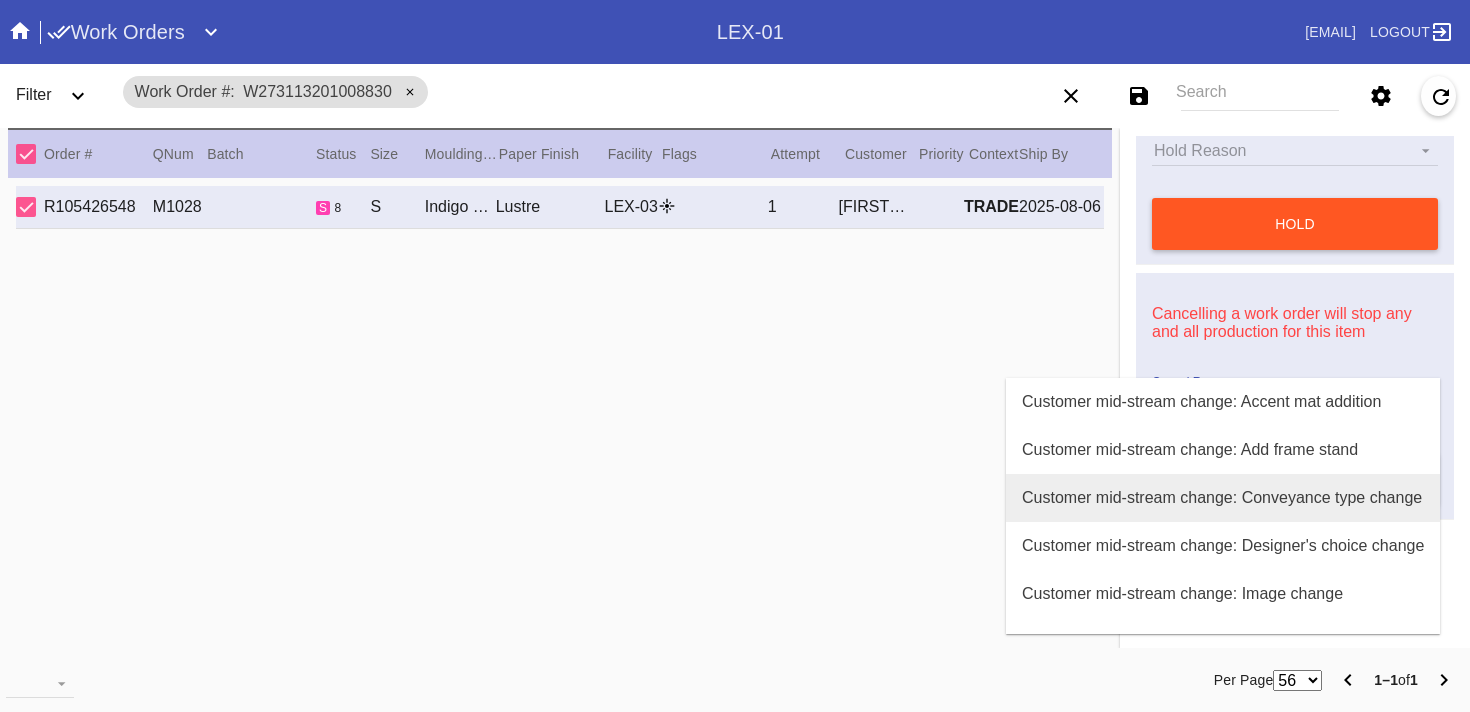 scroll, scrollTop: 800, scrollLeft: 0, axis: vertical 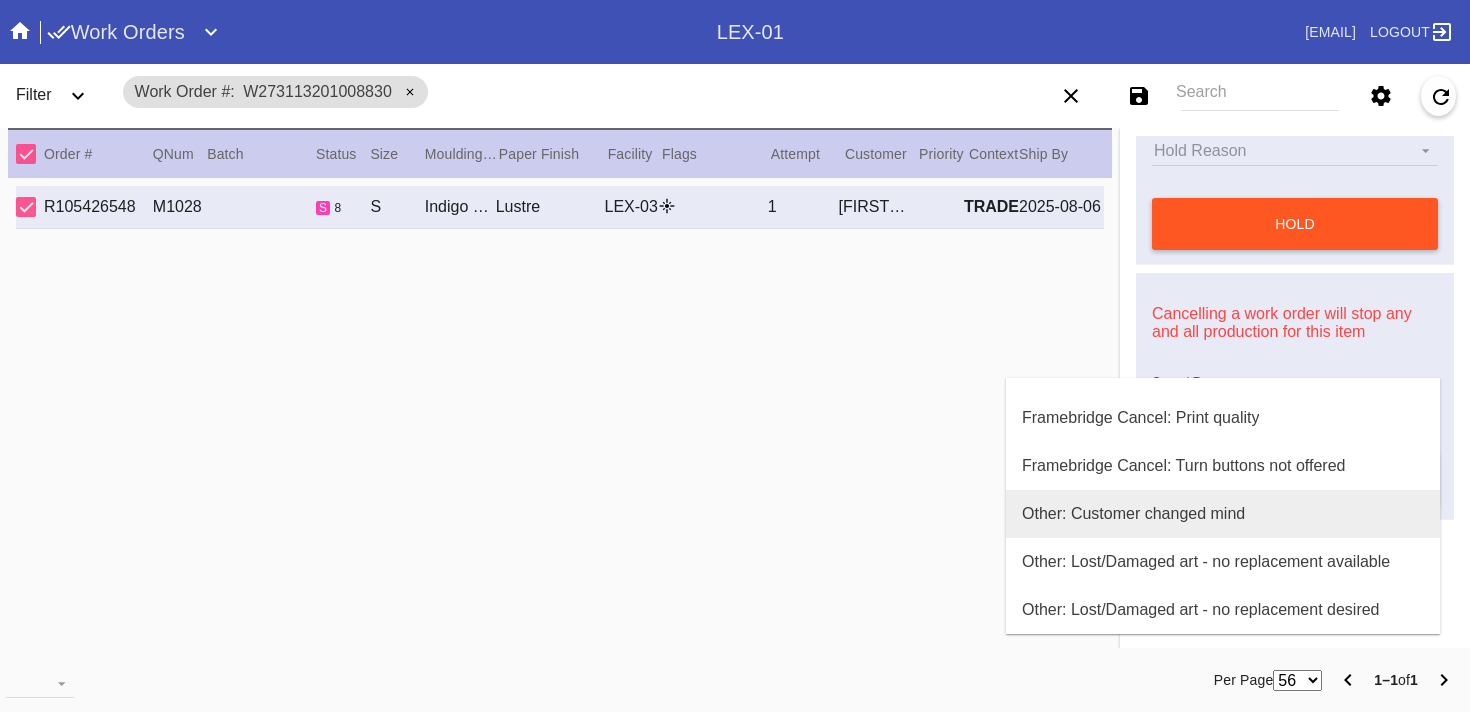 click on "Other: Customer changed mind" at bounding box center [1223, 514] 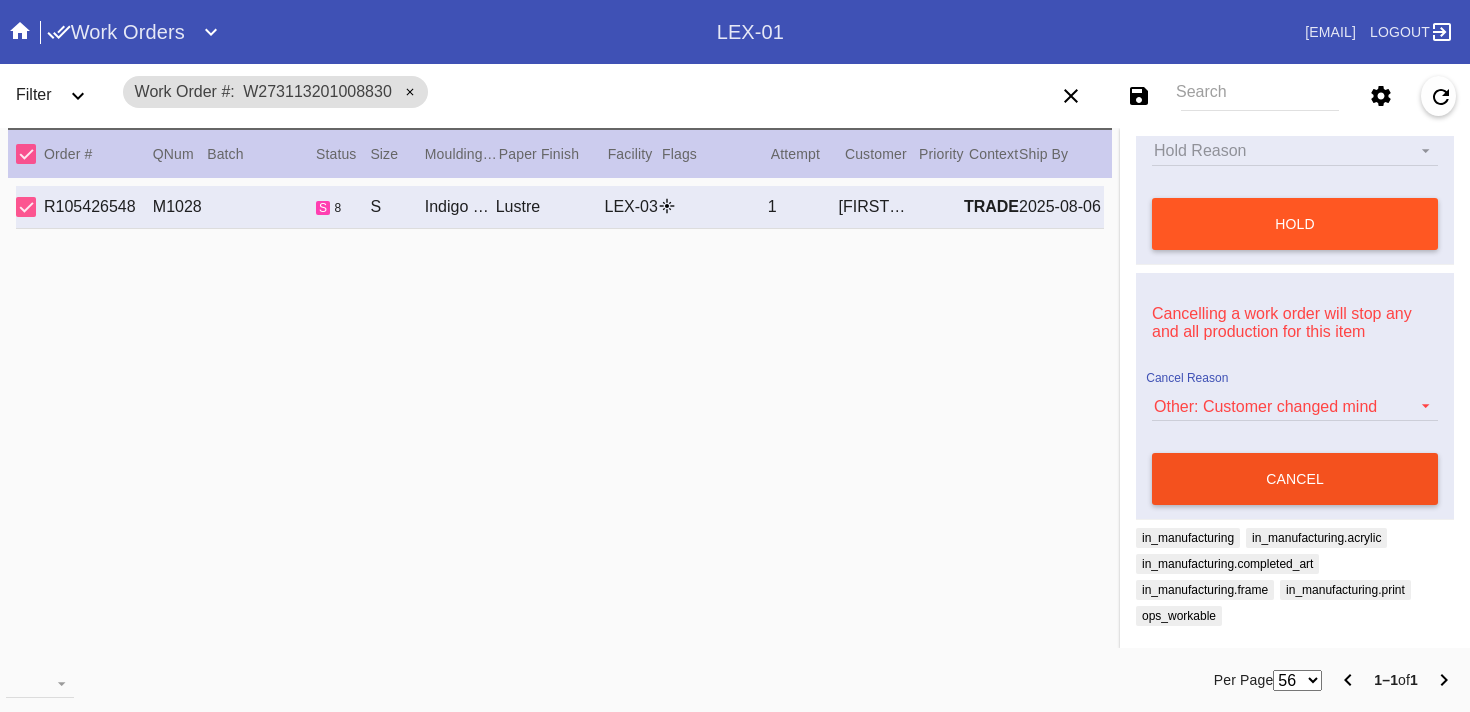click on "cancel" at bounding box center (1295, 479) 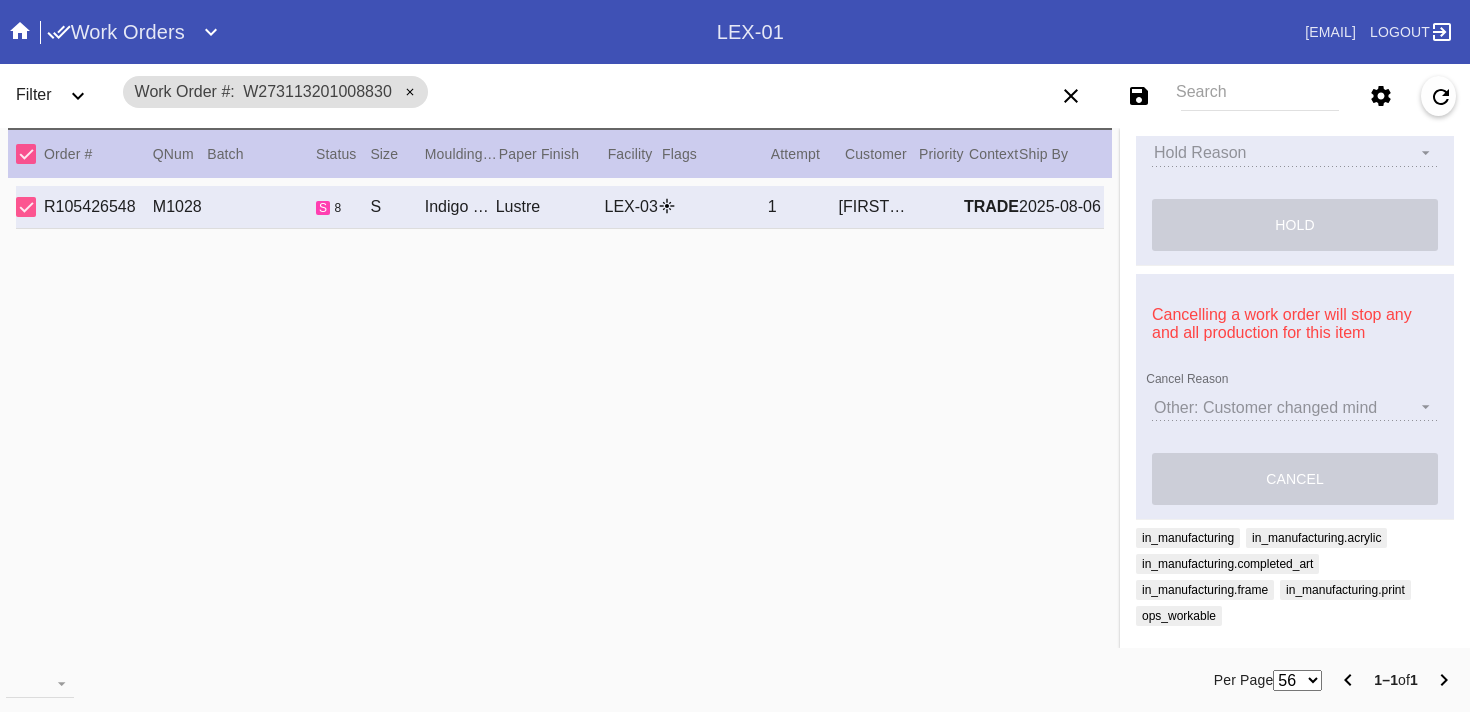 scroll, scrollTop: 990, scrollLeft: 0, axis: vertical 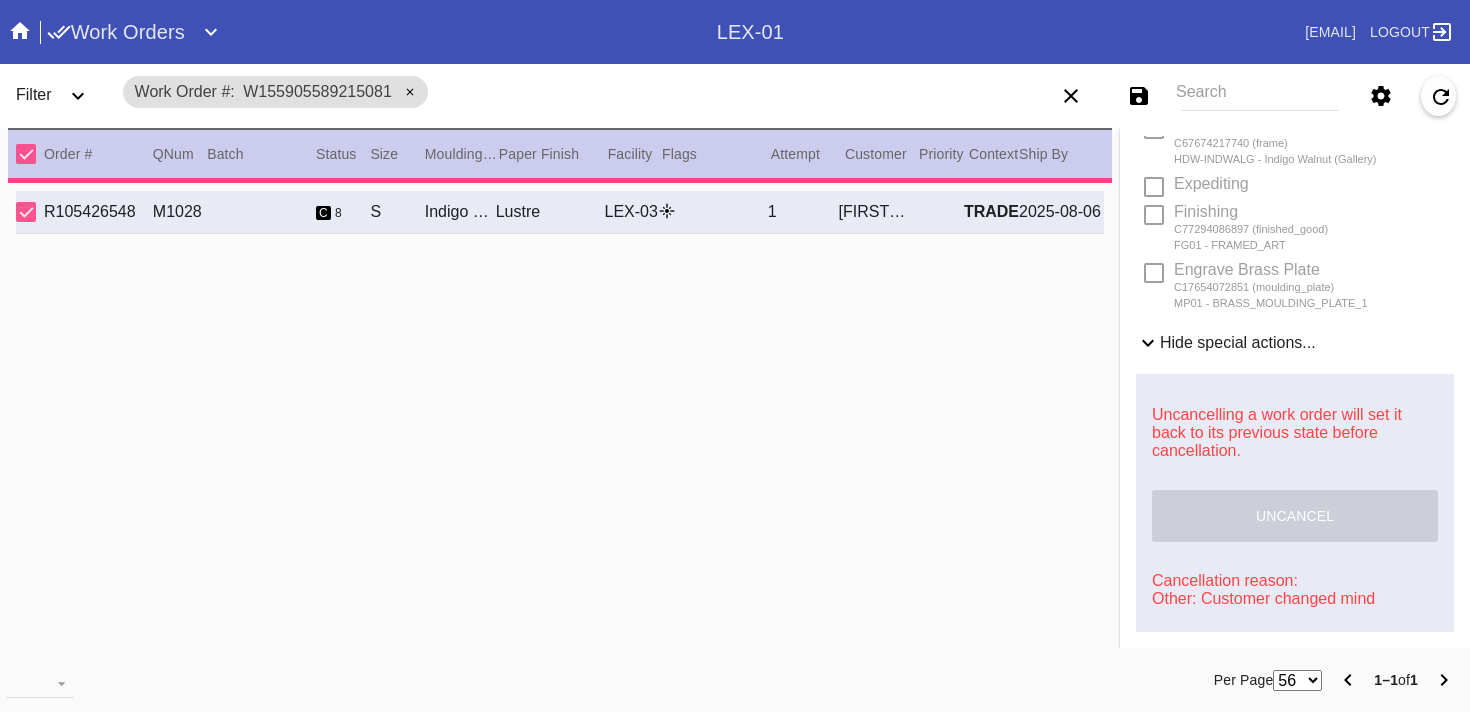 type on "1.5" 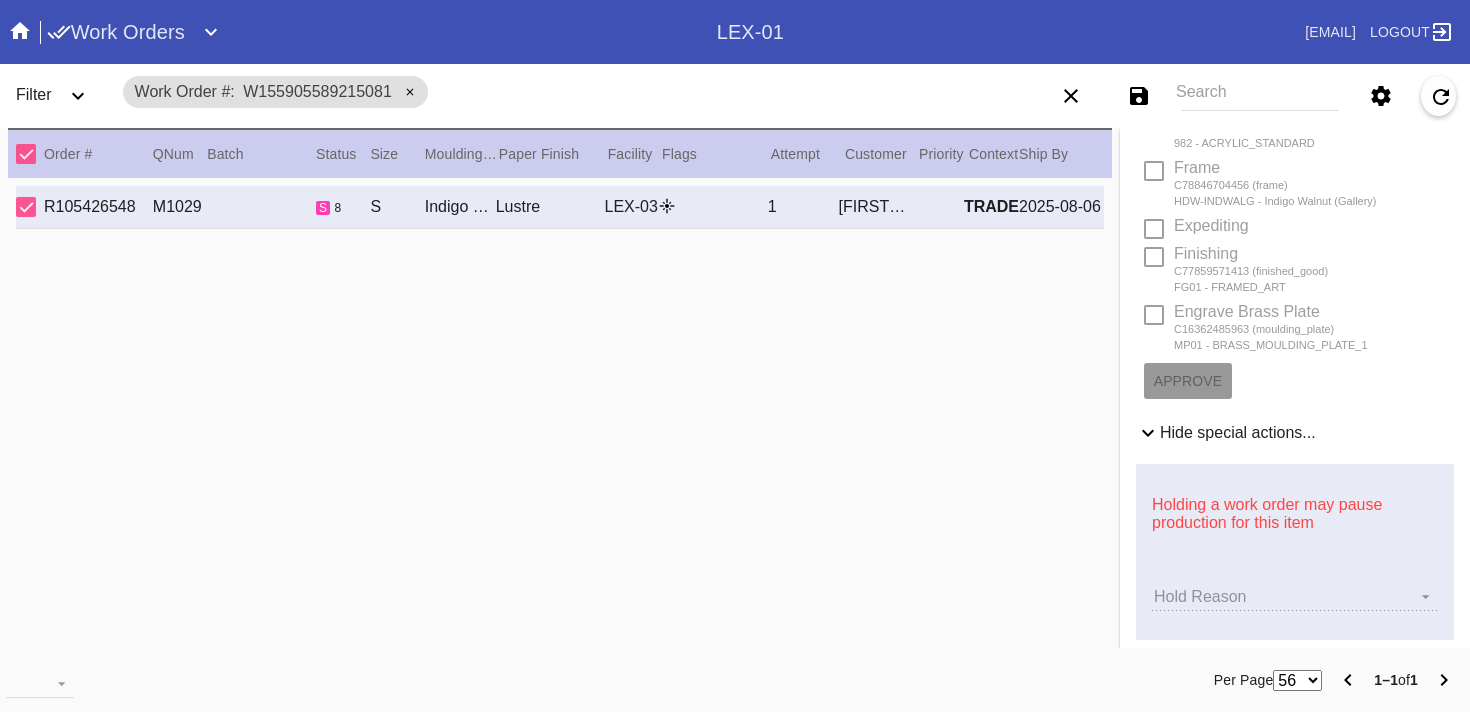scroll, scrollTop: 990, scrollLeft: 0, axis: vertical 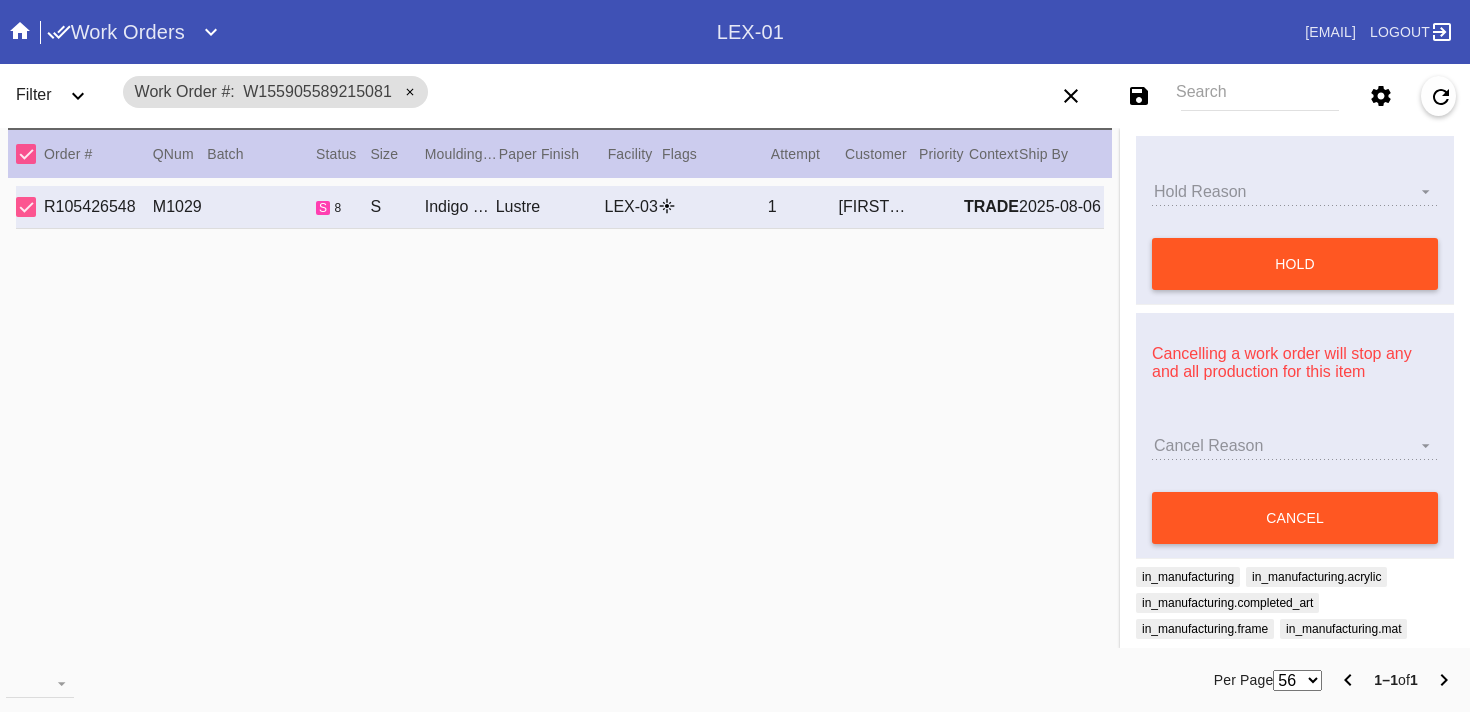 type on "MAY 2023" 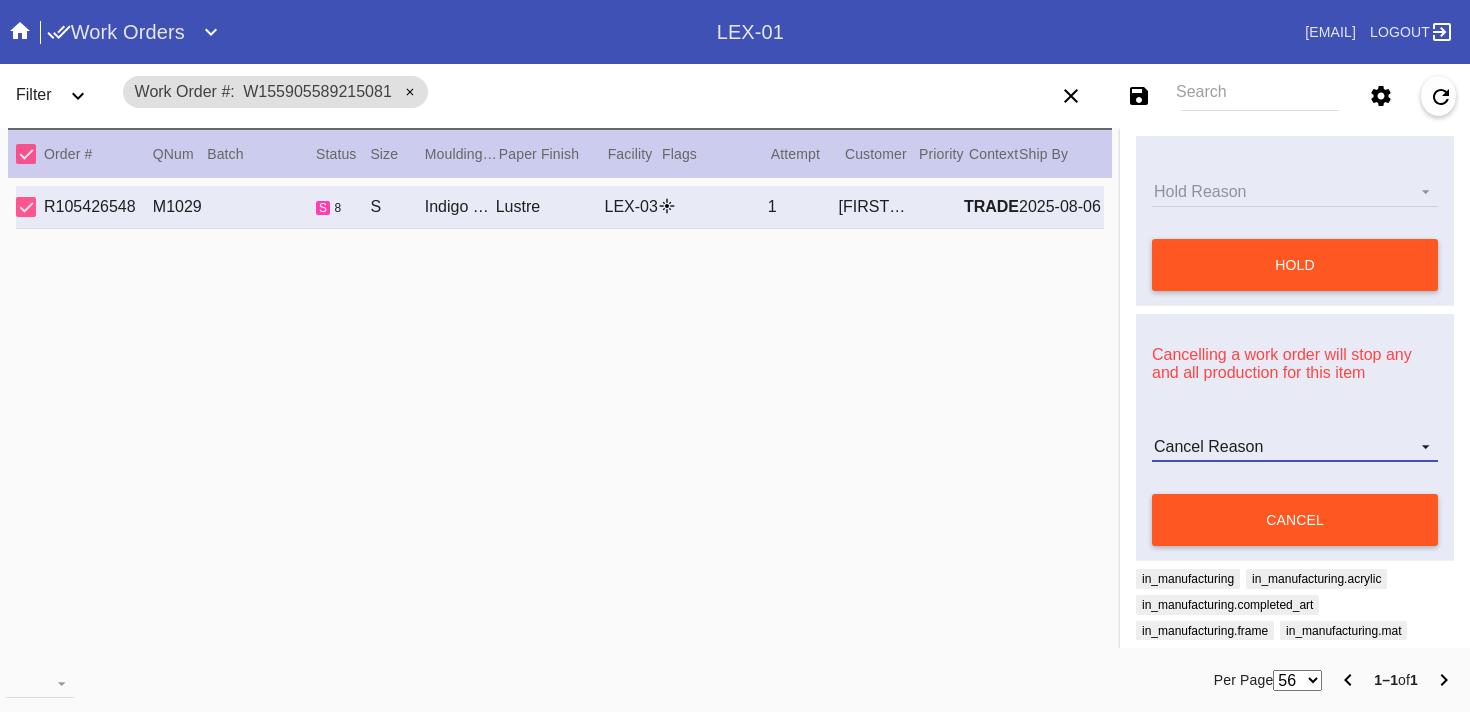 click on "Cancel Reason" at bounding box center (1295, 447) 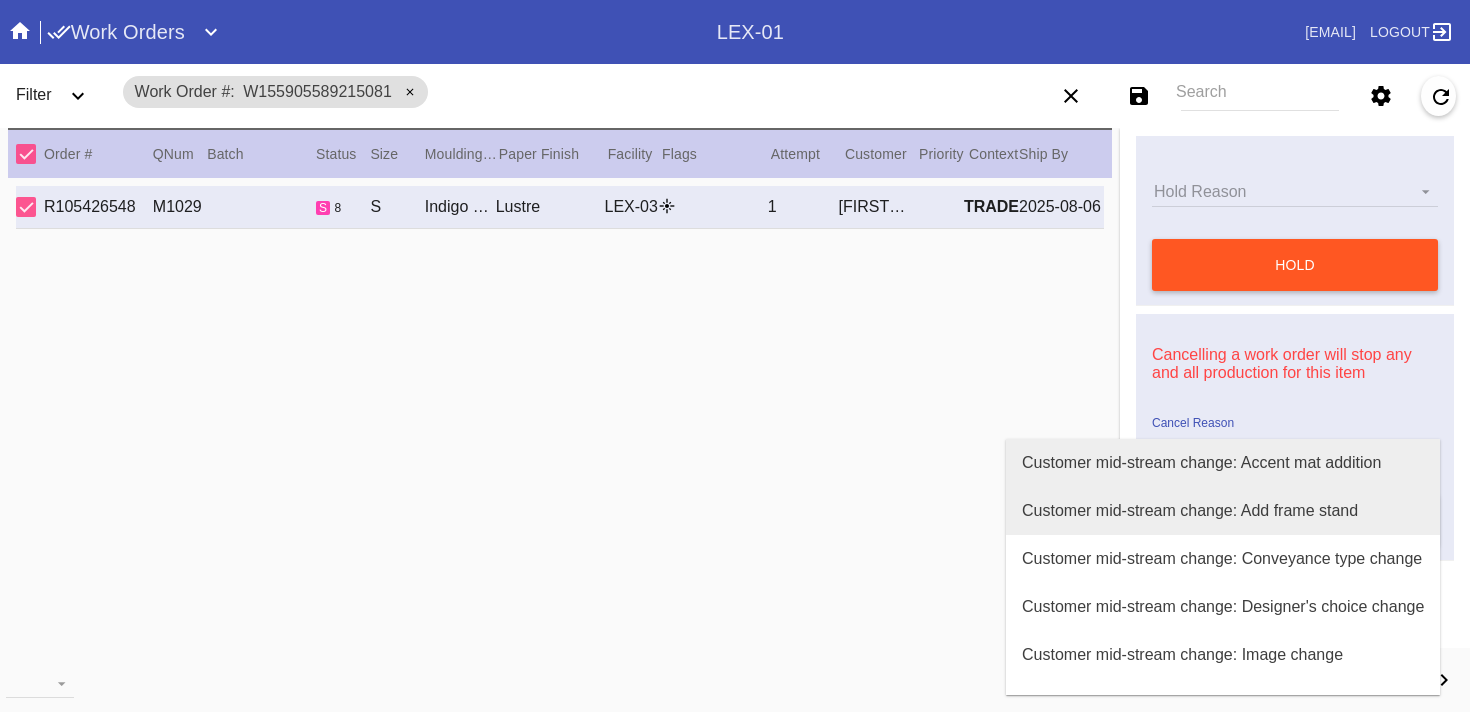 scroll, scrollTop: 800, scrollLeft: 0, axis: vertical 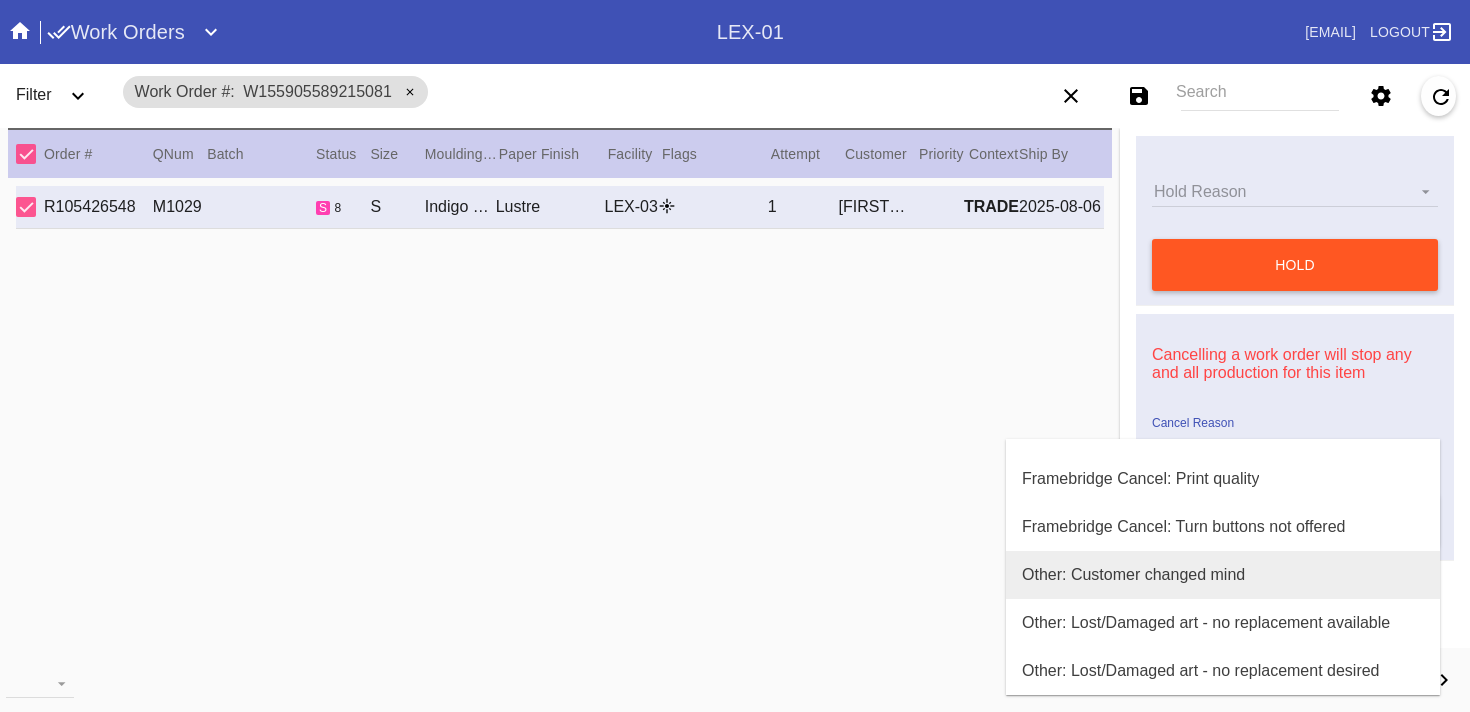 click on "Other: Customer changed mind" at bounding box center (1133, 575) 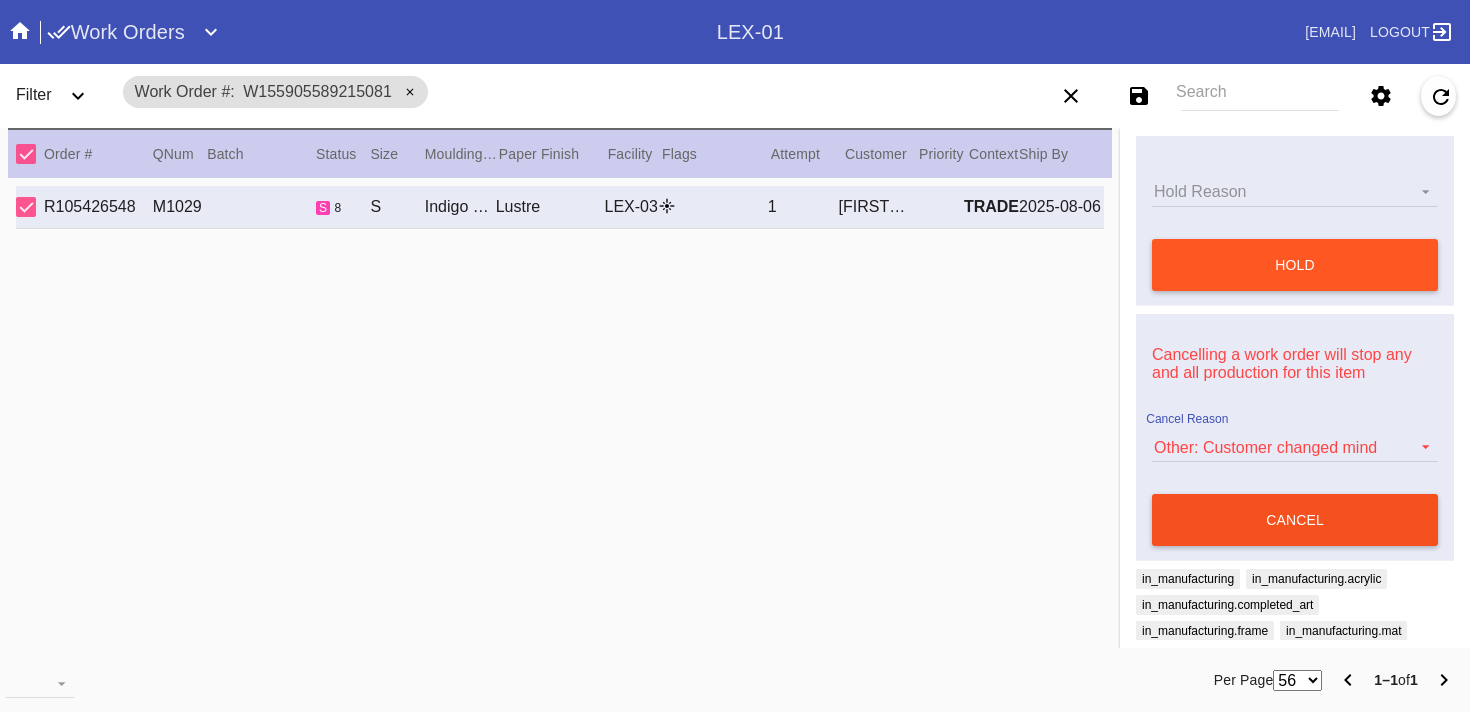 click on "cancel" at bounding box center (1295, 520) 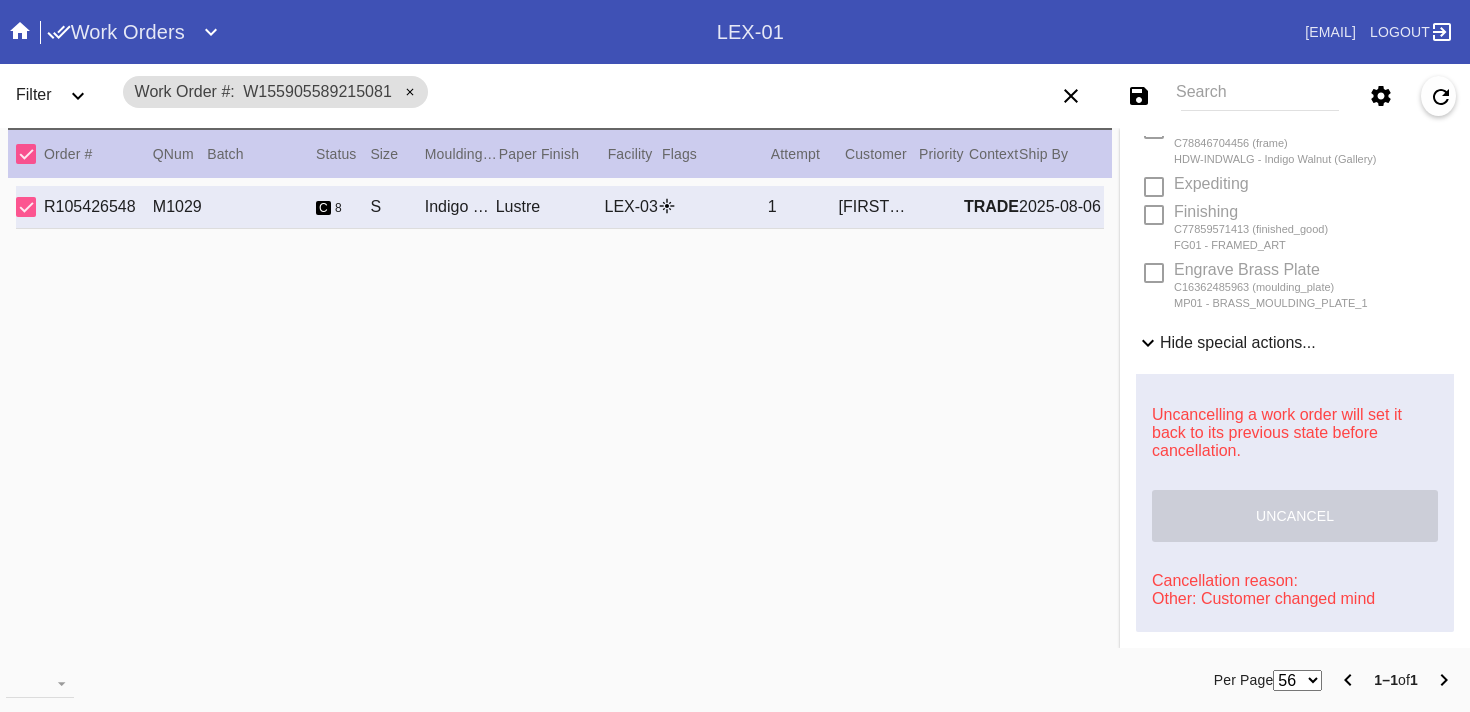 scroll, scrollTop: 644, scrollLeft: 0, axis: vertical 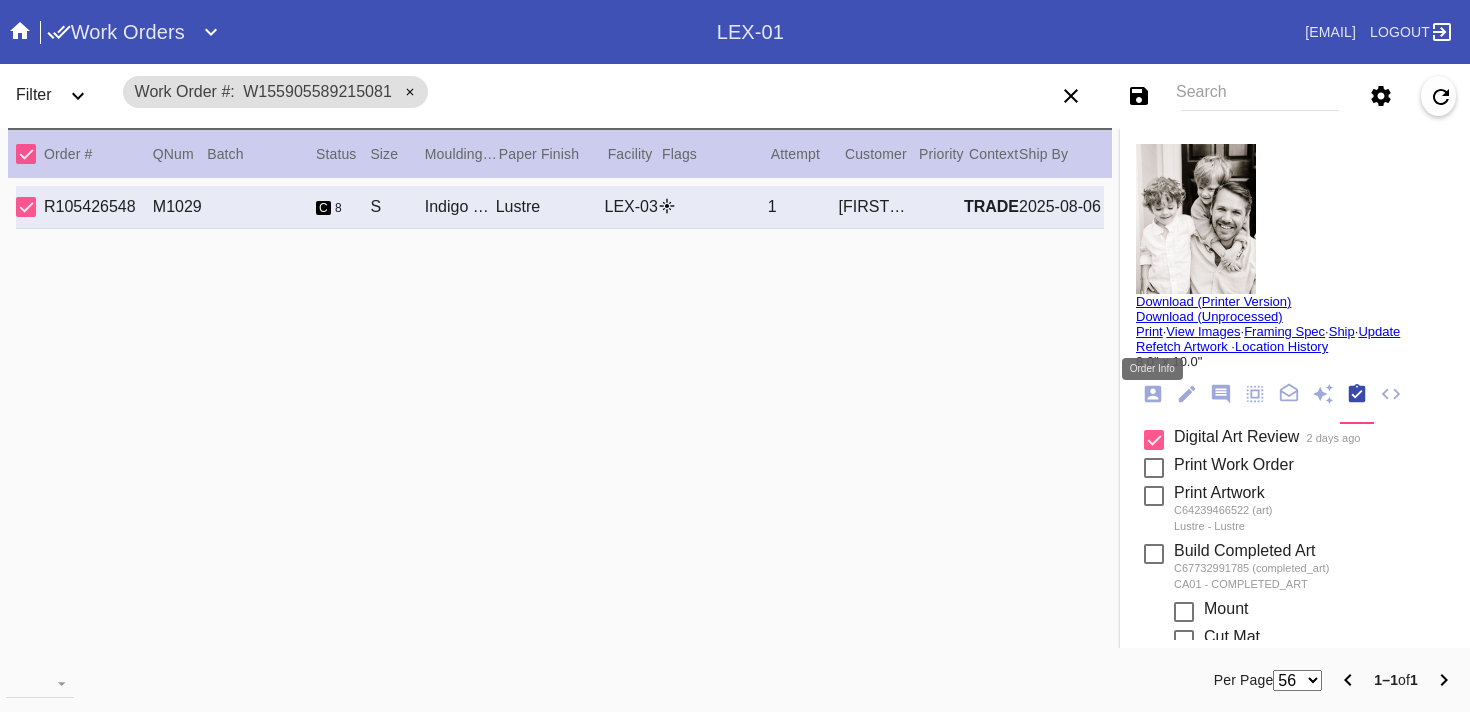 click 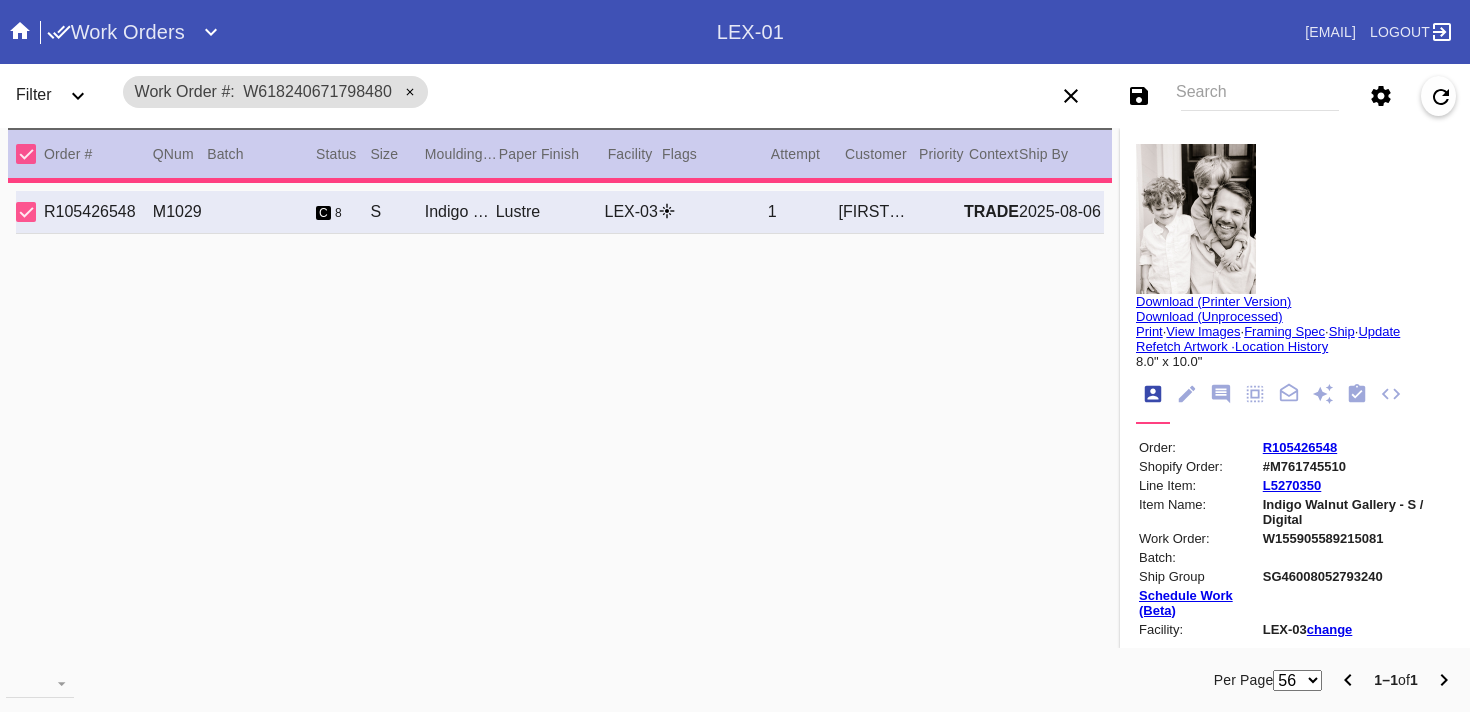 type on "0.0" 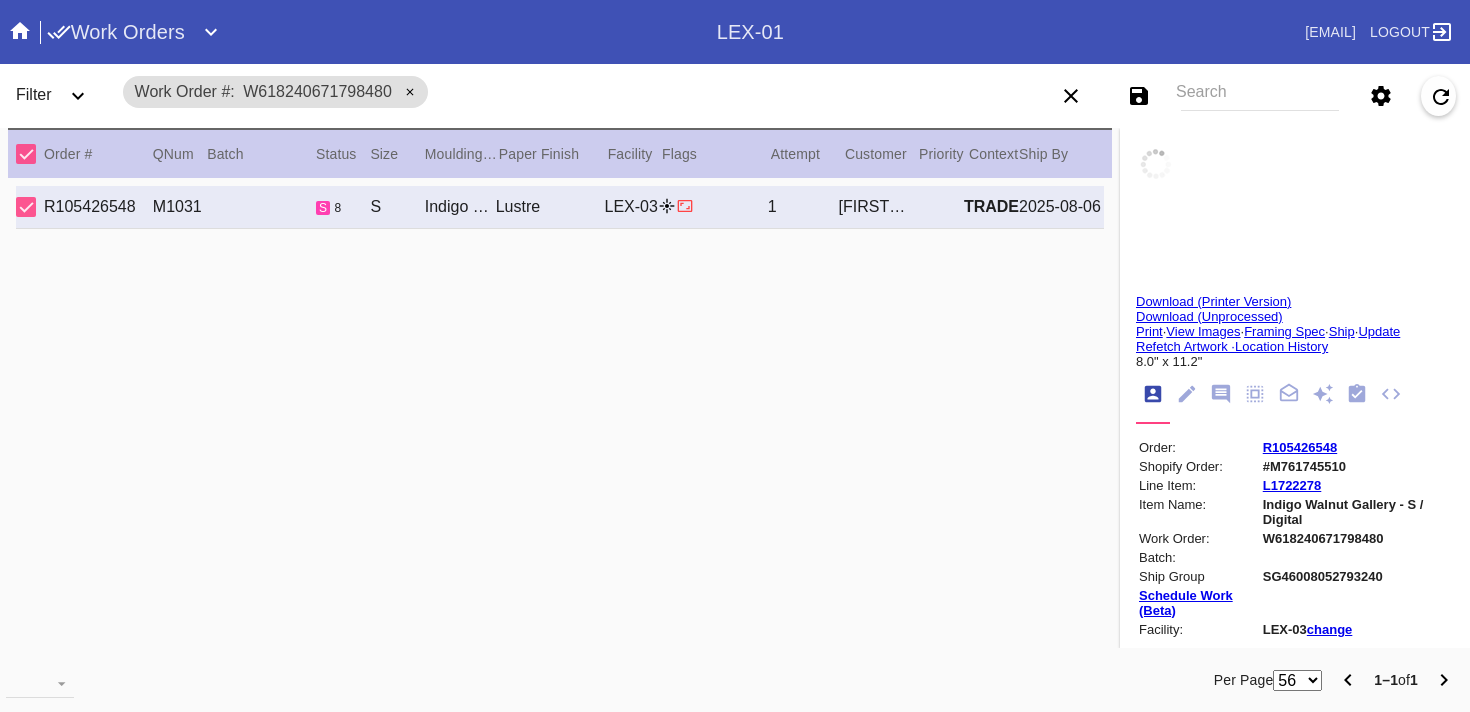 type on "JUNE 2025" 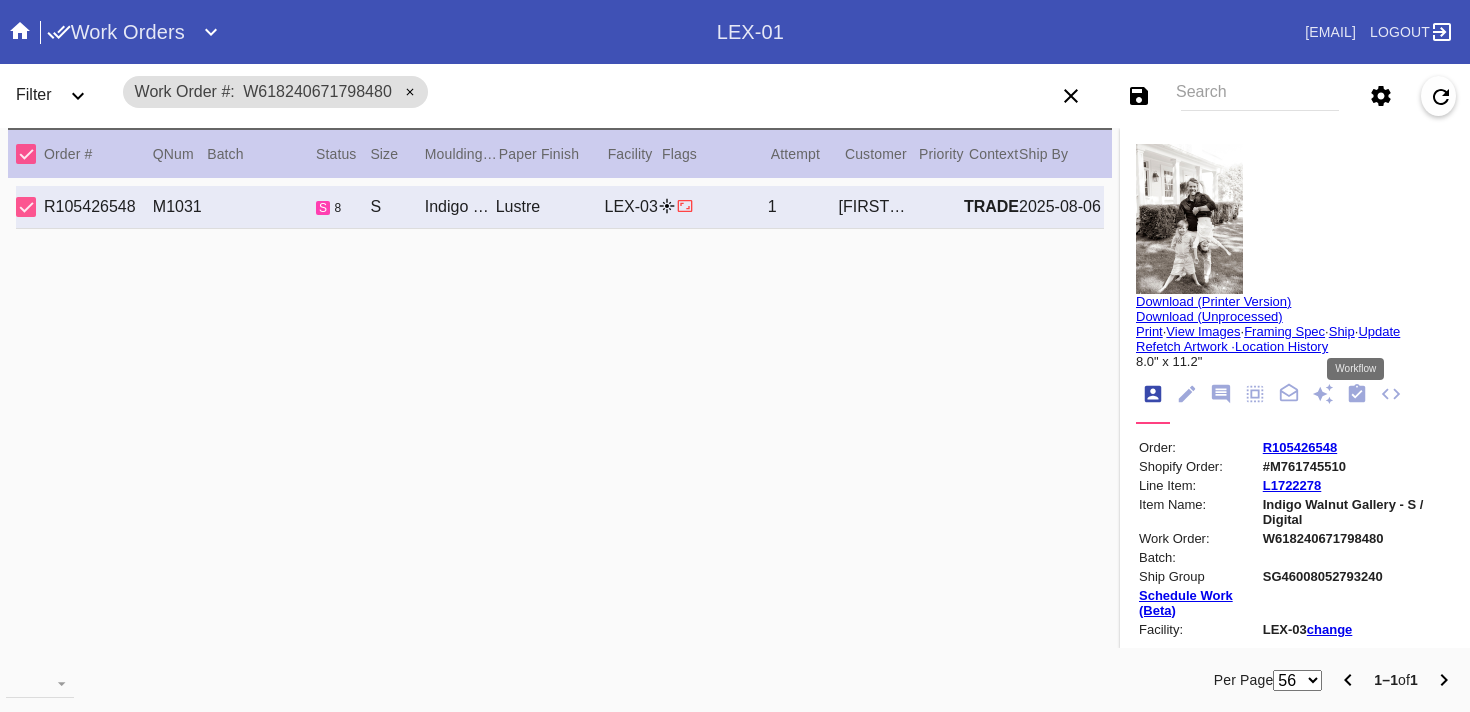 click 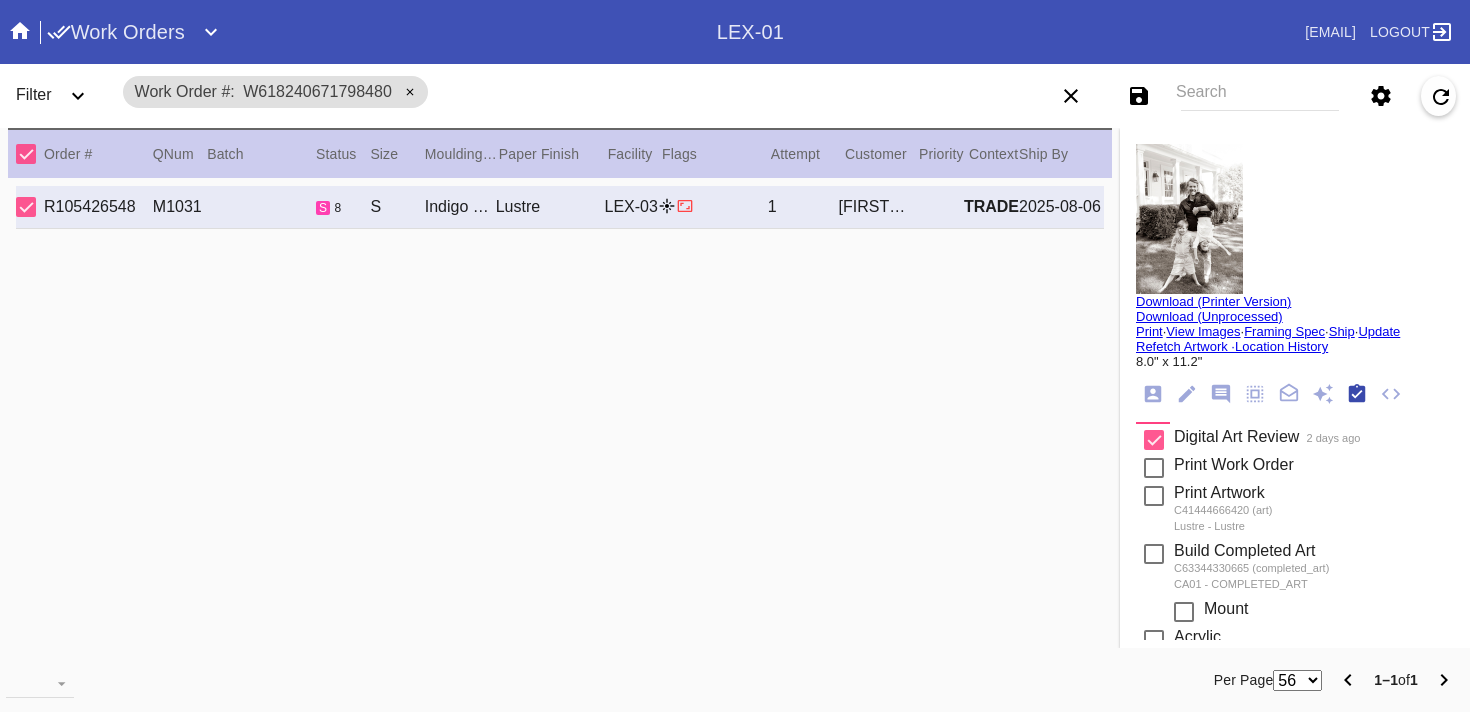 scroll, scrollTop: 320, scrollLeft: 0, axis: vertical 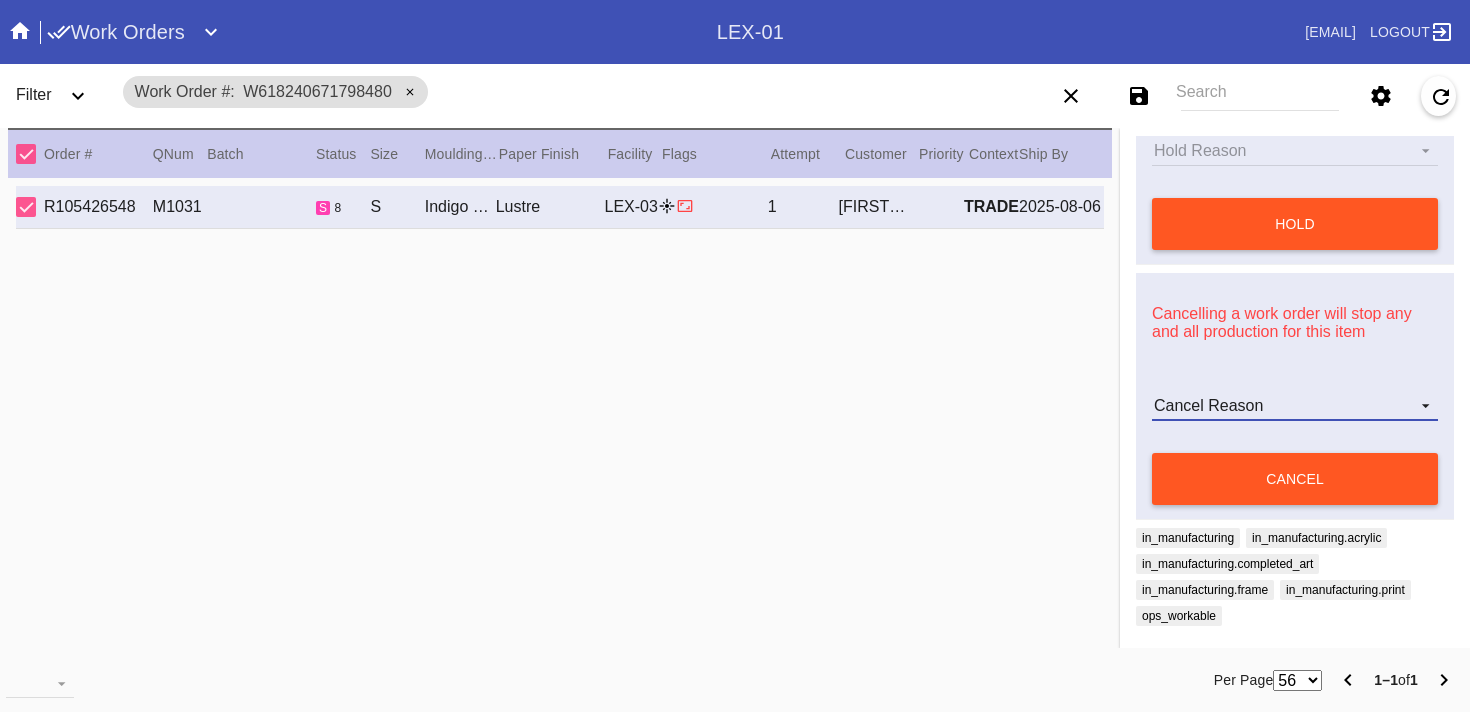 click on "Cancel Reason" at bounding box center (1295, 406) 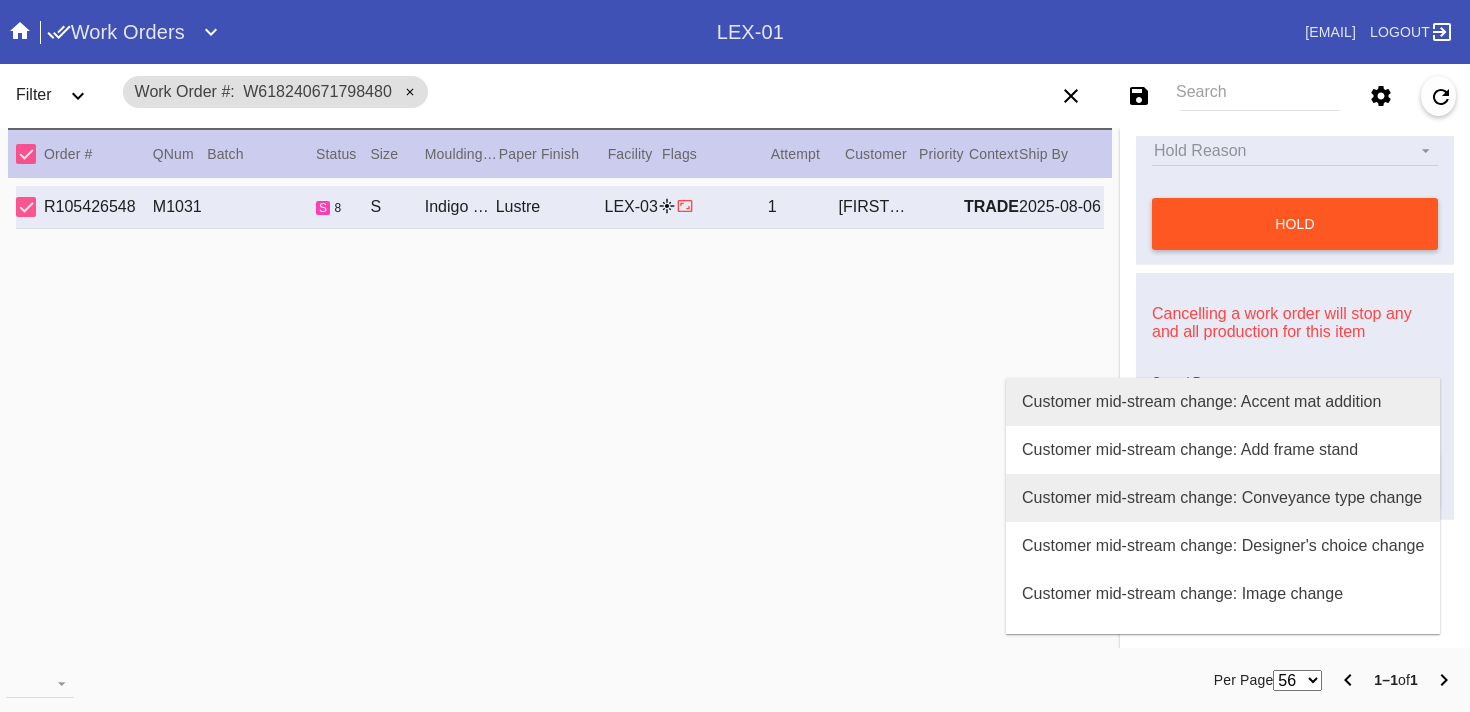 scroll, scrollTop: 800, scrollLeft: 0, axis: vertical 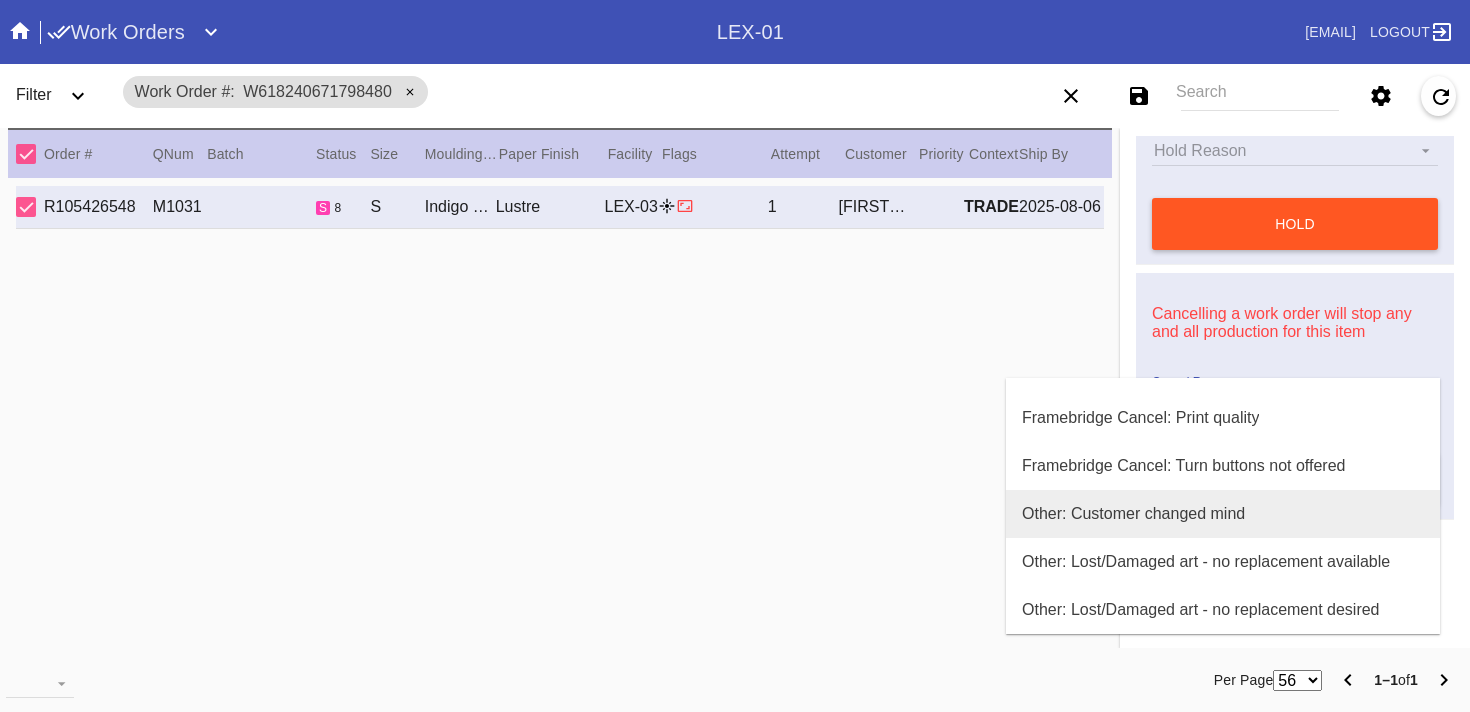 click on "Other: Customer changed mind" at bounding box center (1133, 514) 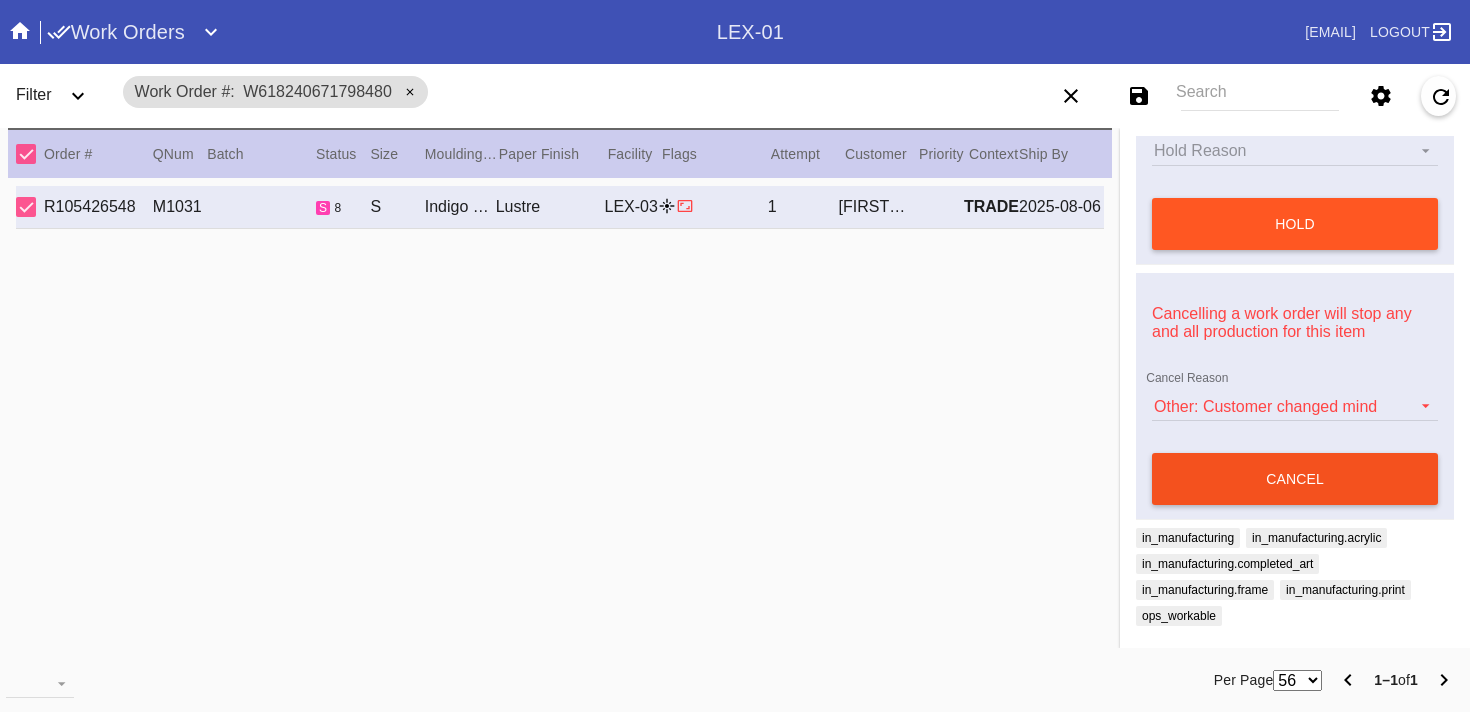 click on "cancel" at bounding box center [1295, 479] 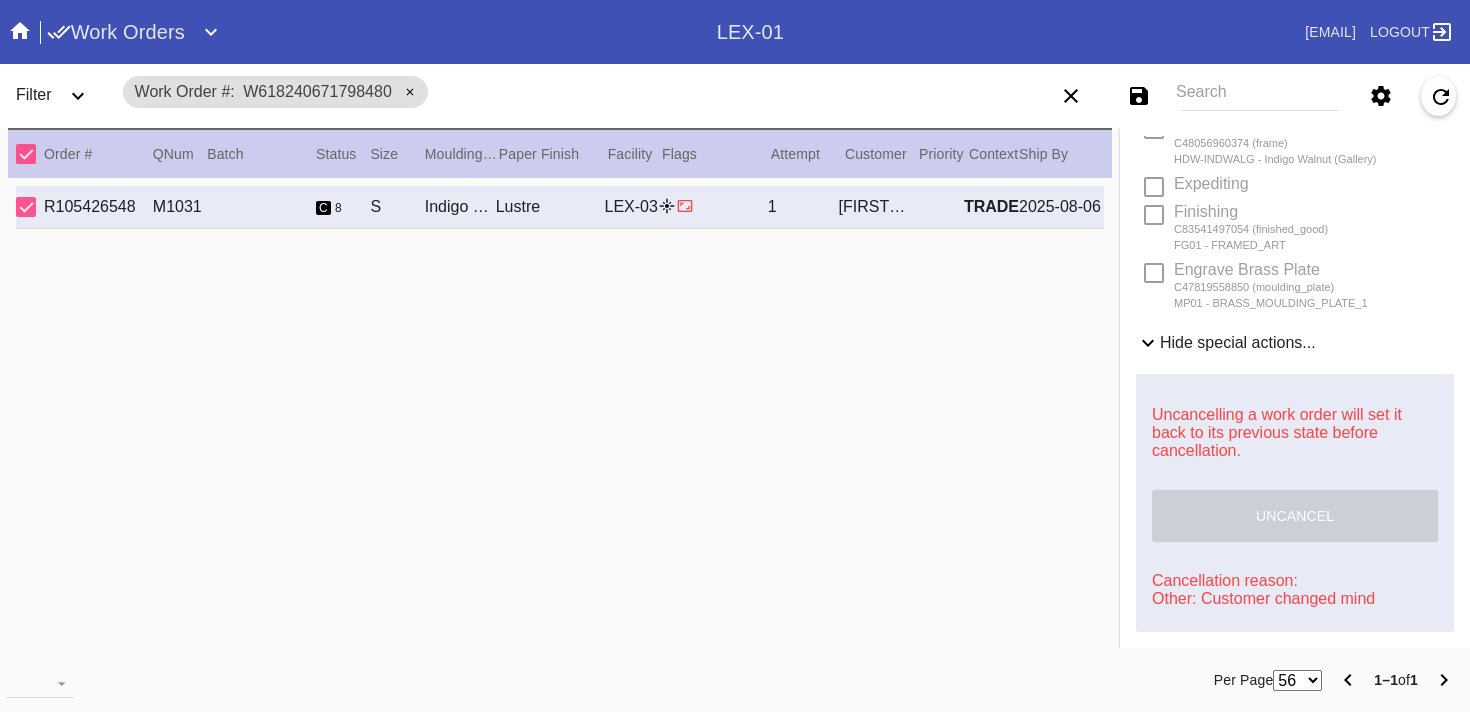 scroll, scrollTop: 585, scrollLeft: 0, axis: vertical 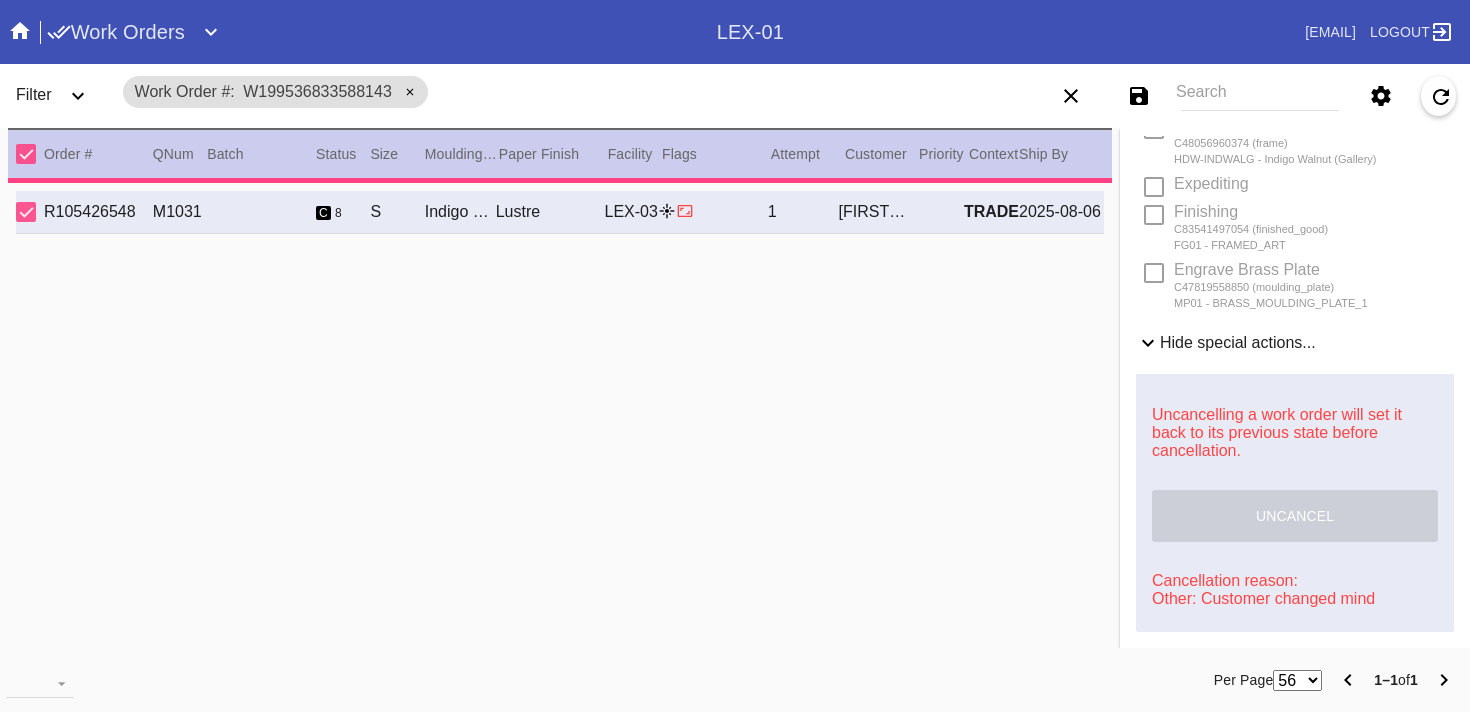 type on "9.0" 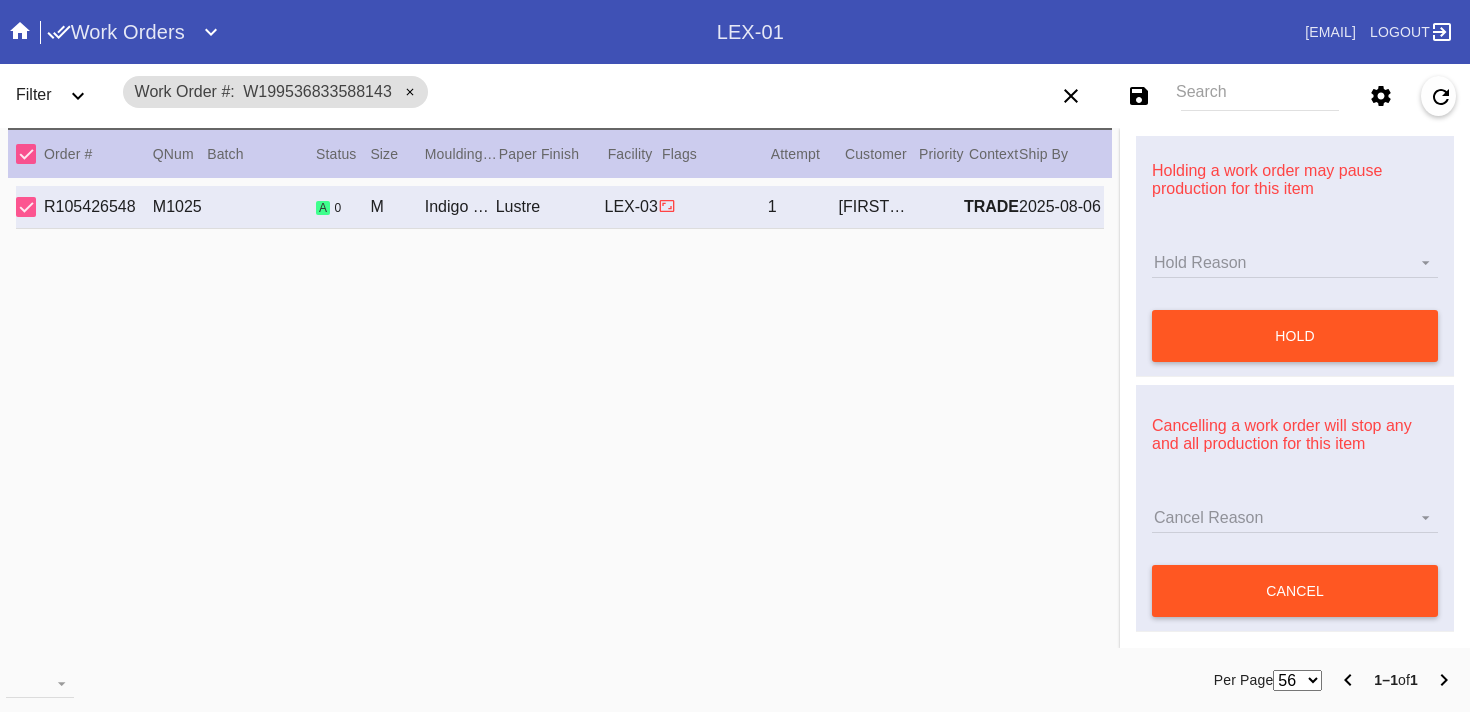 scroll, scrollTop: 887, scrollLeft: 0, axis: vertical 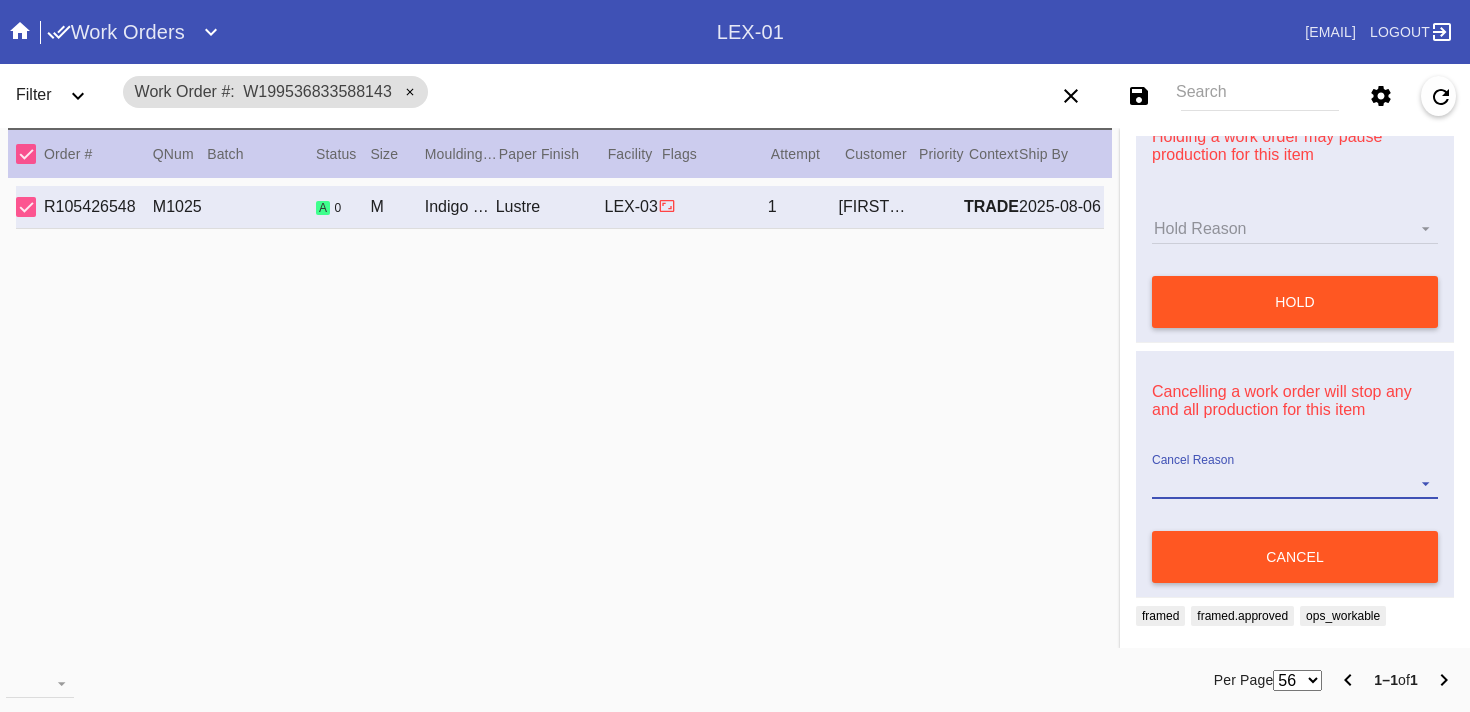 click on "Cancel Reason" at bounding box center [1295, 484] 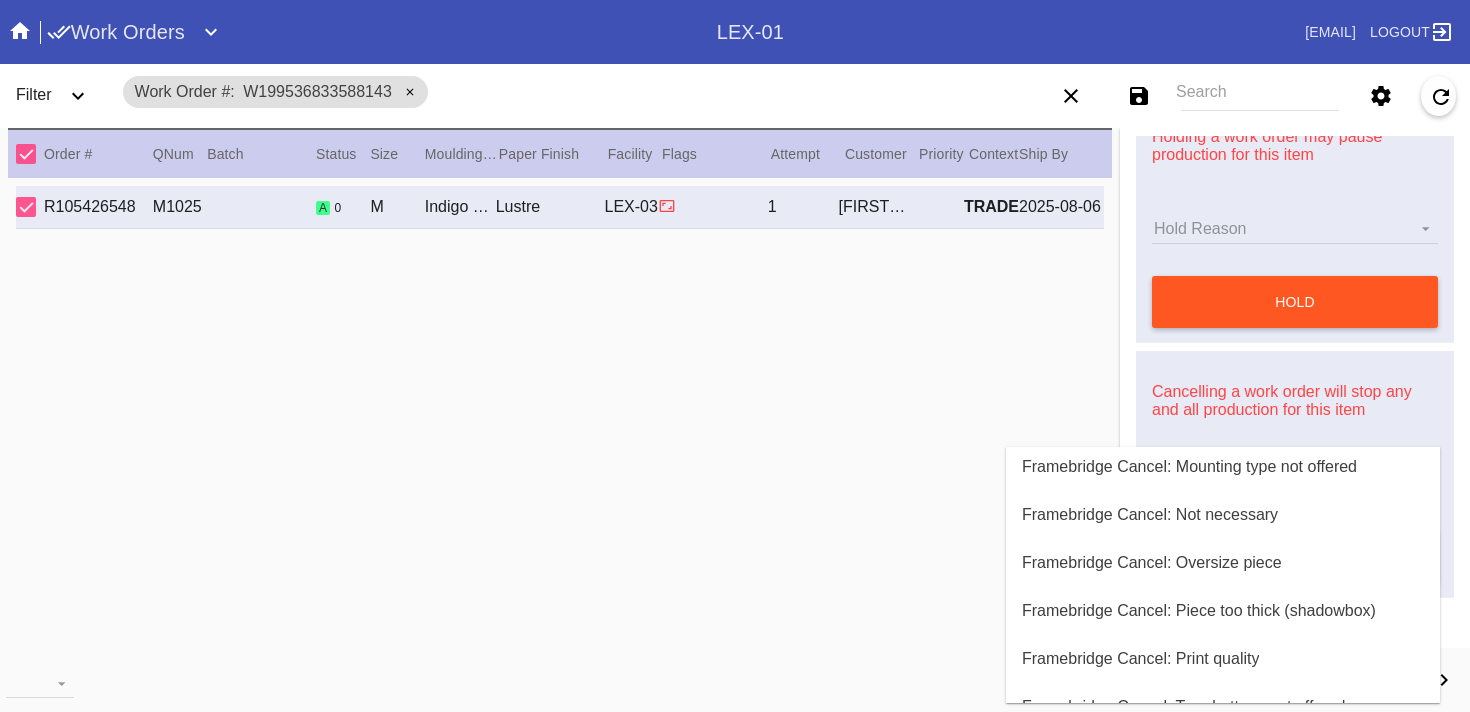 scroll, scrollTop: 800, scrollLeft: 0, axis: vertical 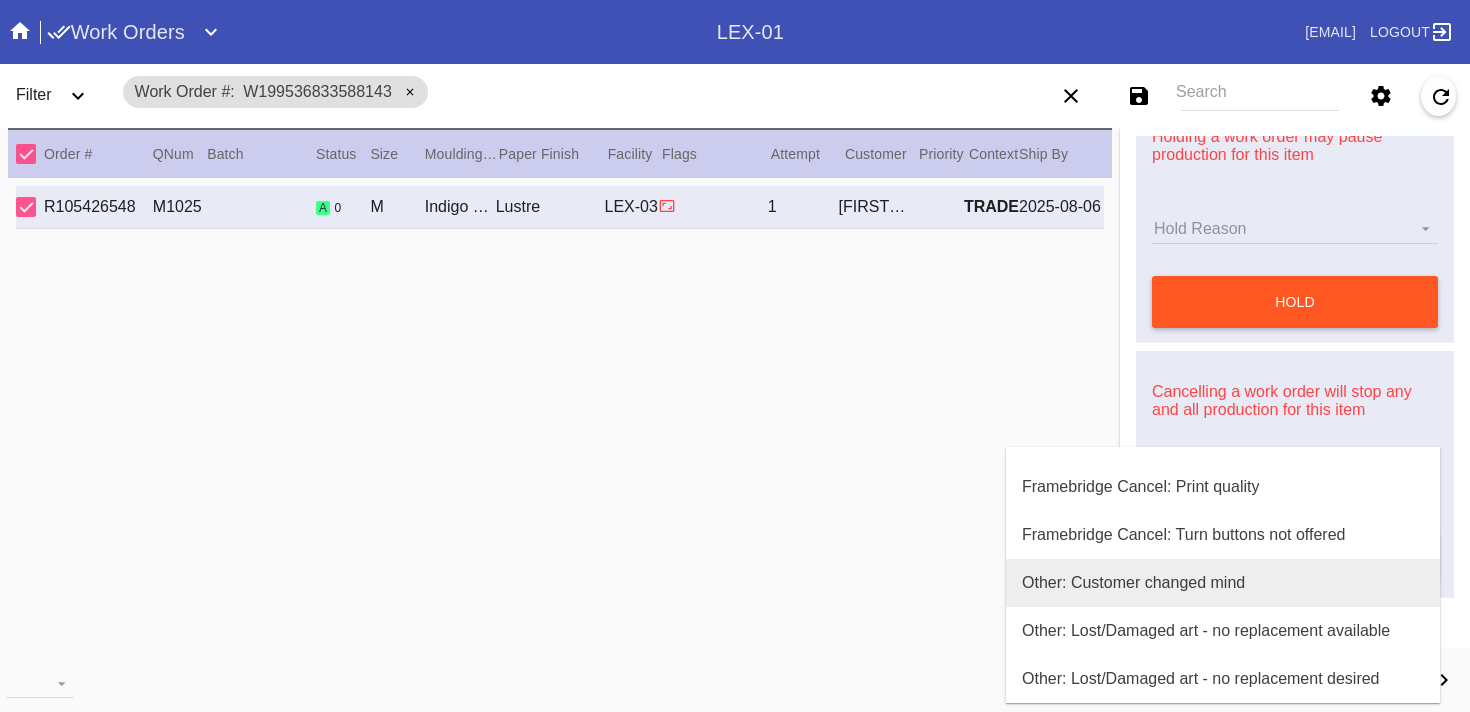 click on "Other: Customer changed mind" at bounding box center (1133, 583) 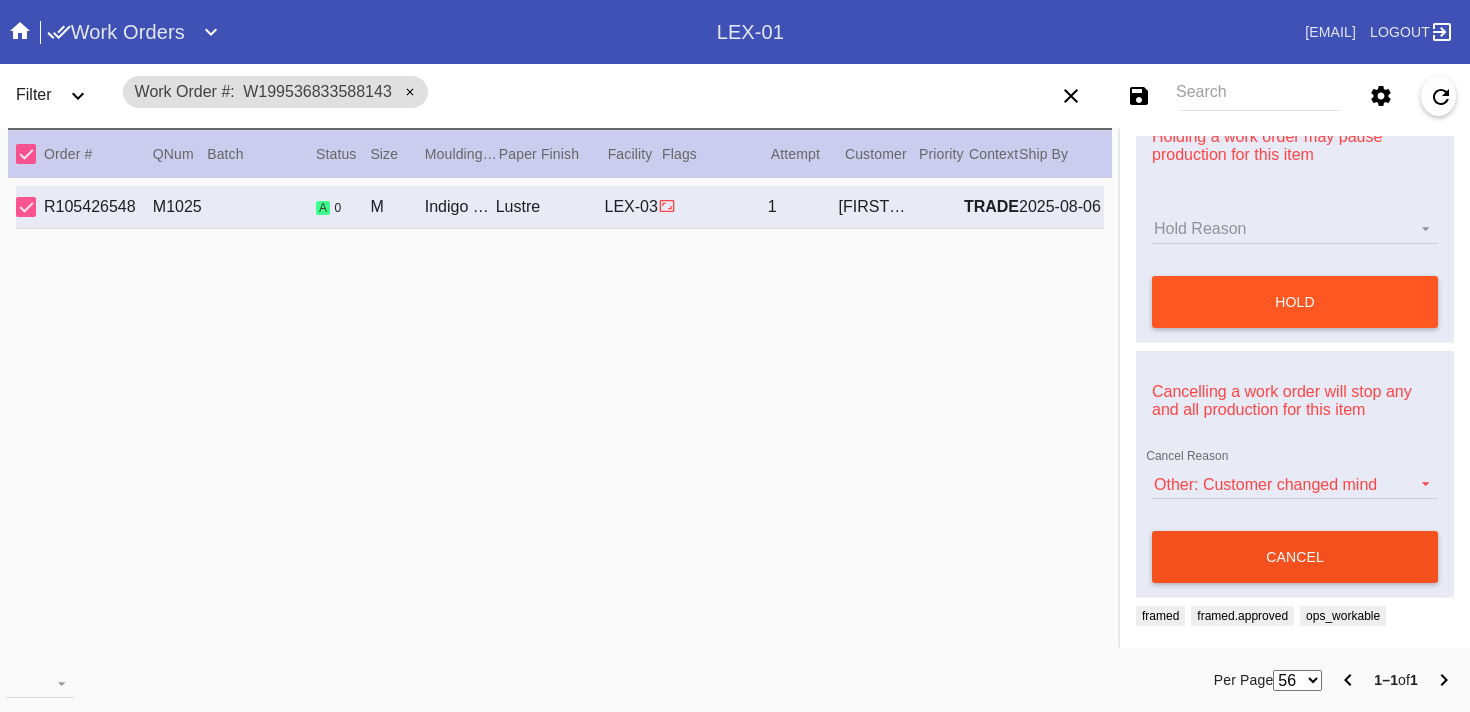 click on "cancel" at bounding box center [1295, 557] 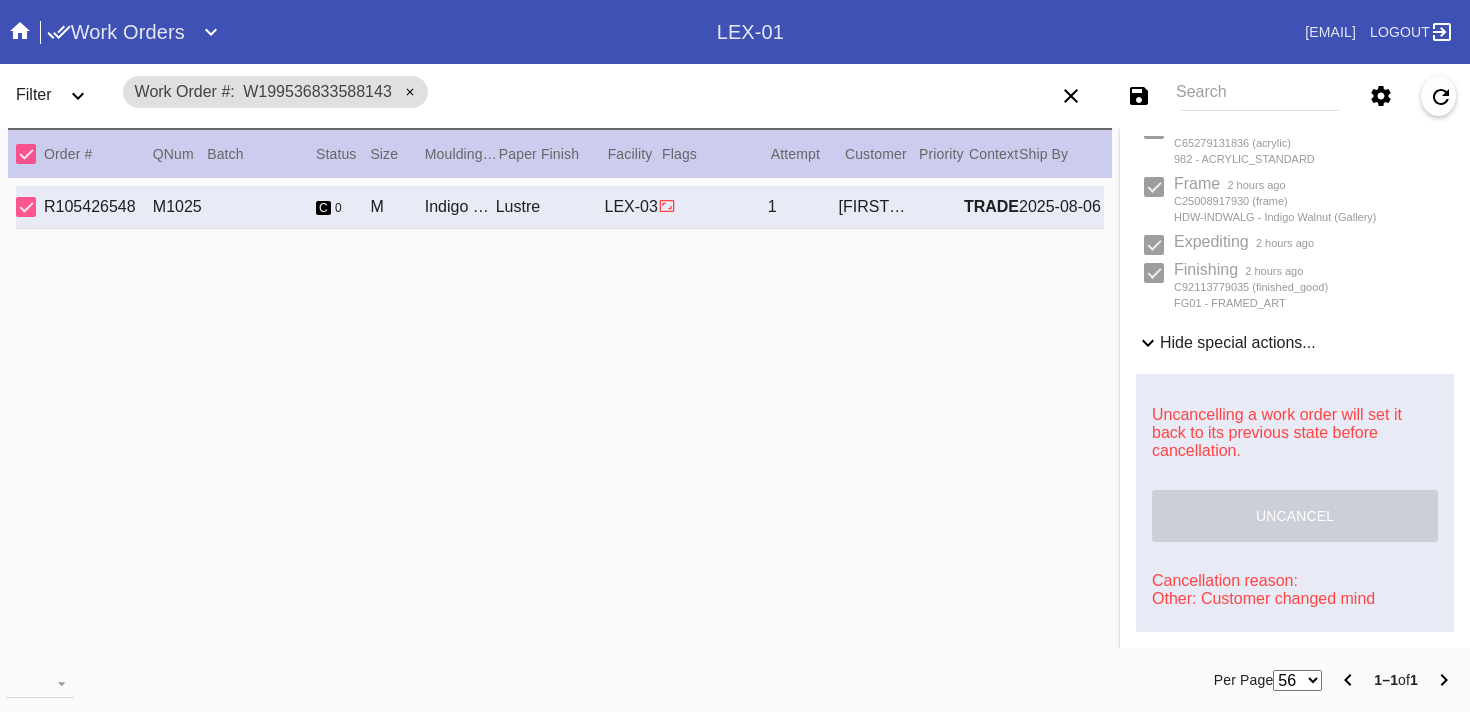 scroll, scrollTop: 526, scrollLeft: 0, axis: vertical 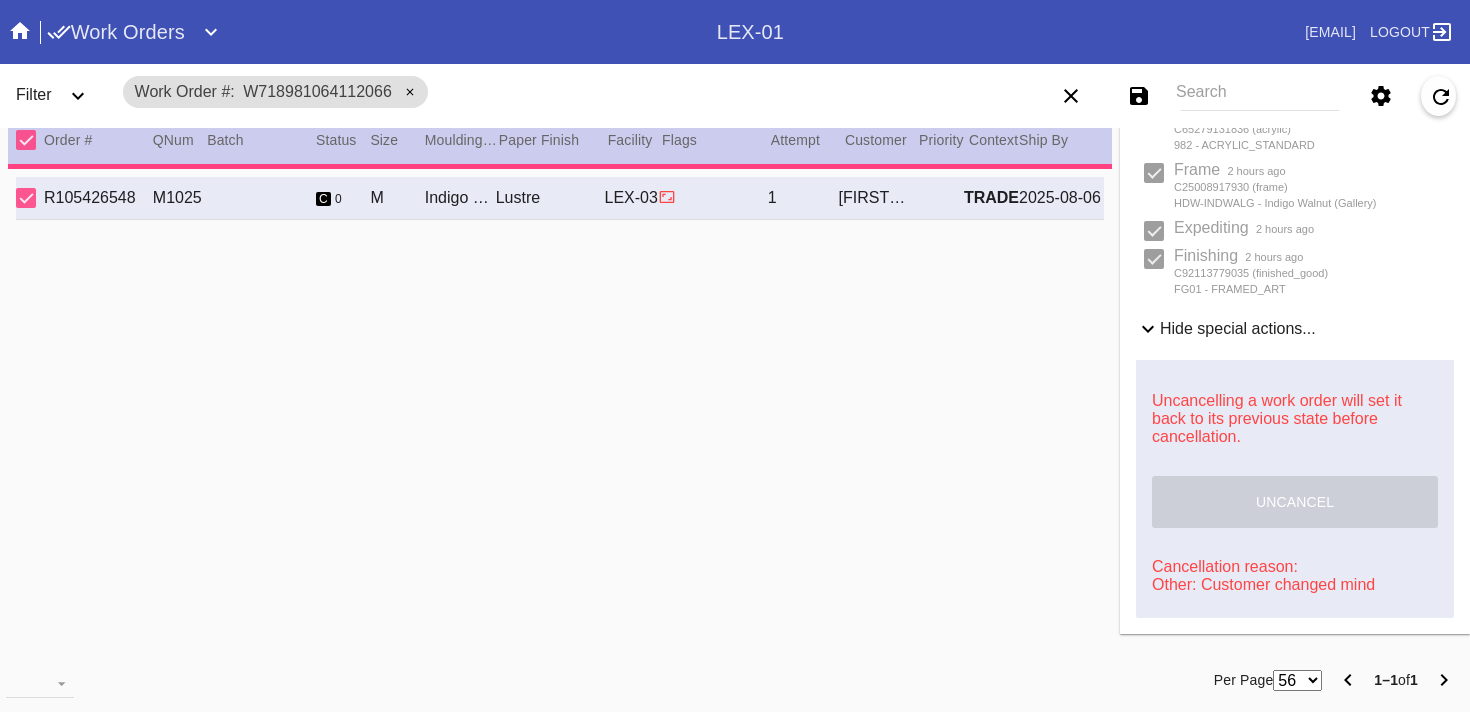 type on "11.25" 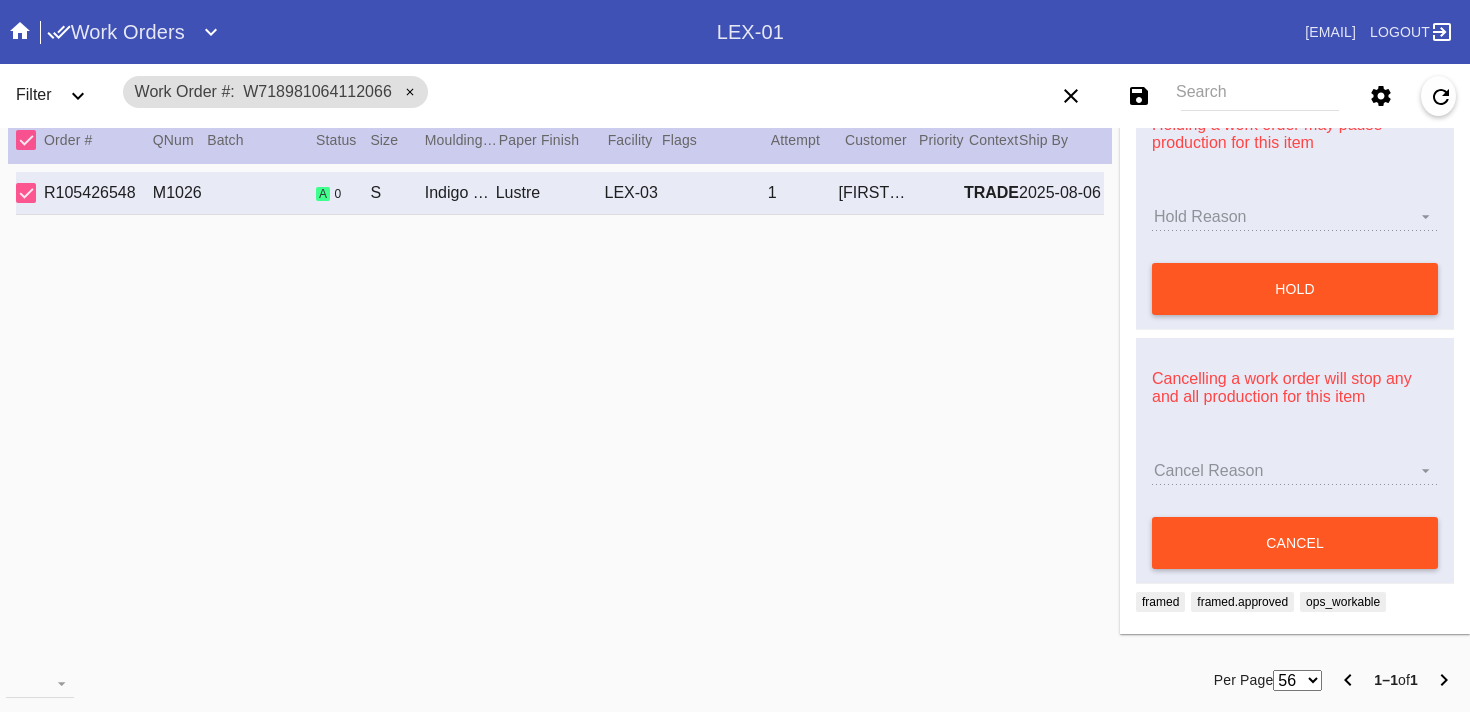 scroll, scrollTop: 887, scrollLeft: 0, axis: vertical 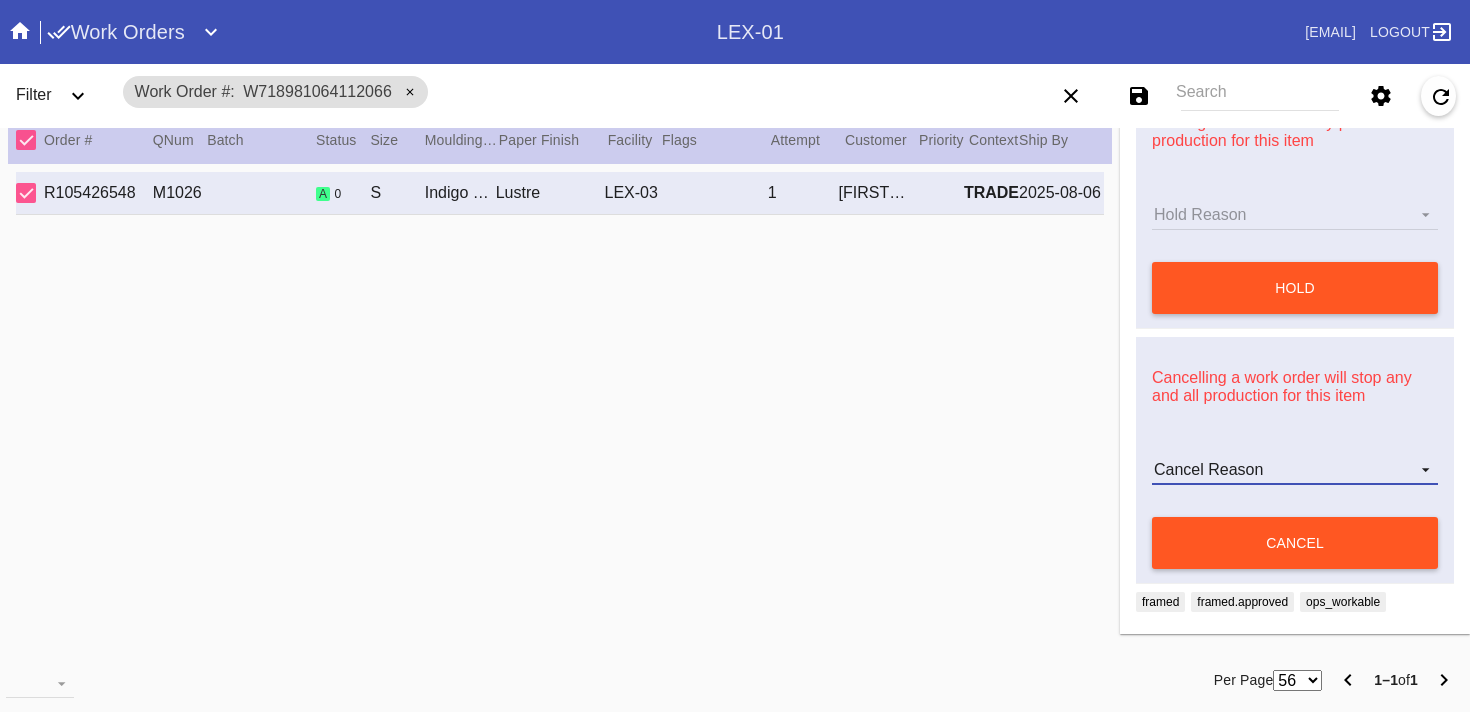 click on "Cancel Reason" at bounding box center (1295, 470) 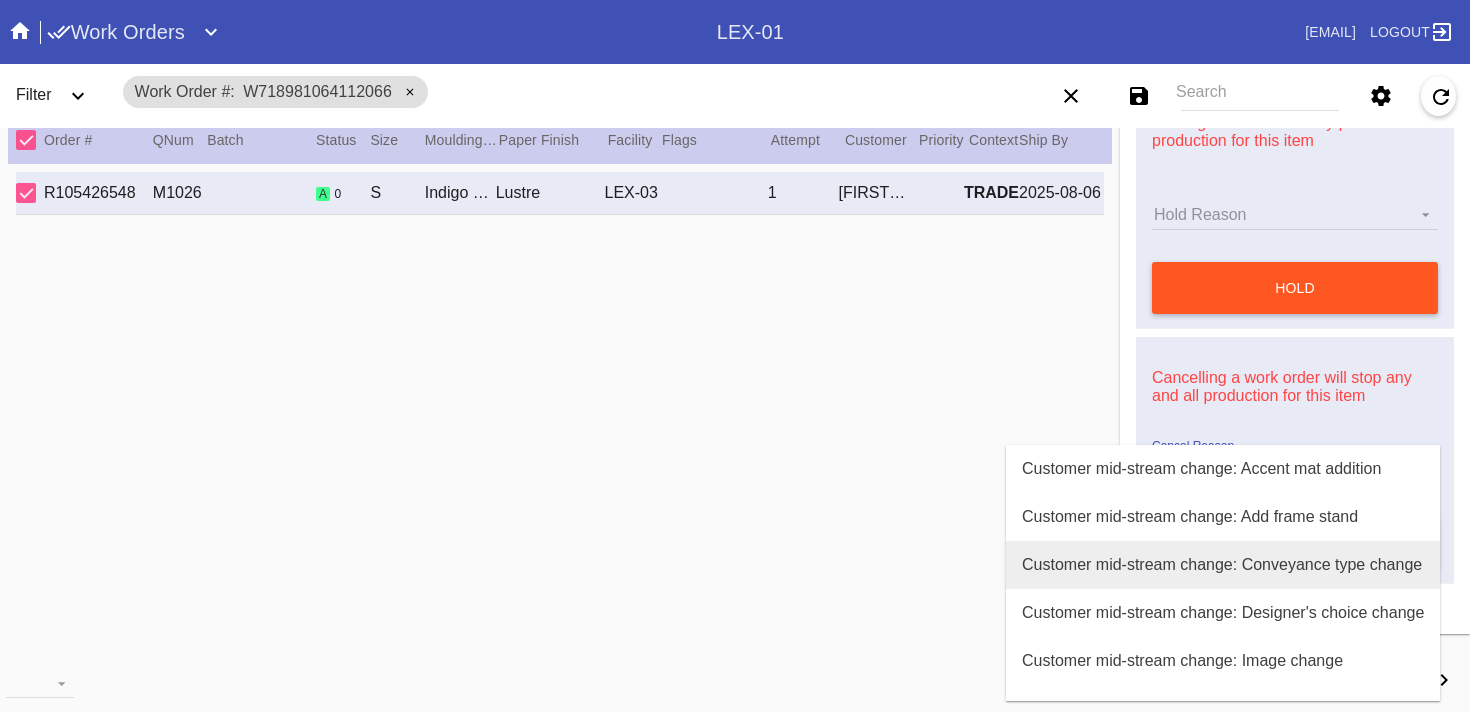 scroll, scrollTop: 800, scrollLeft: 0, axis: vertical 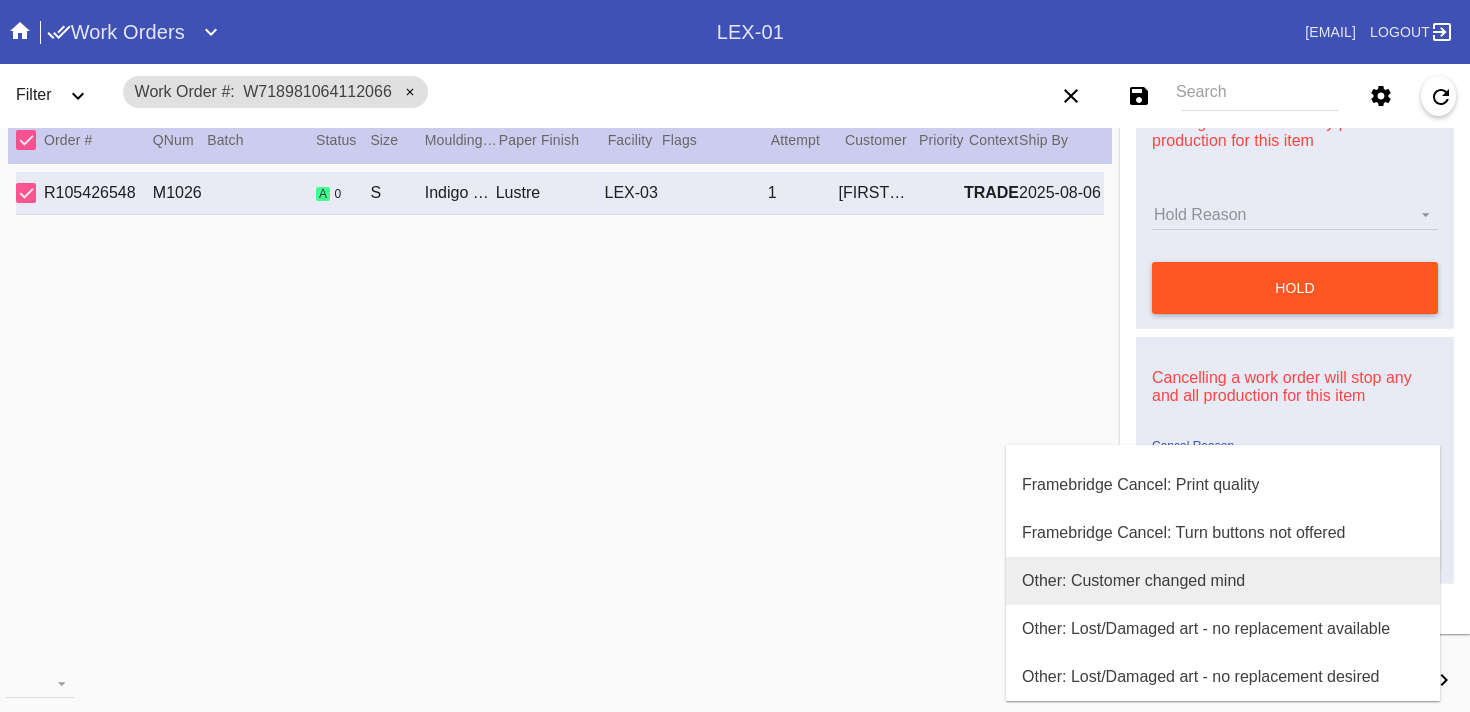 click on "Other: Customer changed mind" at bounding box center (1223, 581) 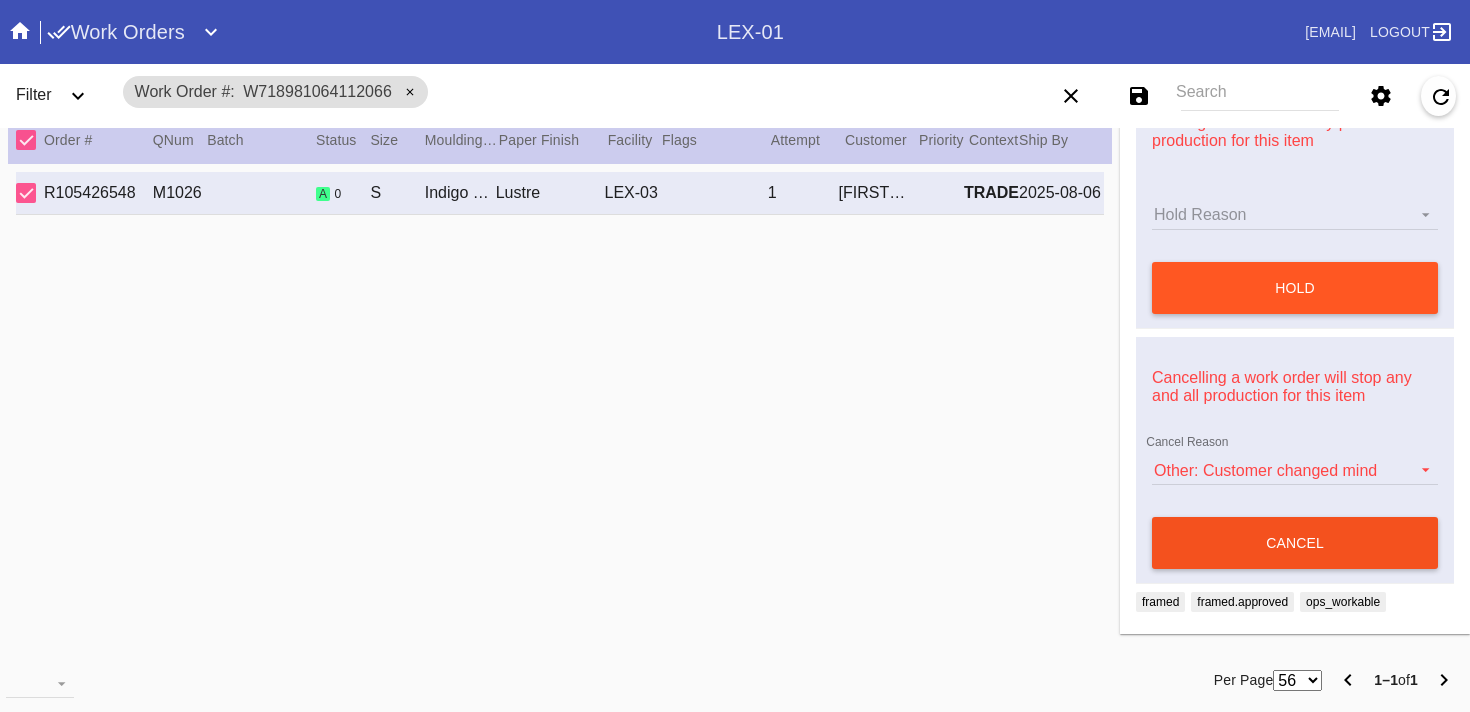 click on "cancel" at bounding box center (1295, 543) 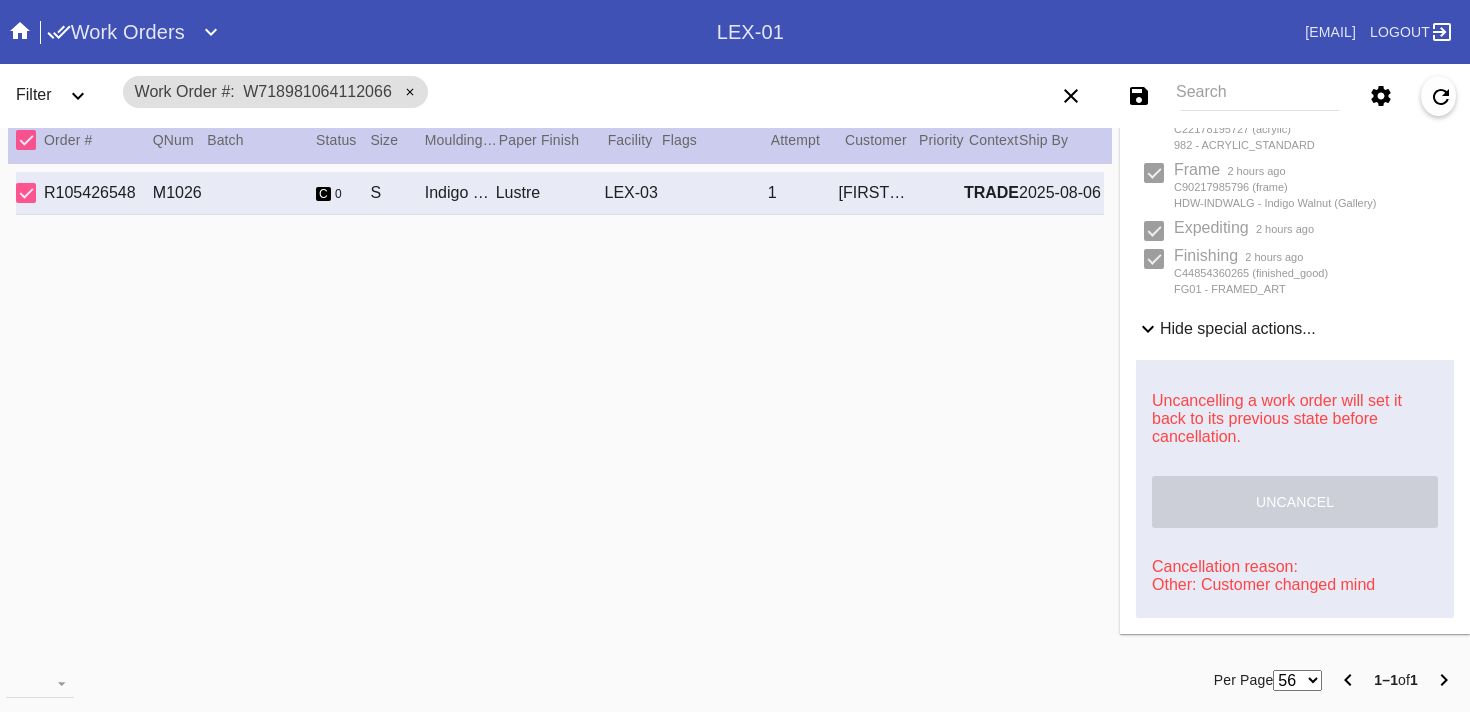 scroll, scrollTop: 526, scrollLeft: 0, axis: vertical 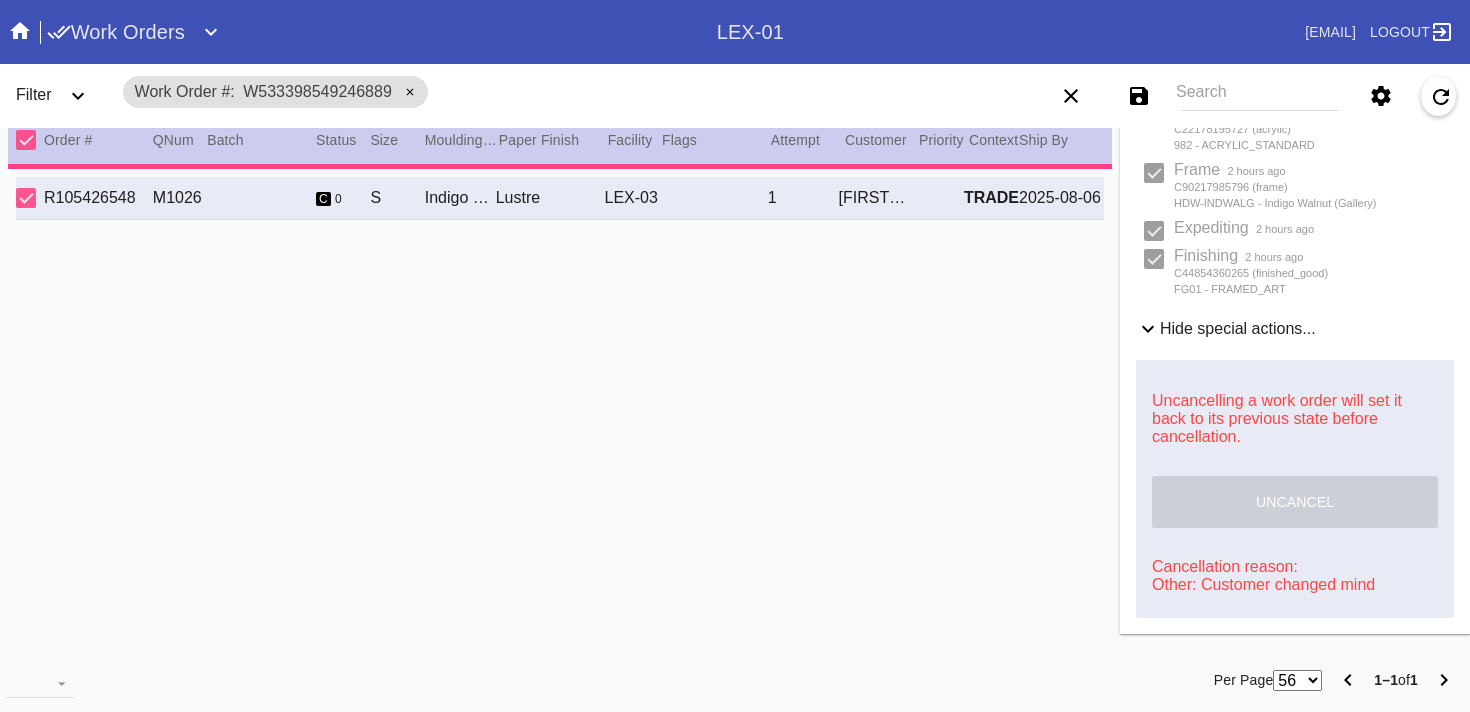 type on "2.5" 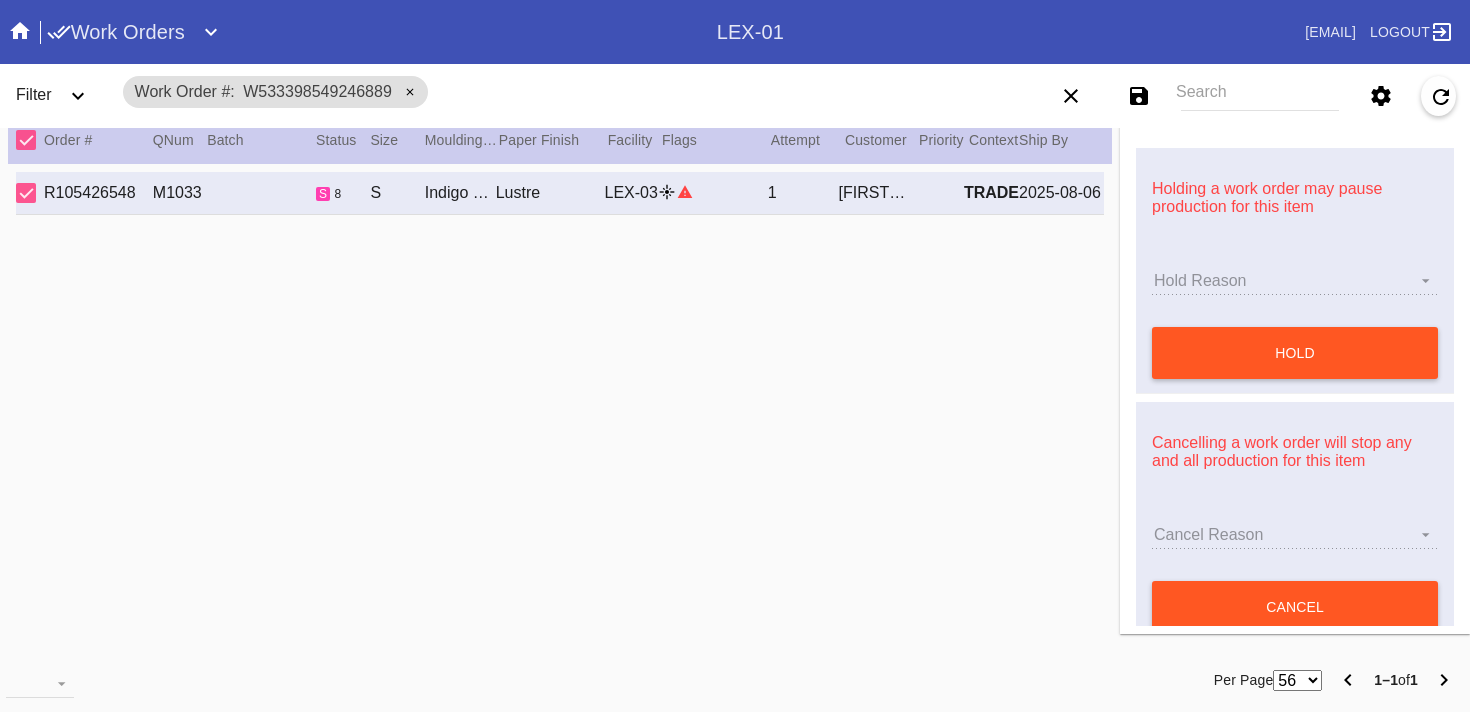 type on "OCTOBER 2022" 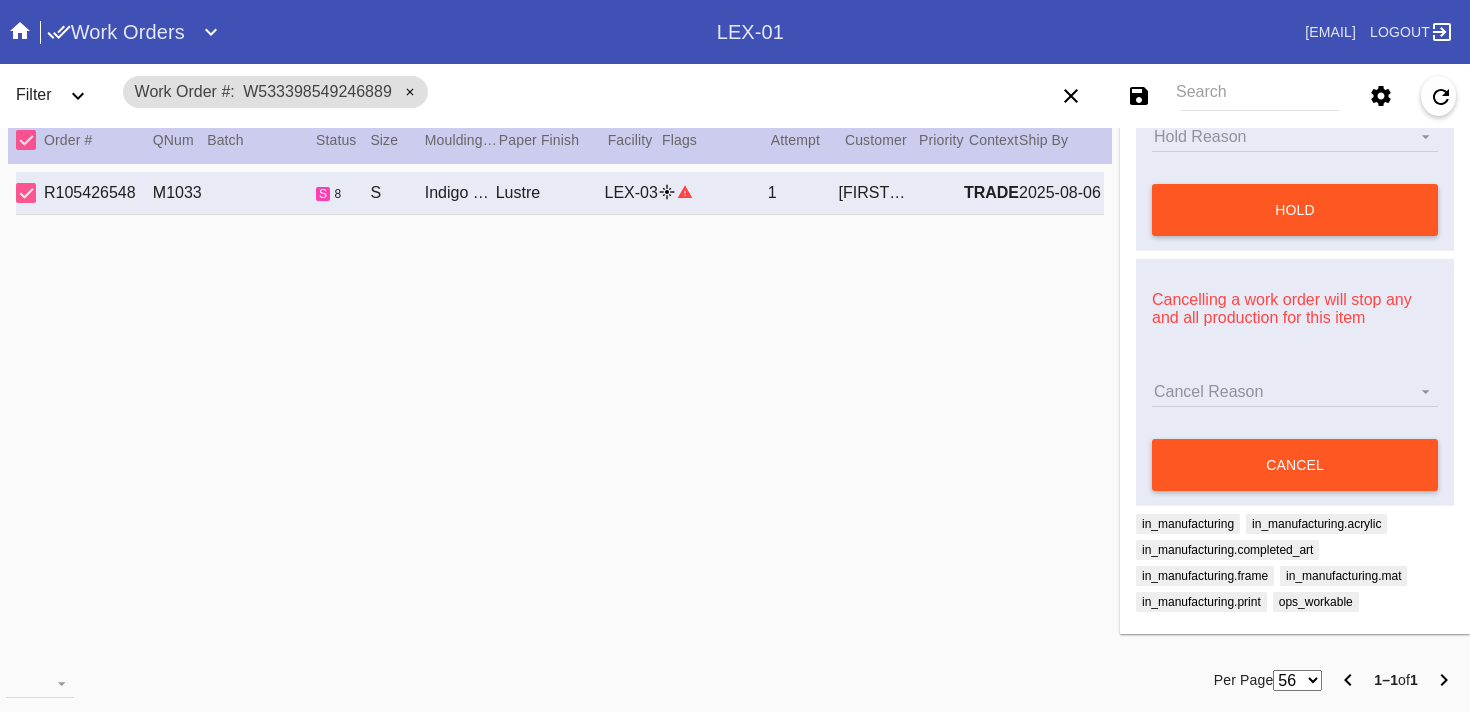 scroll, scrollTop: 1048, scrollLeft: 0, axis: vertical 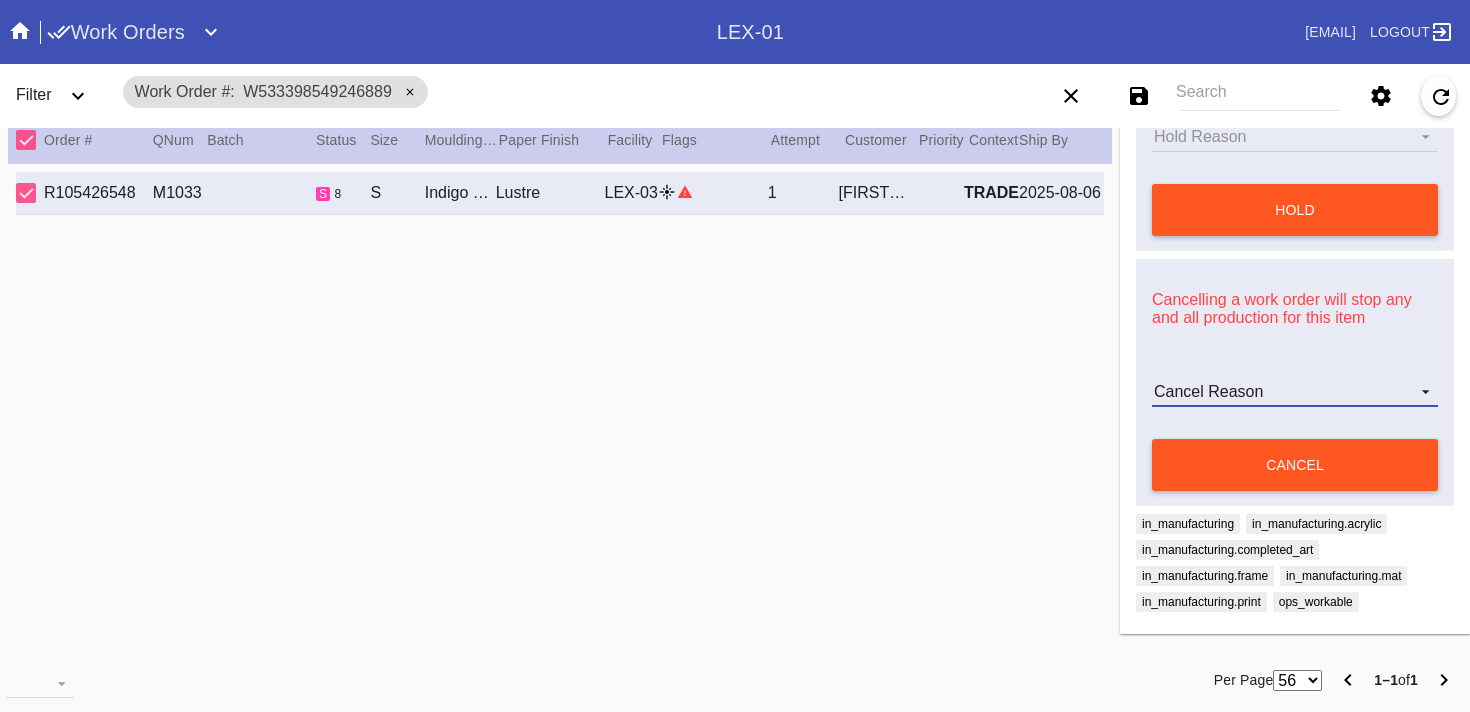 click on "Cancel Reason" at bounding box center (1295, 392) 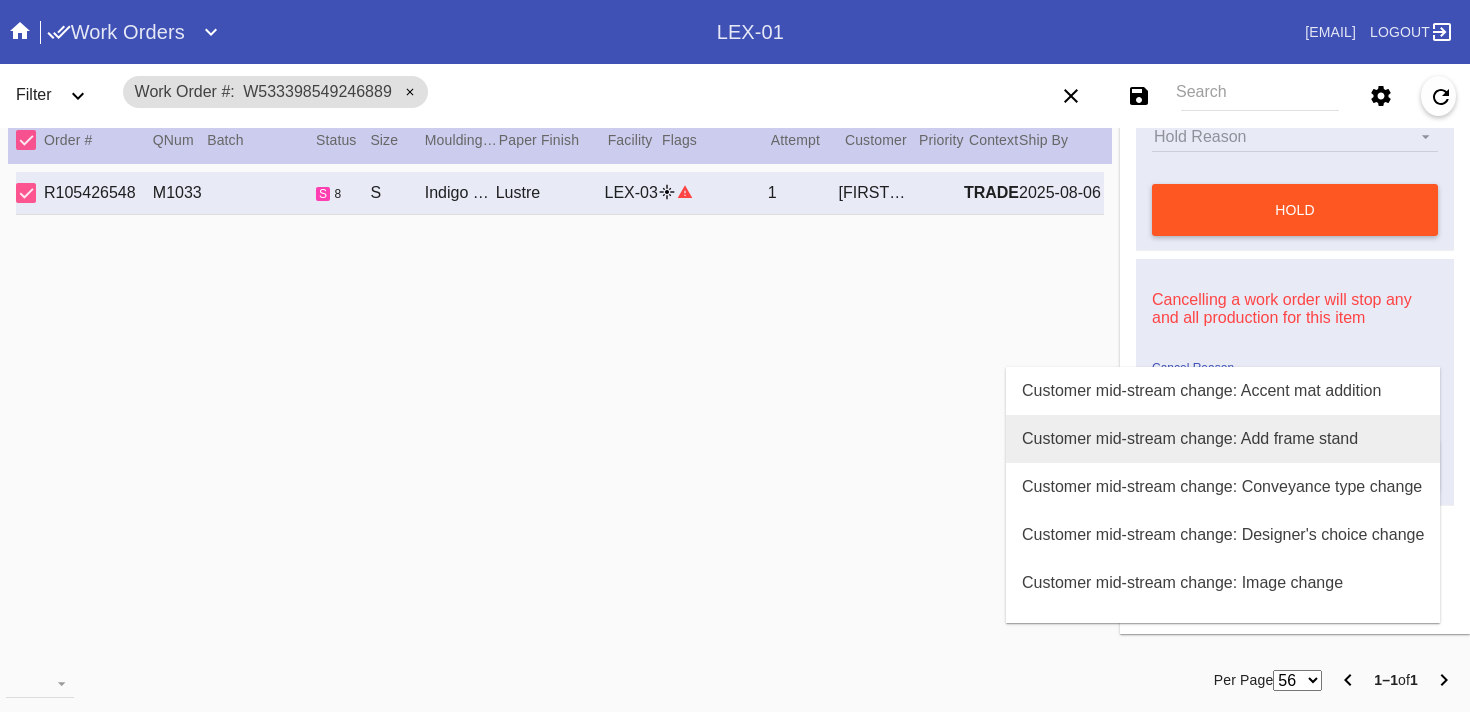 scroll, scrollTop: 800, scrollLeft: 0, axis: vertical 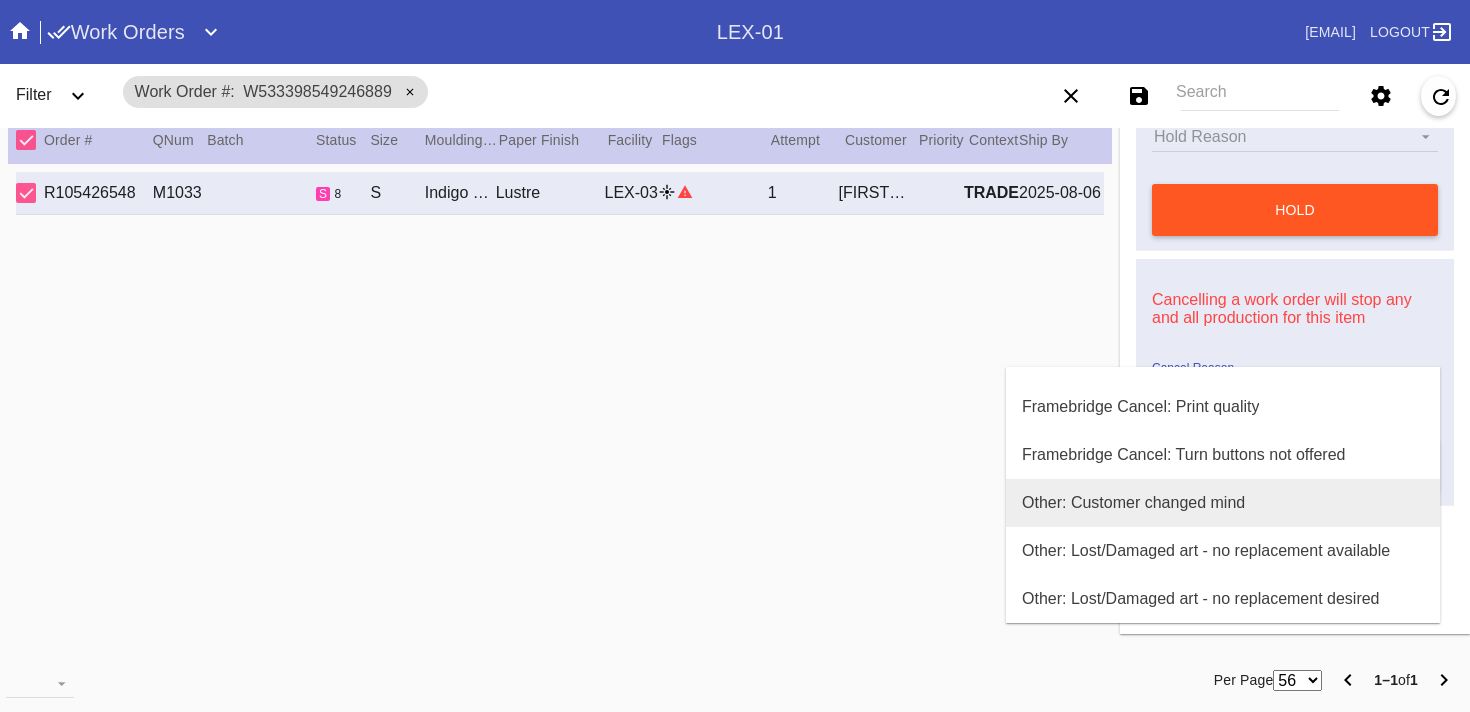 click on "Other: Customer changed mind" at bounding box center [1133, 503] 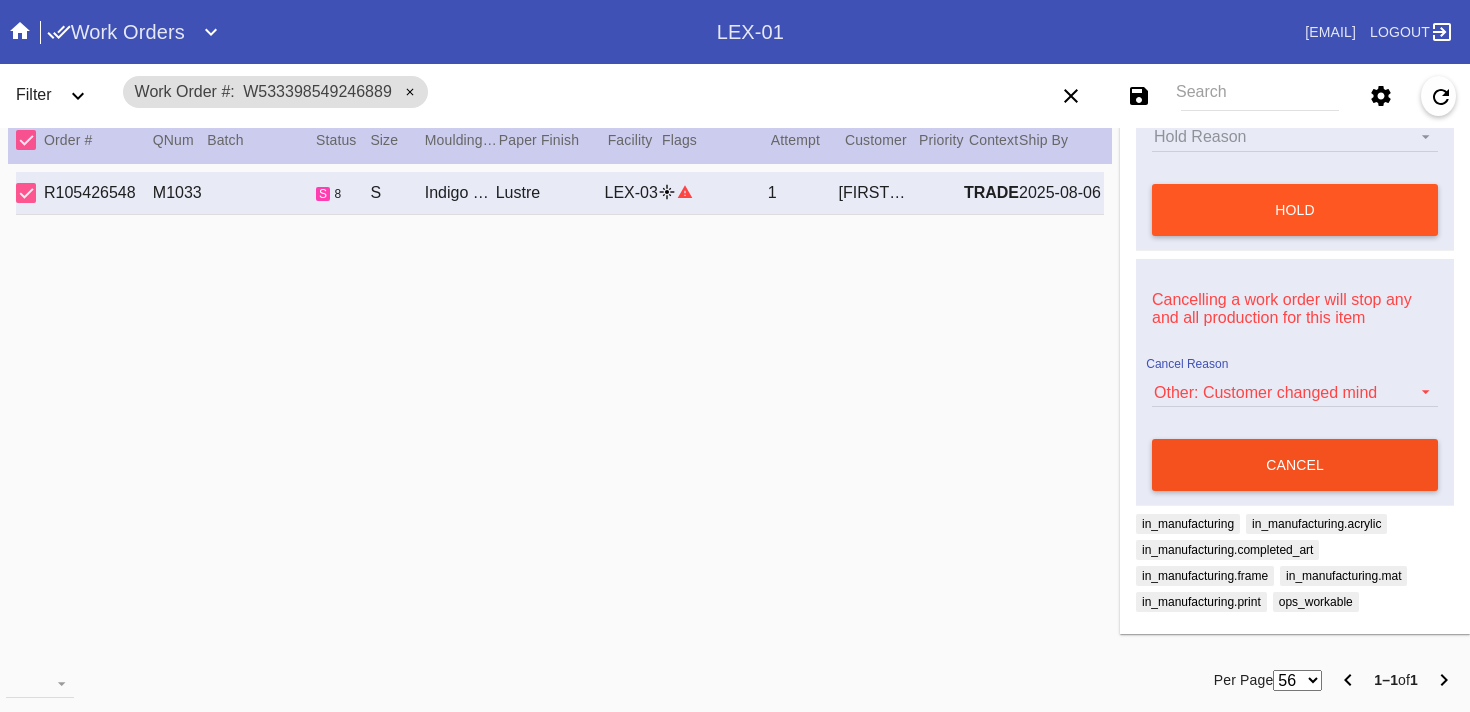 click on "cancel" at bounding box center [1295, 465] 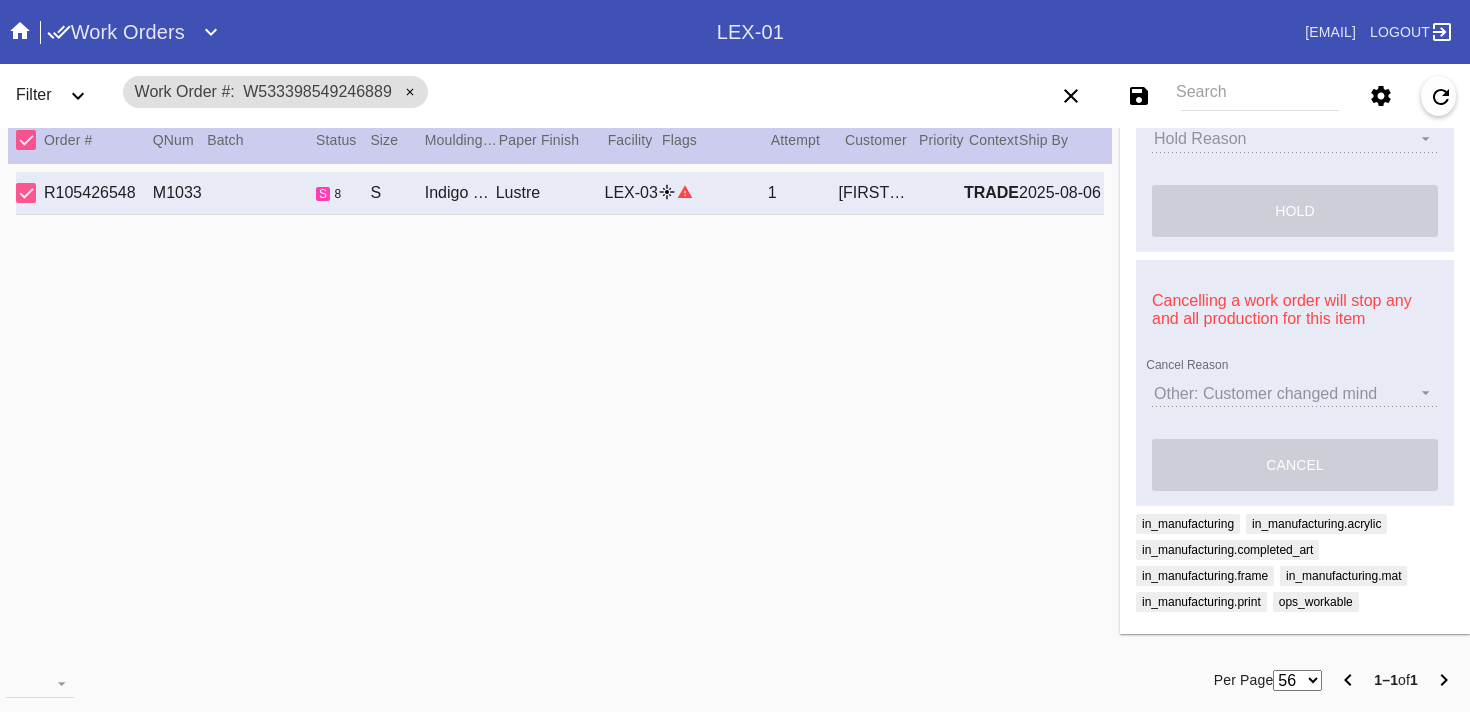 type on "OCTOBER 2022" 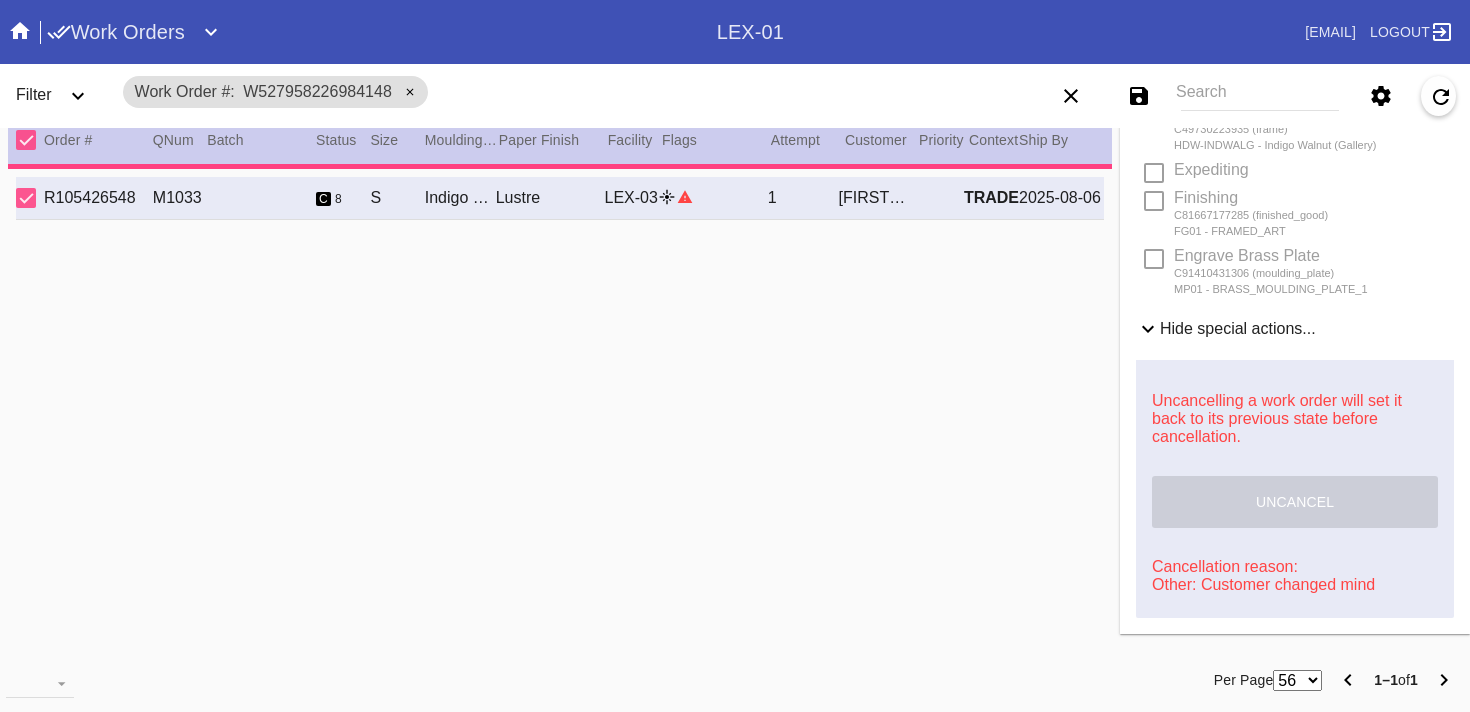 scroll, scrollTop: 644, scrollLeft: 0, axis: vertical 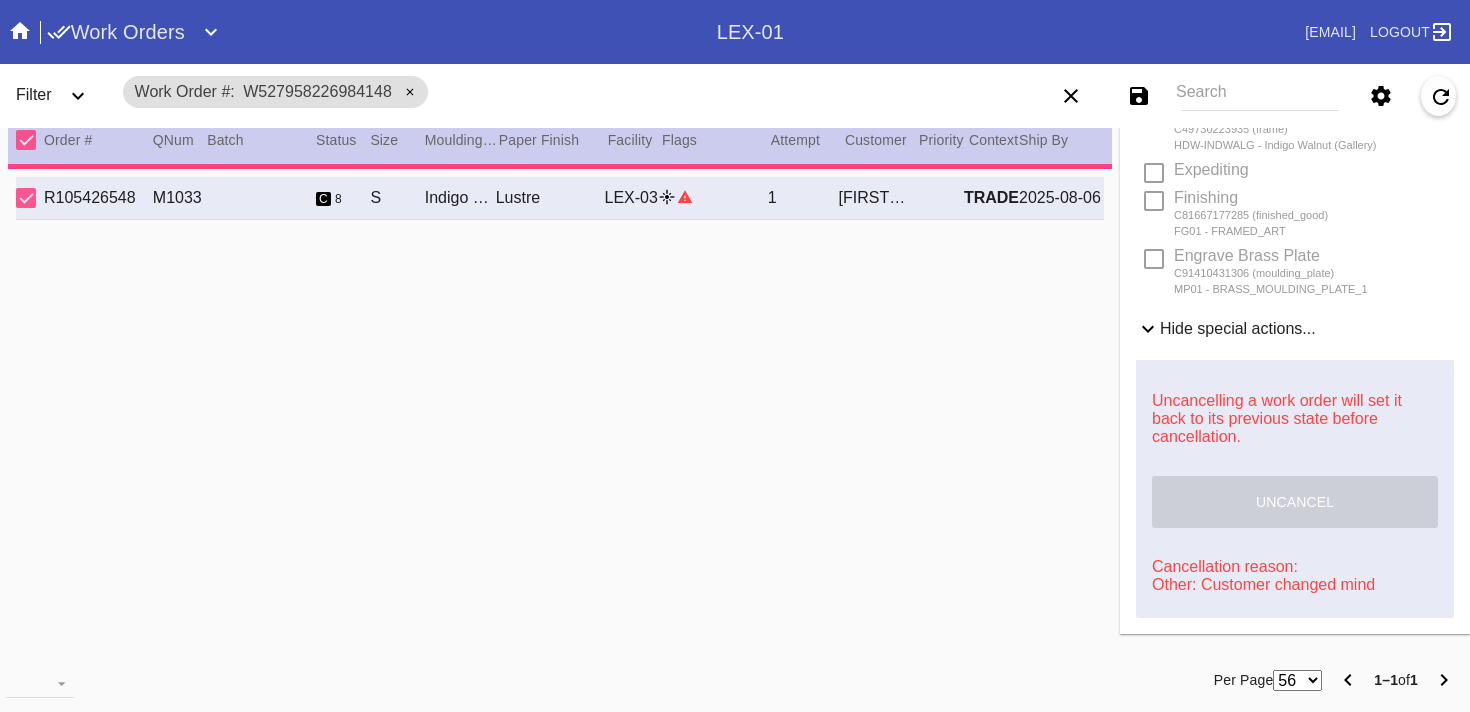 type on "2.0" 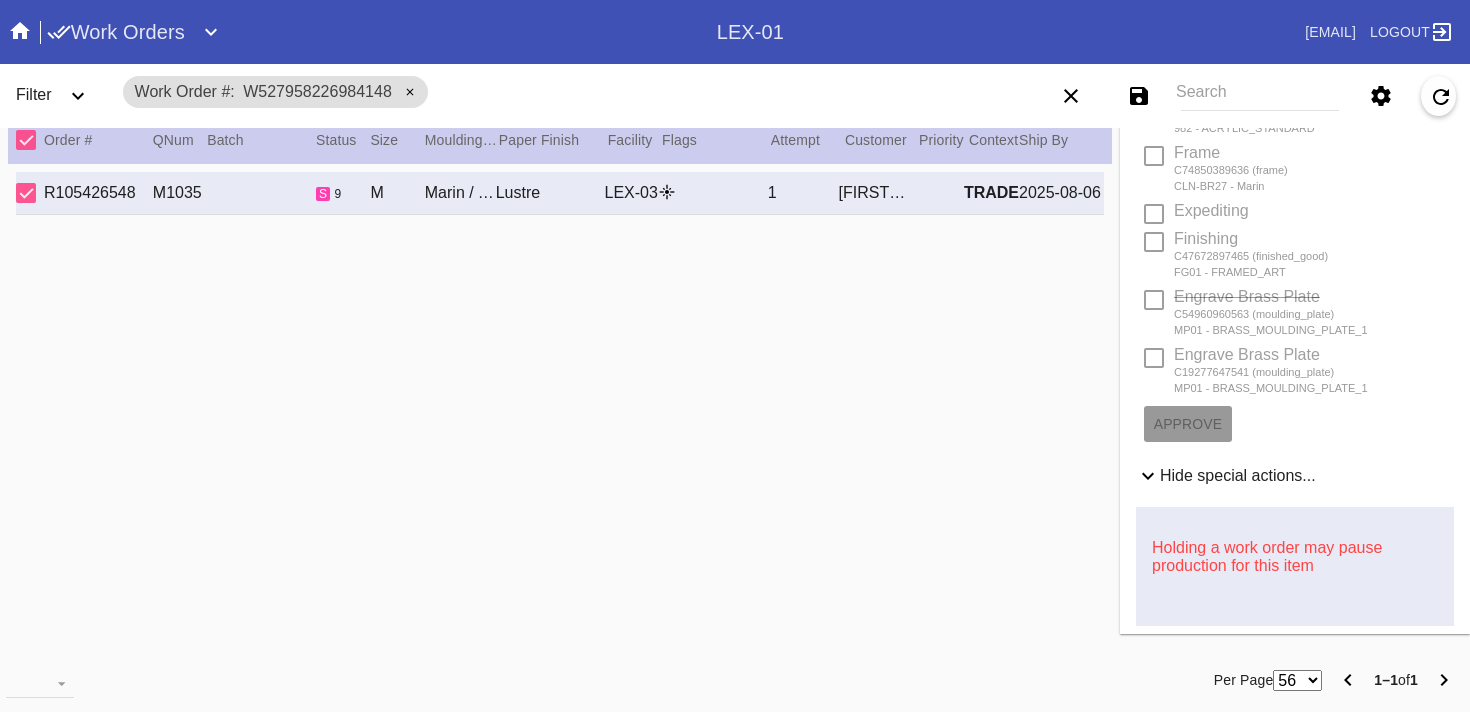 scroll, scrollTop: 1036, scrollLeft: 0, axis: vertical 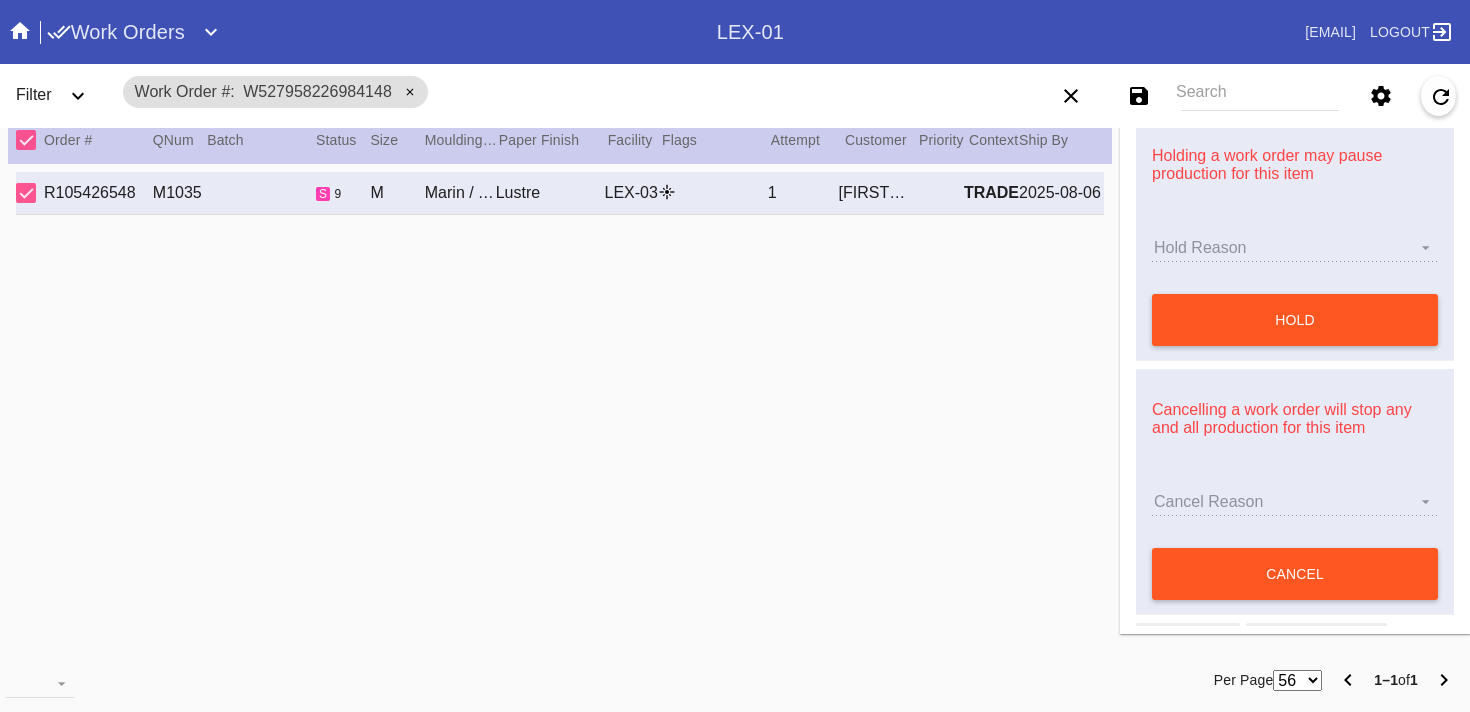 type on "NOVEMBER 2022" 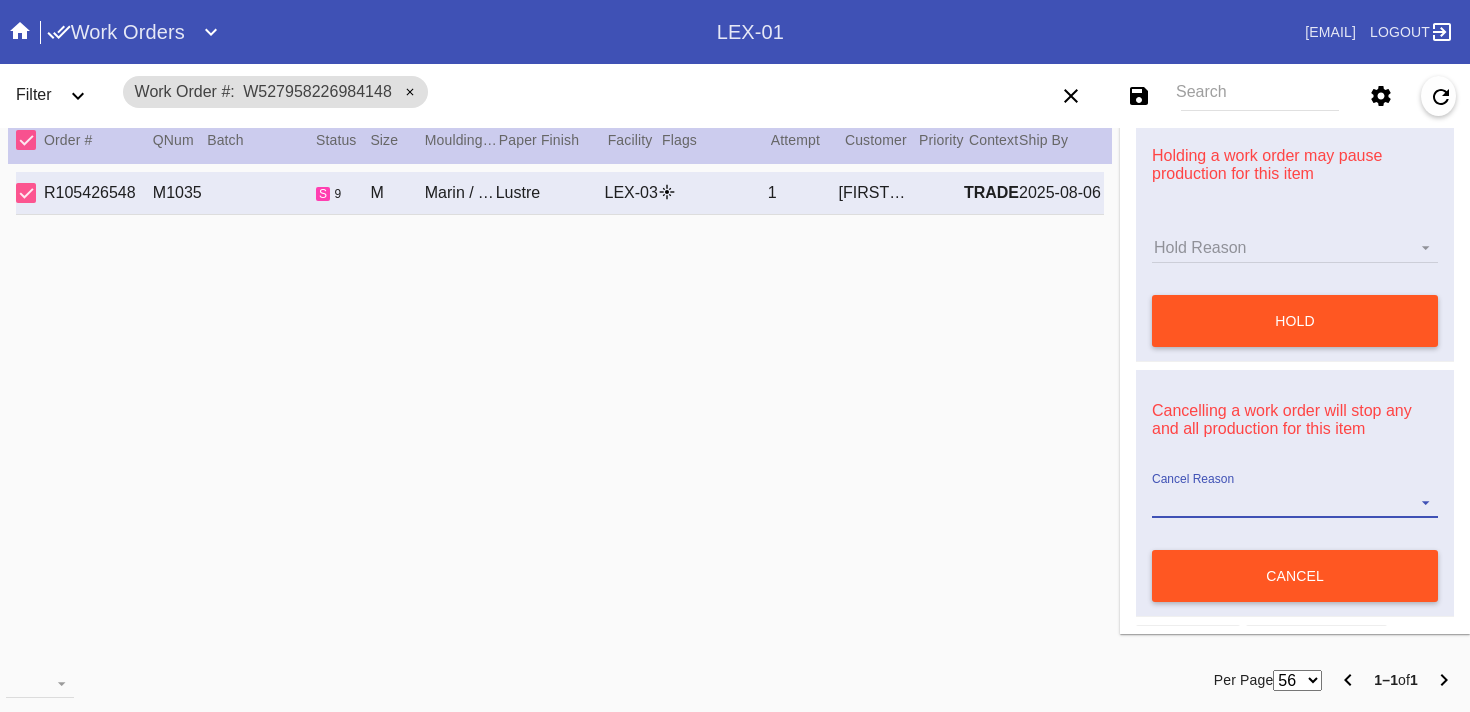 click on "Cancel Reason" at bounding box center (1295, 503) 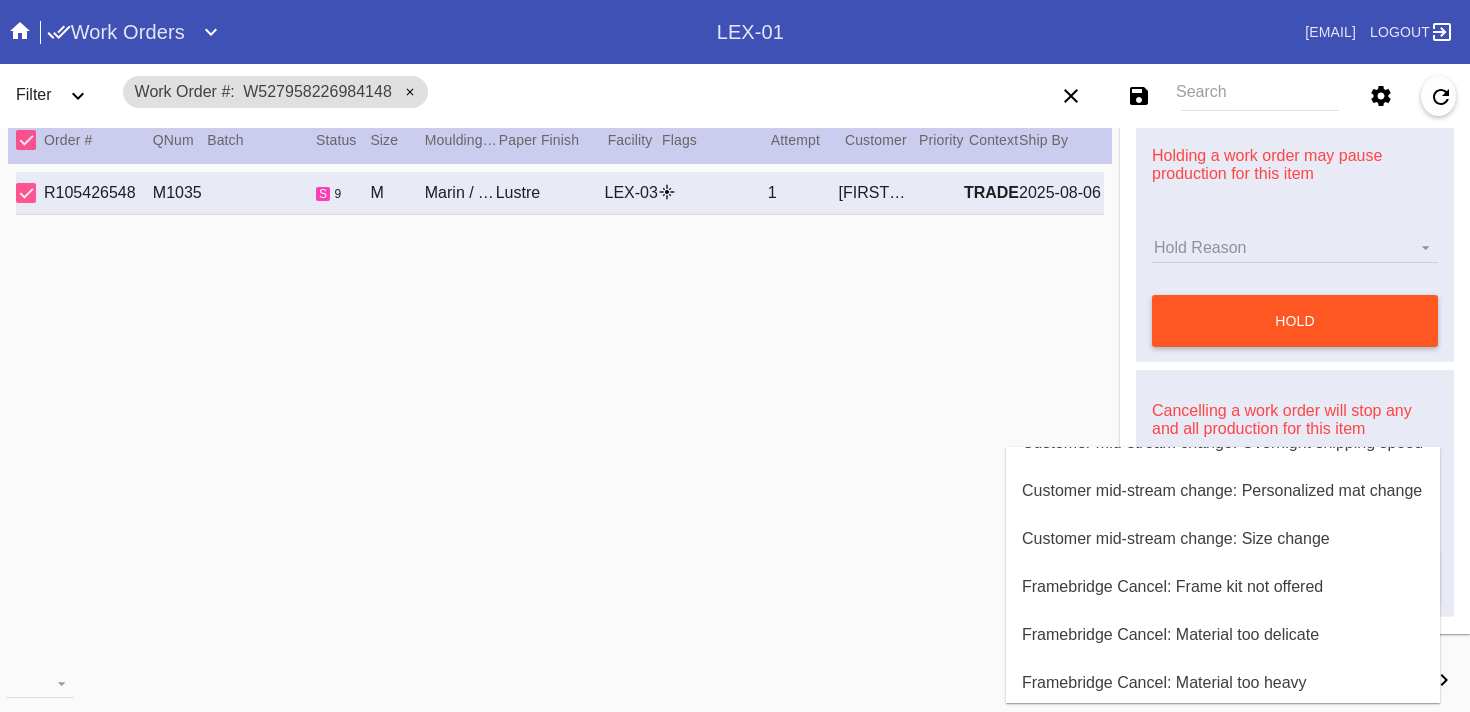 scroll, scrollTop: 800, scrollLeft: 0, axis: vertical 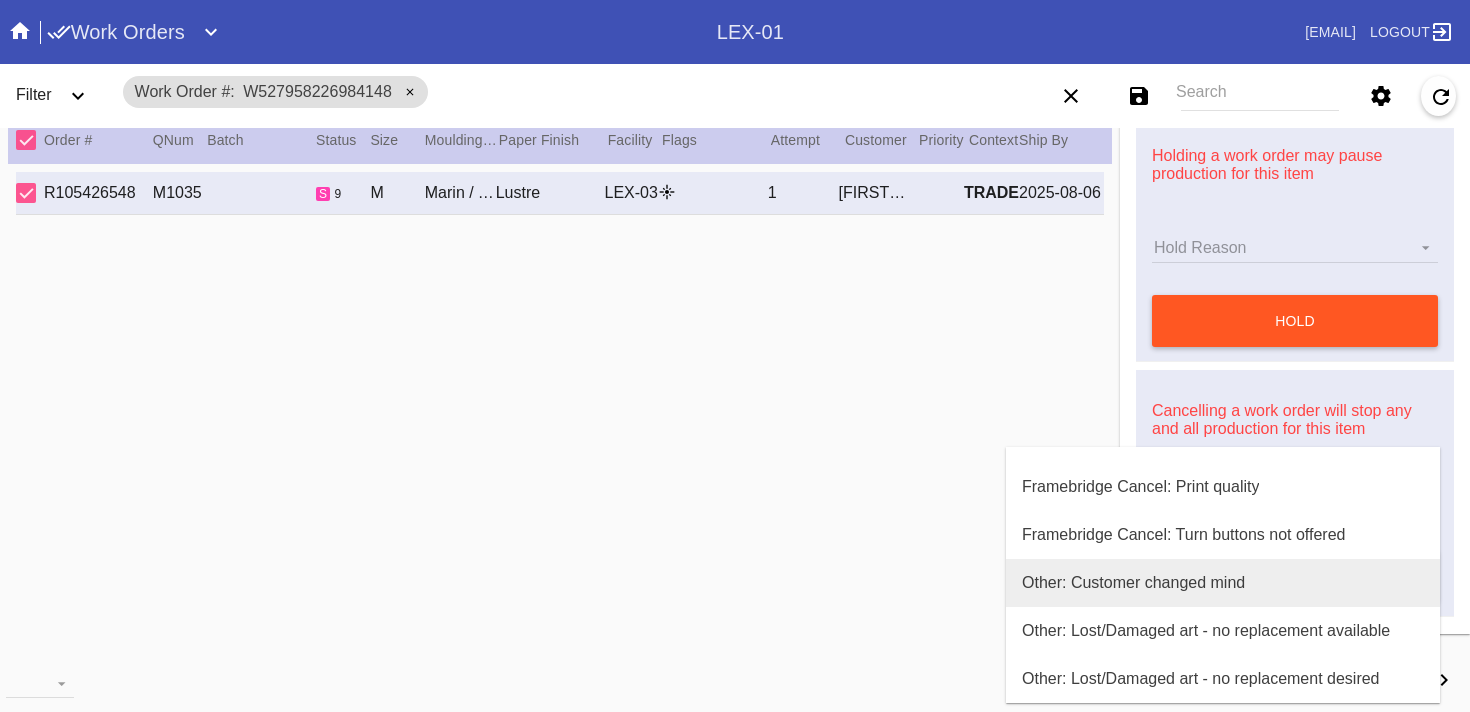 click on "Other: Customer changed mind" at bounding box center (1133, 583) 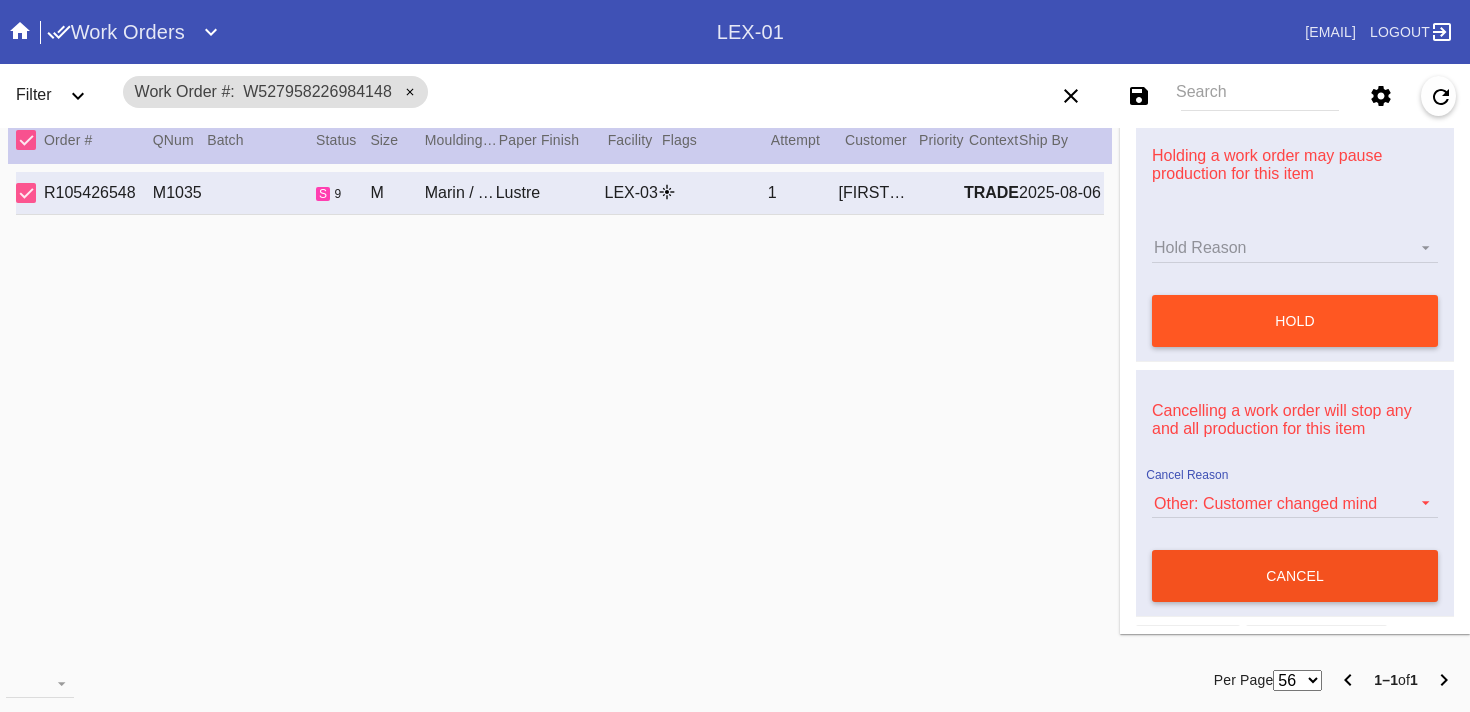 click on "cancel" at bounding box center (1295, 576) 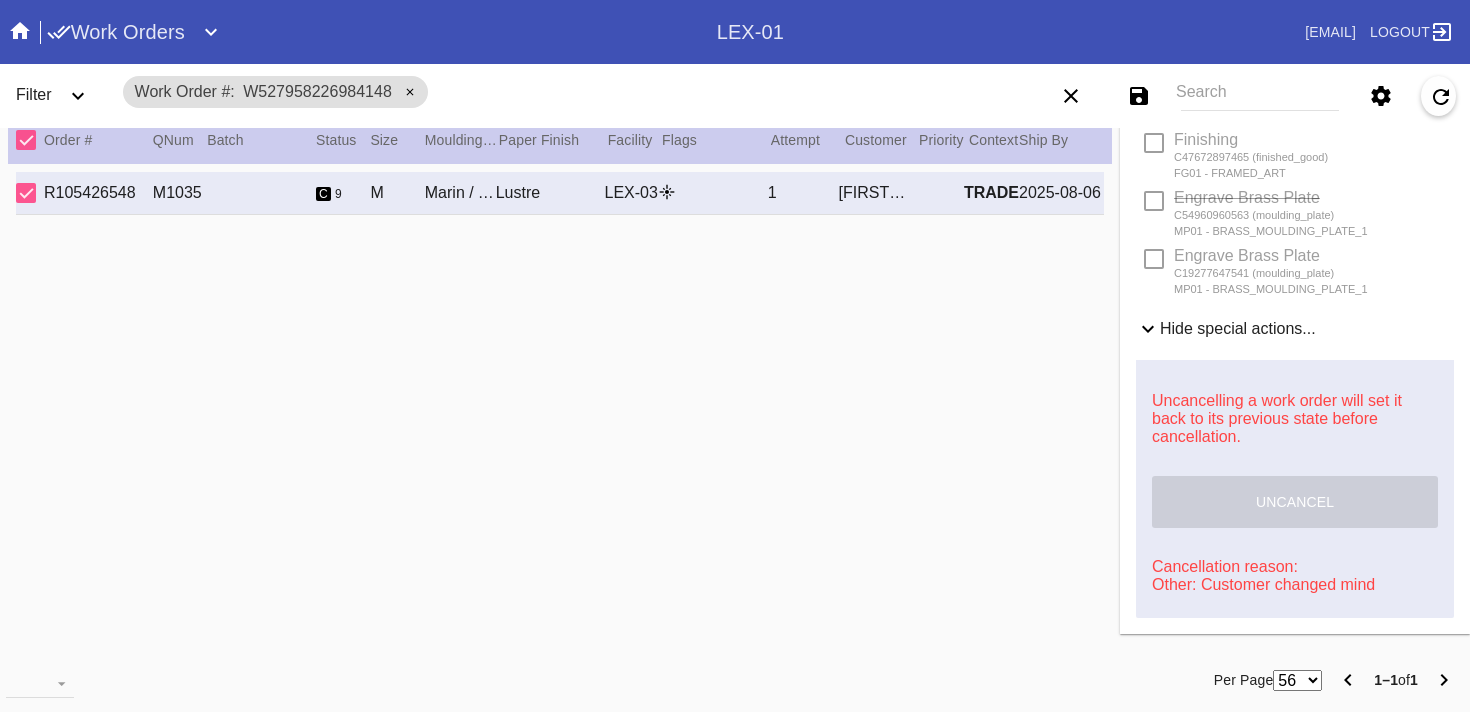 type on "NOVEMBER 2022" 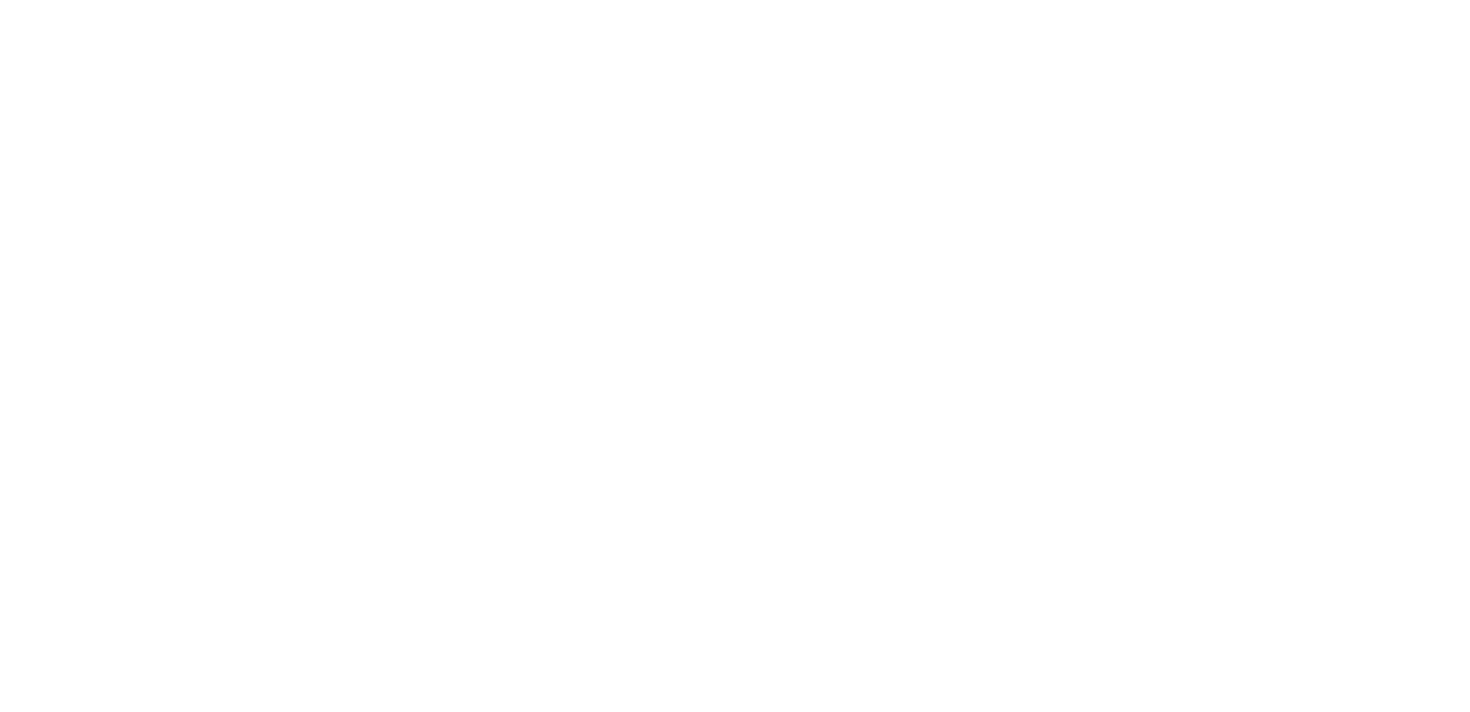 scroll, scrollTop: 0, scrollLeft: 0, axis: both 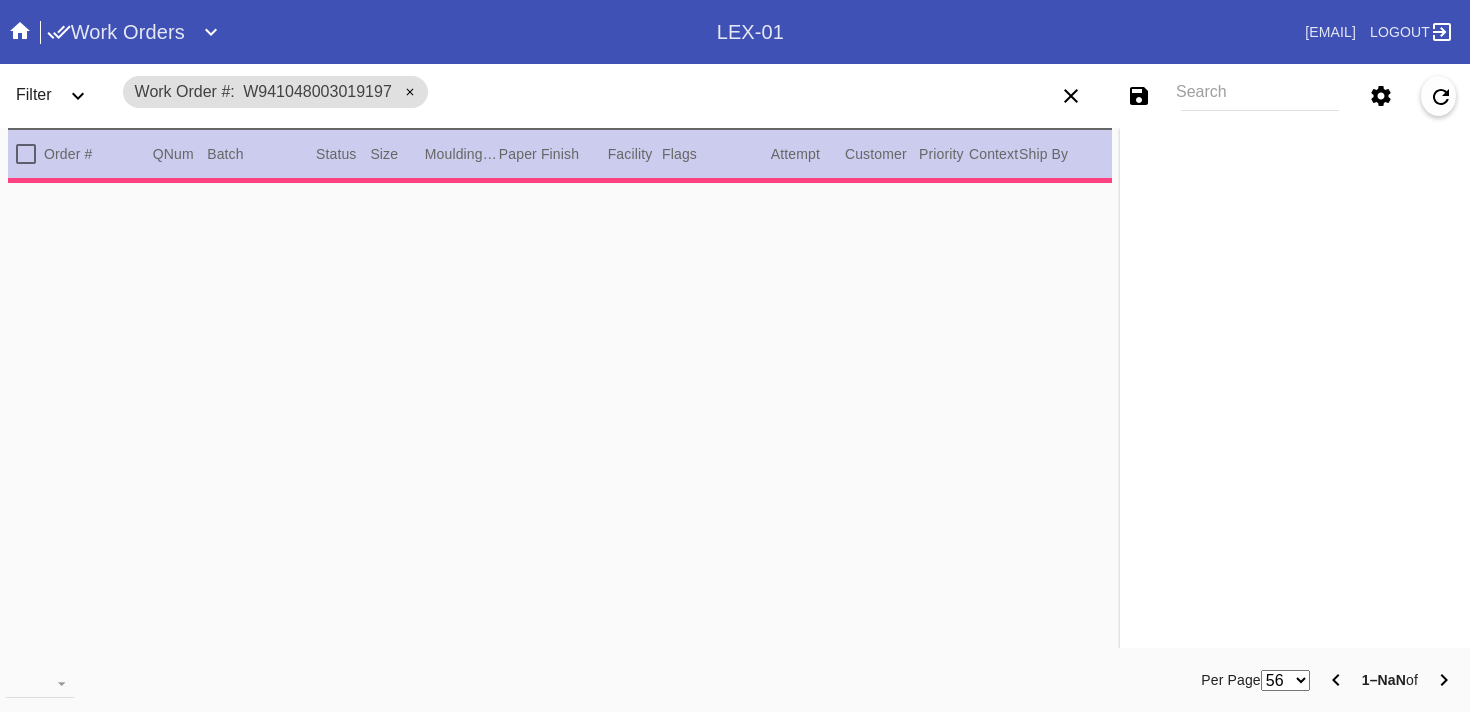 type on "***" 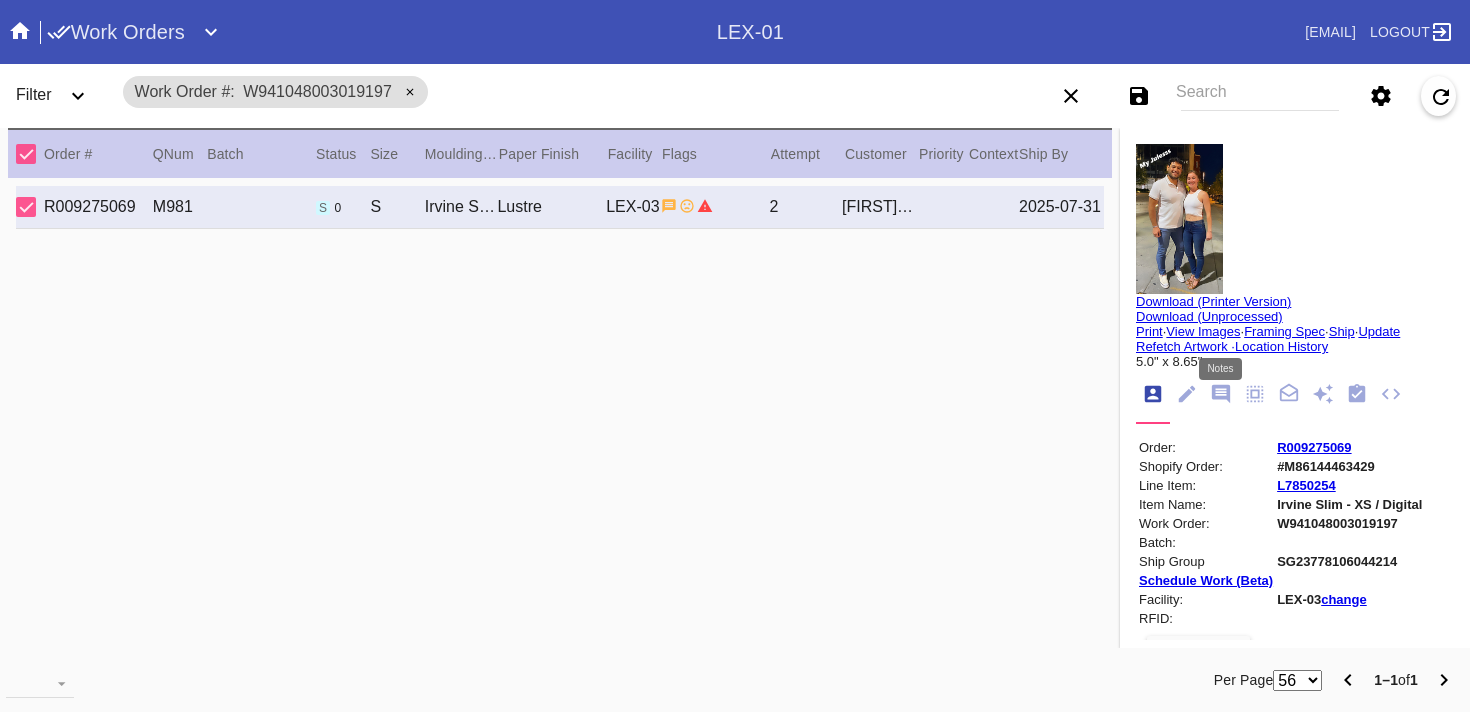 click 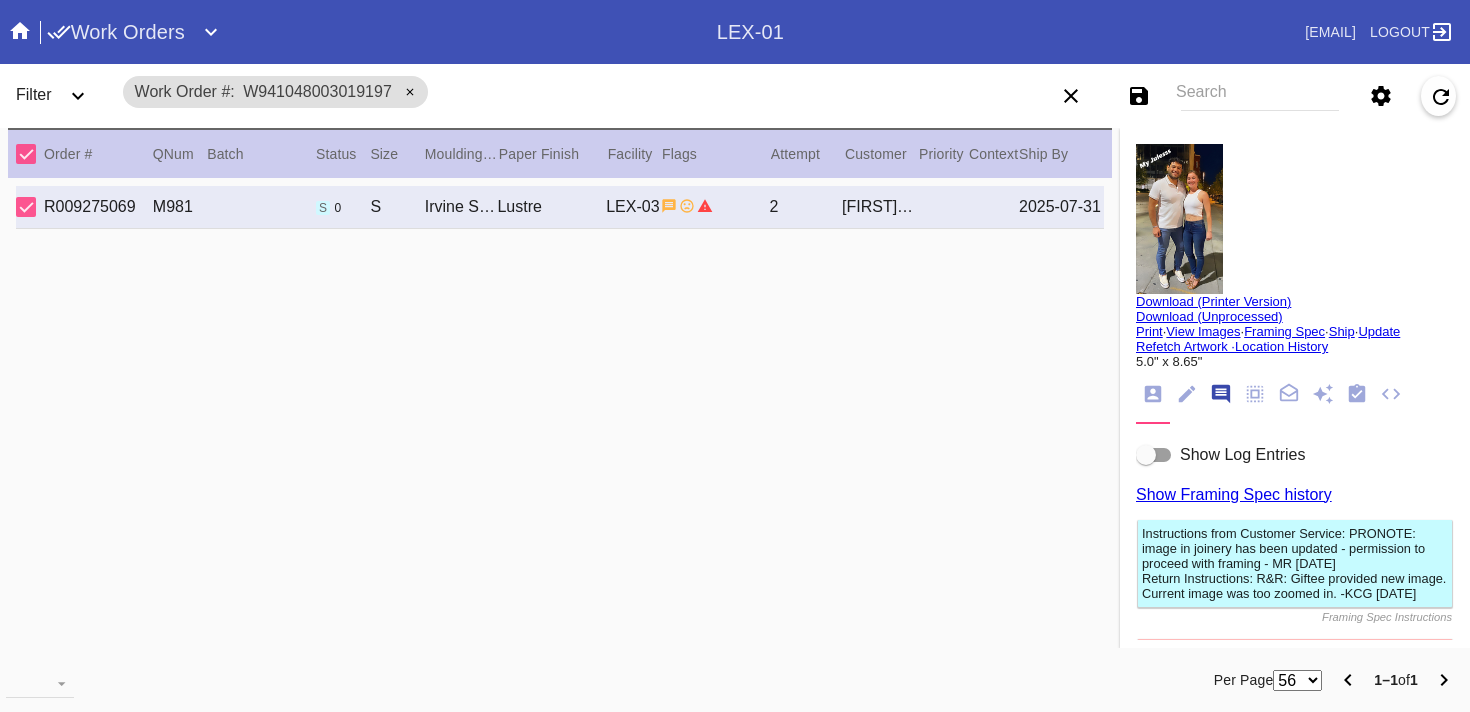 scroll, scrollTop: 123, scrollLeft: 0, axis: vertical 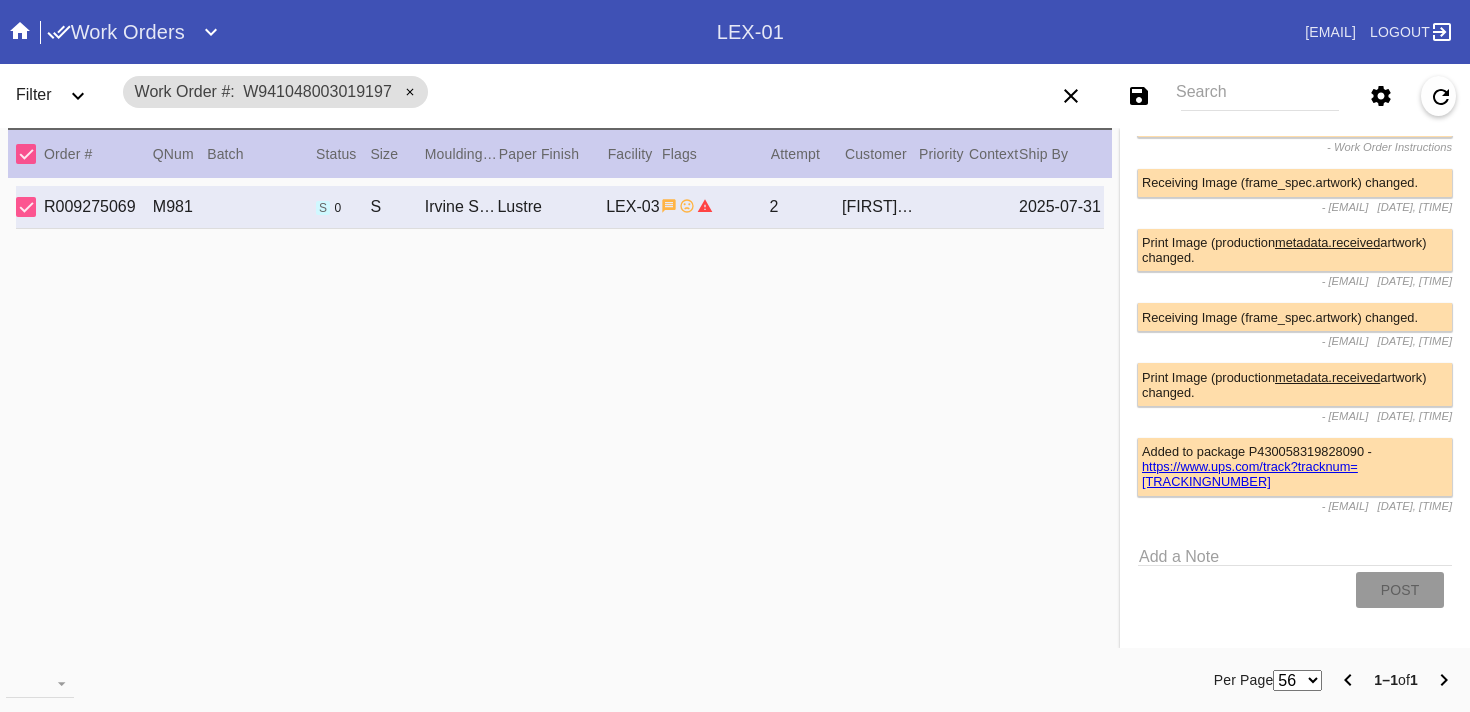 drag, startPoint x: 1347, startPoint y: 477, endPoint x: 1206, endPoint y: 481, distance: 141.05673 